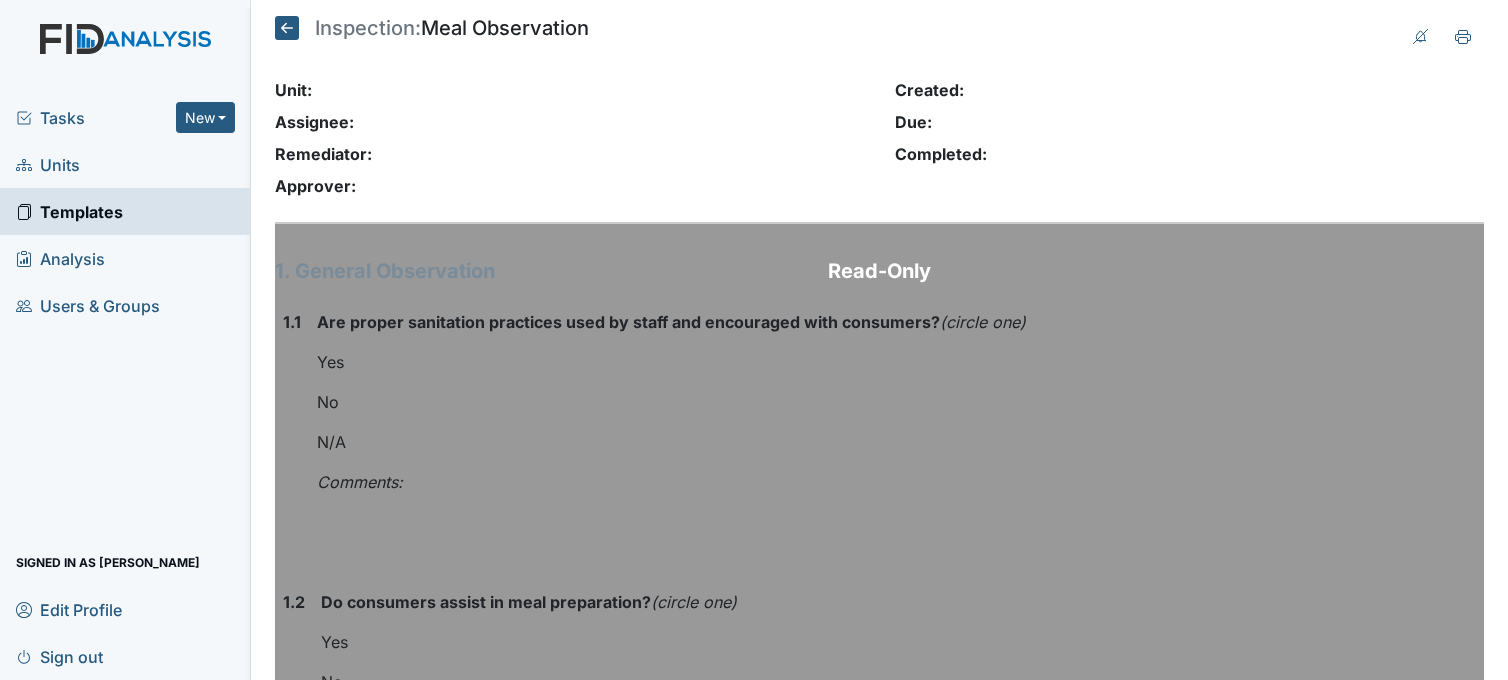 scroll, scrollTop: 0, scrollLeft: 0, axis: both 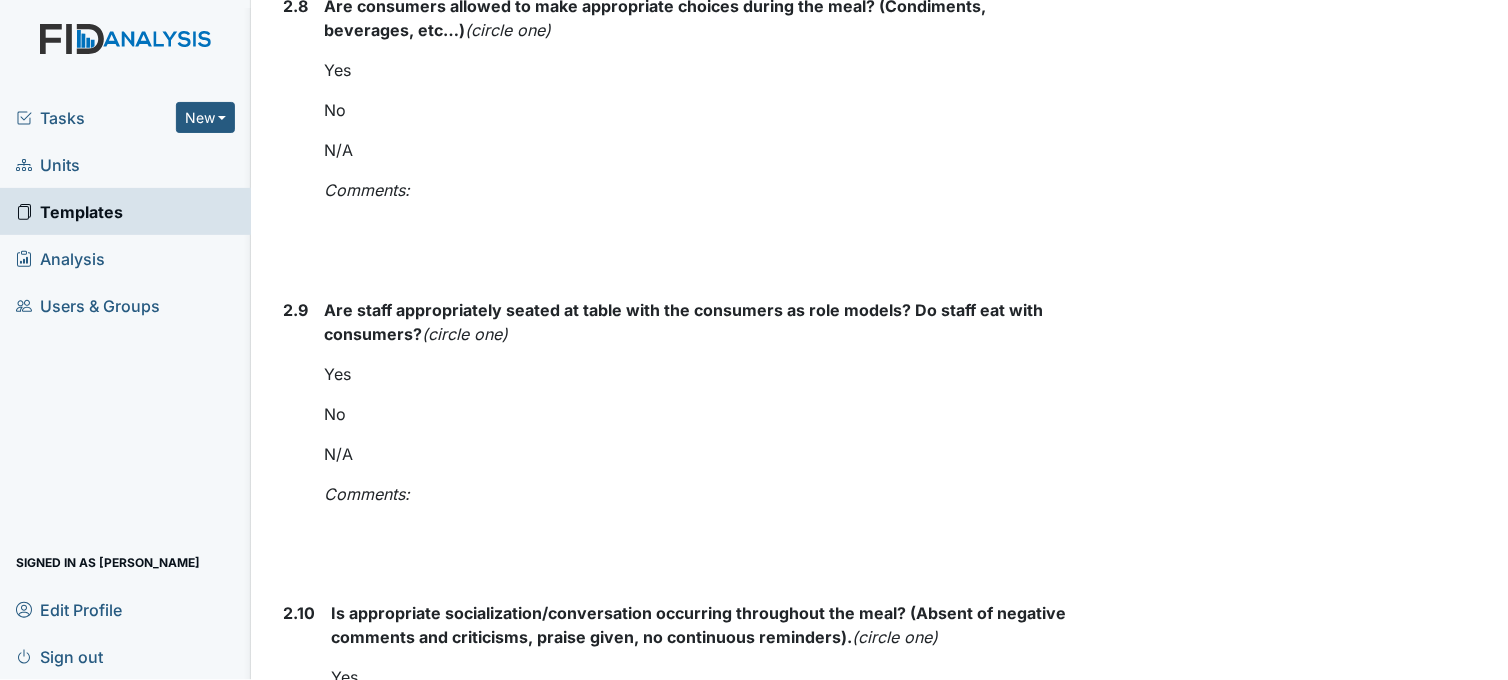 click on "Tasks" at bounding box center (96, 118) 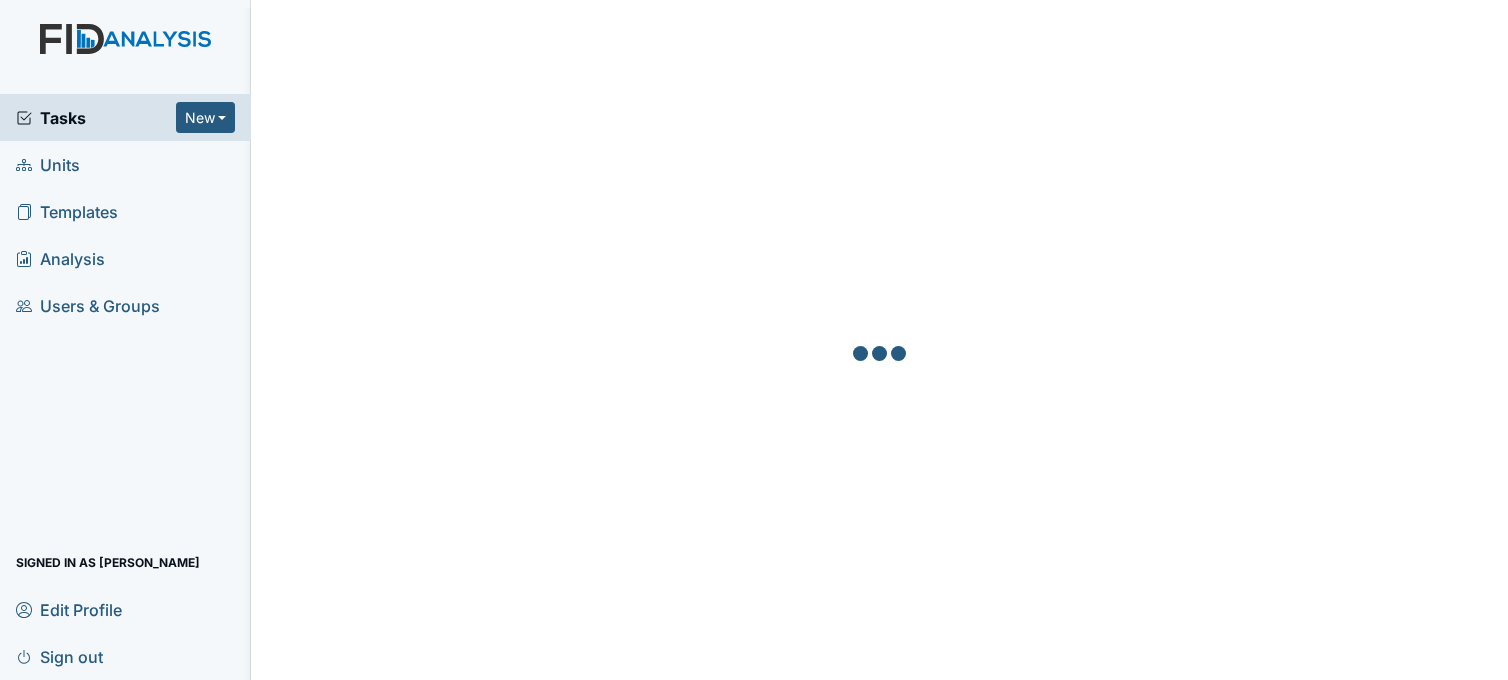 scroll, scrollTop: 0, scrollLeft: 0, axis: both 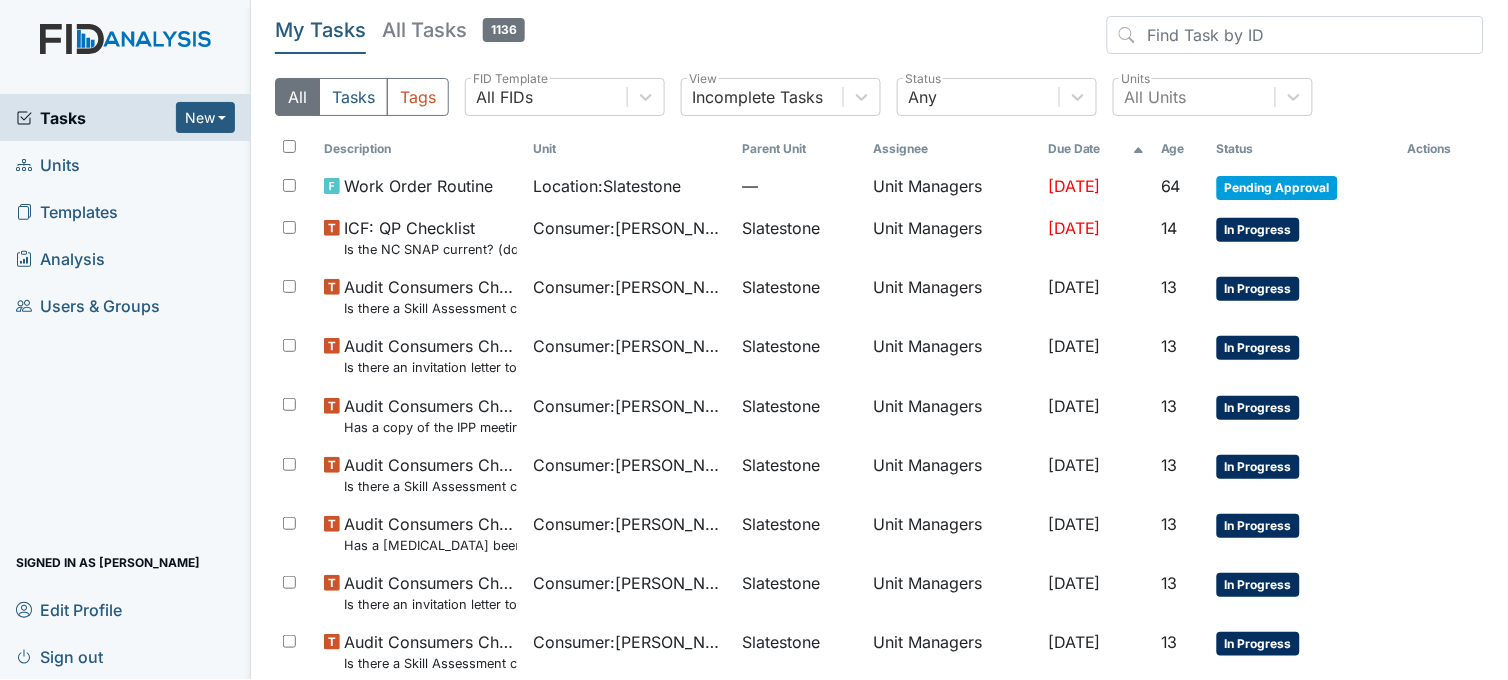 click on "Units" at bounding box center (48, 164) 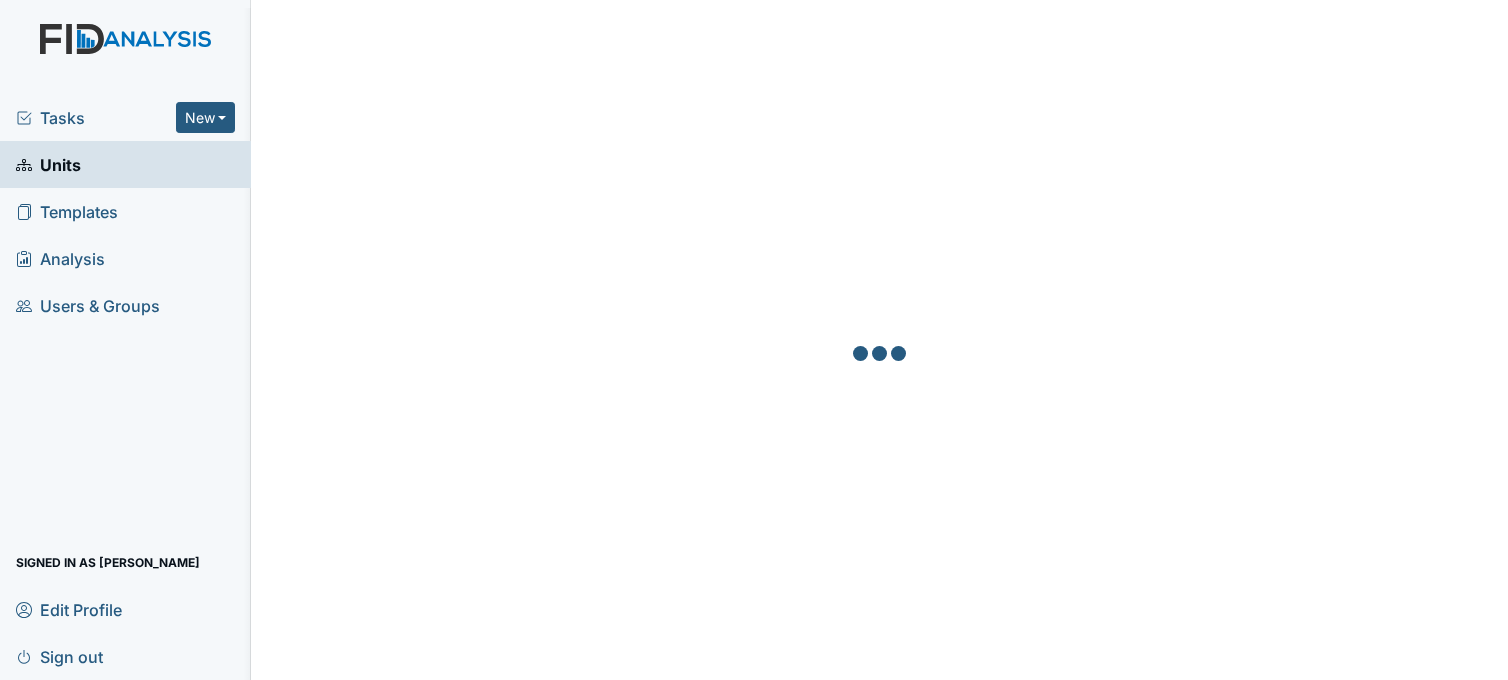 scroll, scrollTop: 0, scrollLeft: 0, axis: both 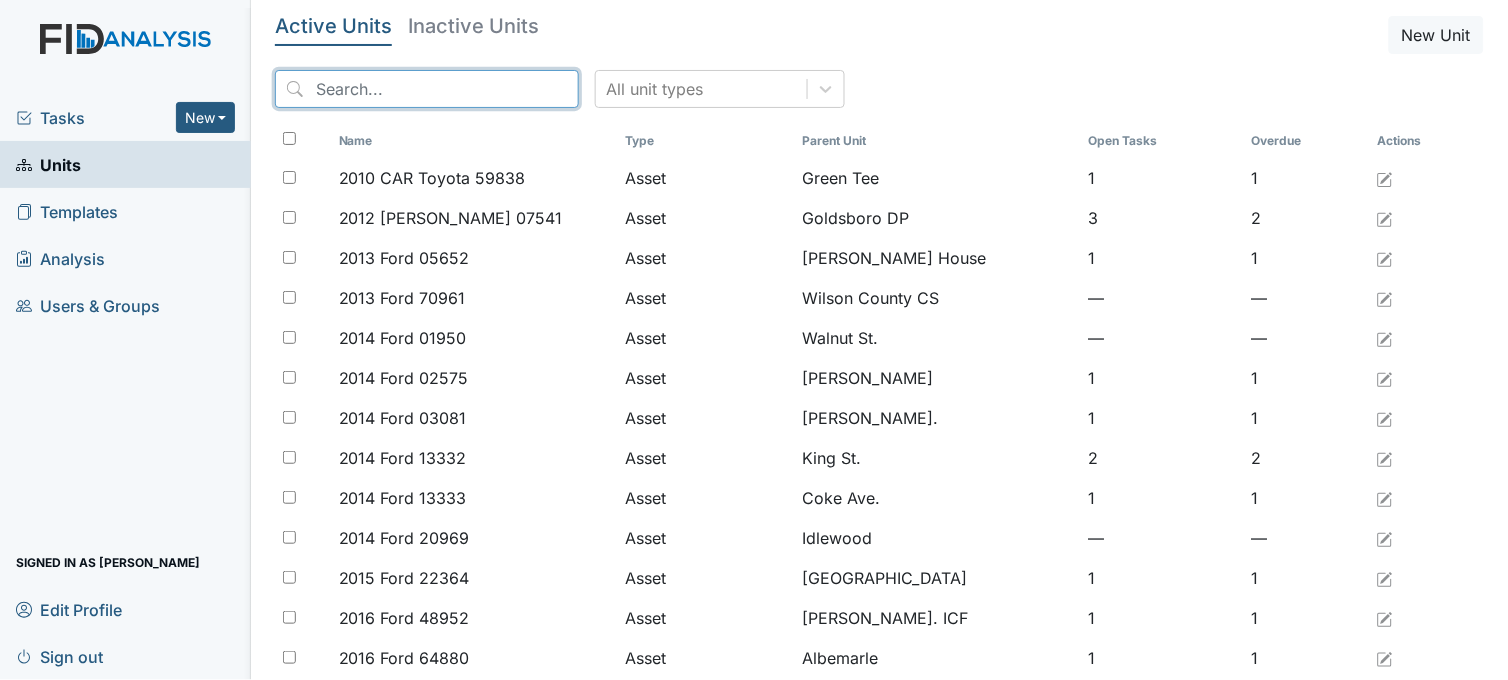 click at bounding box center [427, 89] 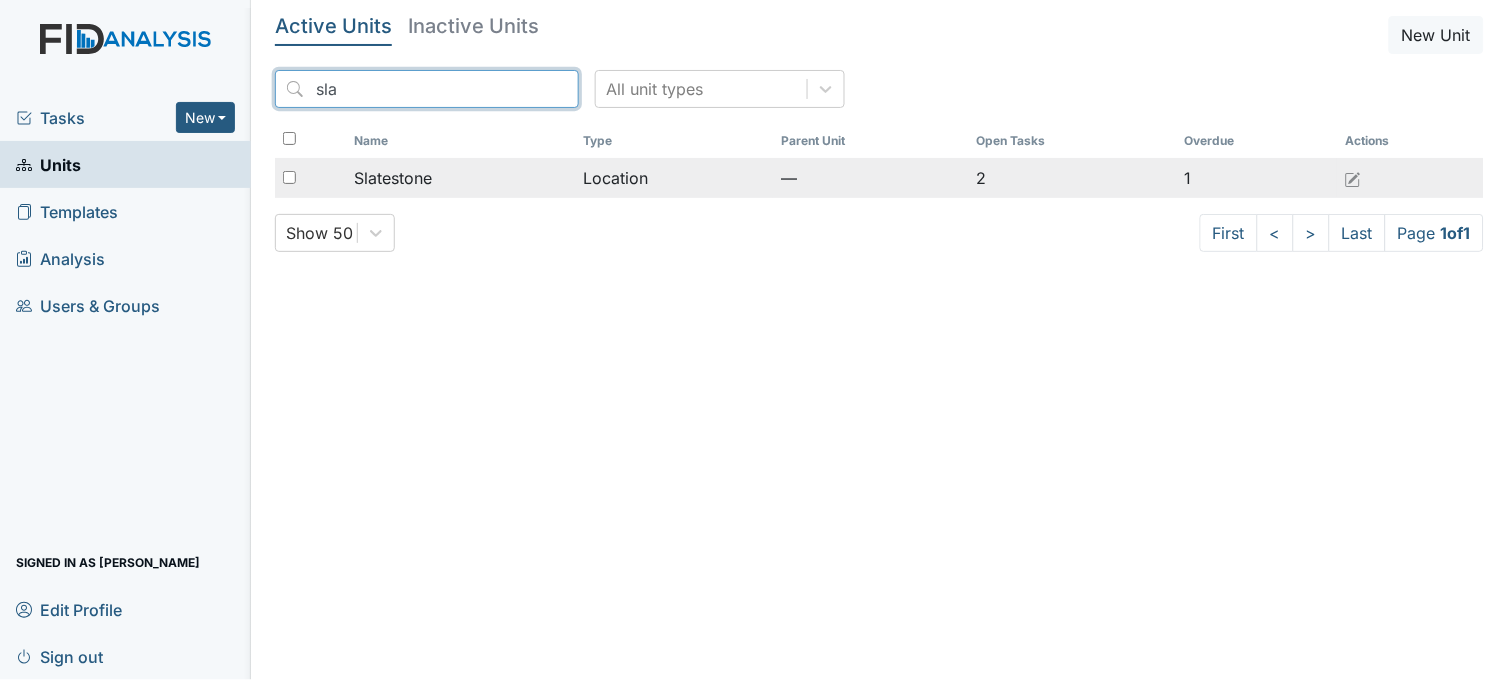 type on "sla" 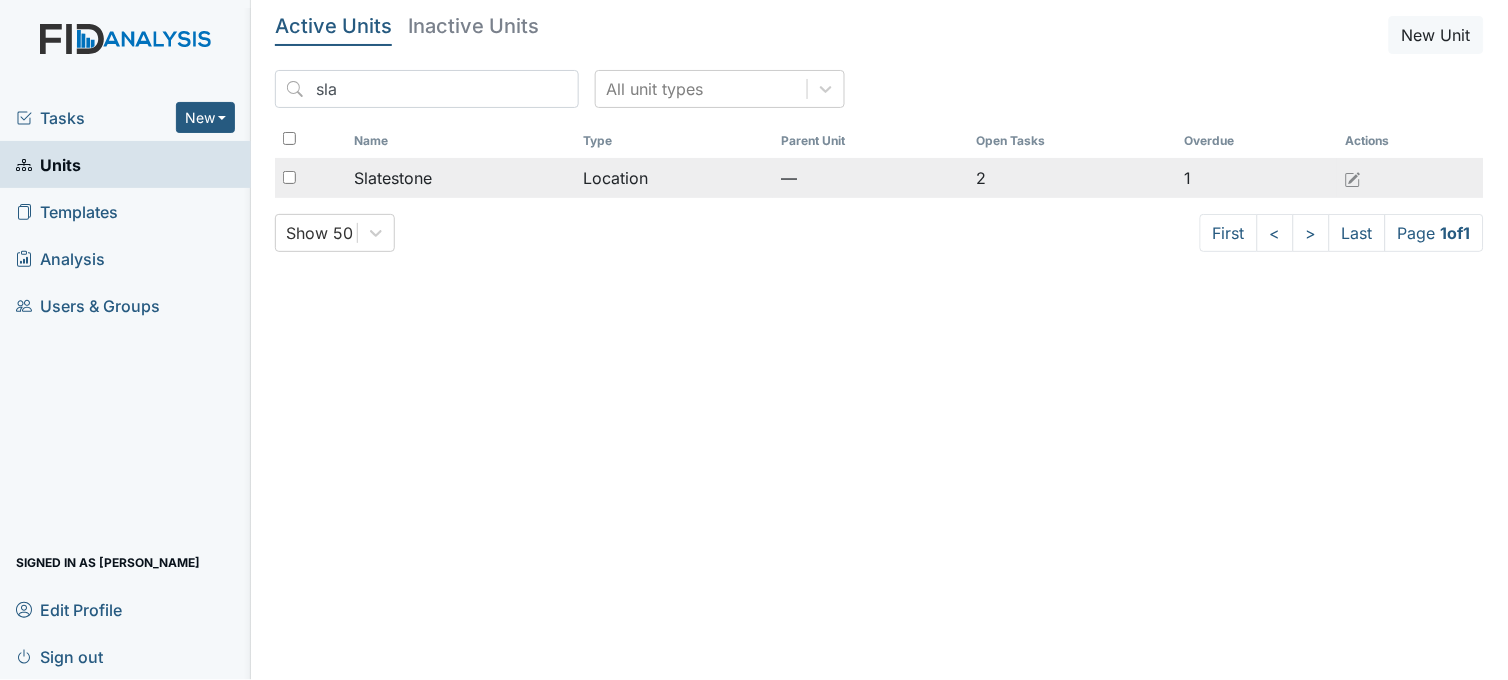 click on "Slatestone" at bounding box center [461, 178] 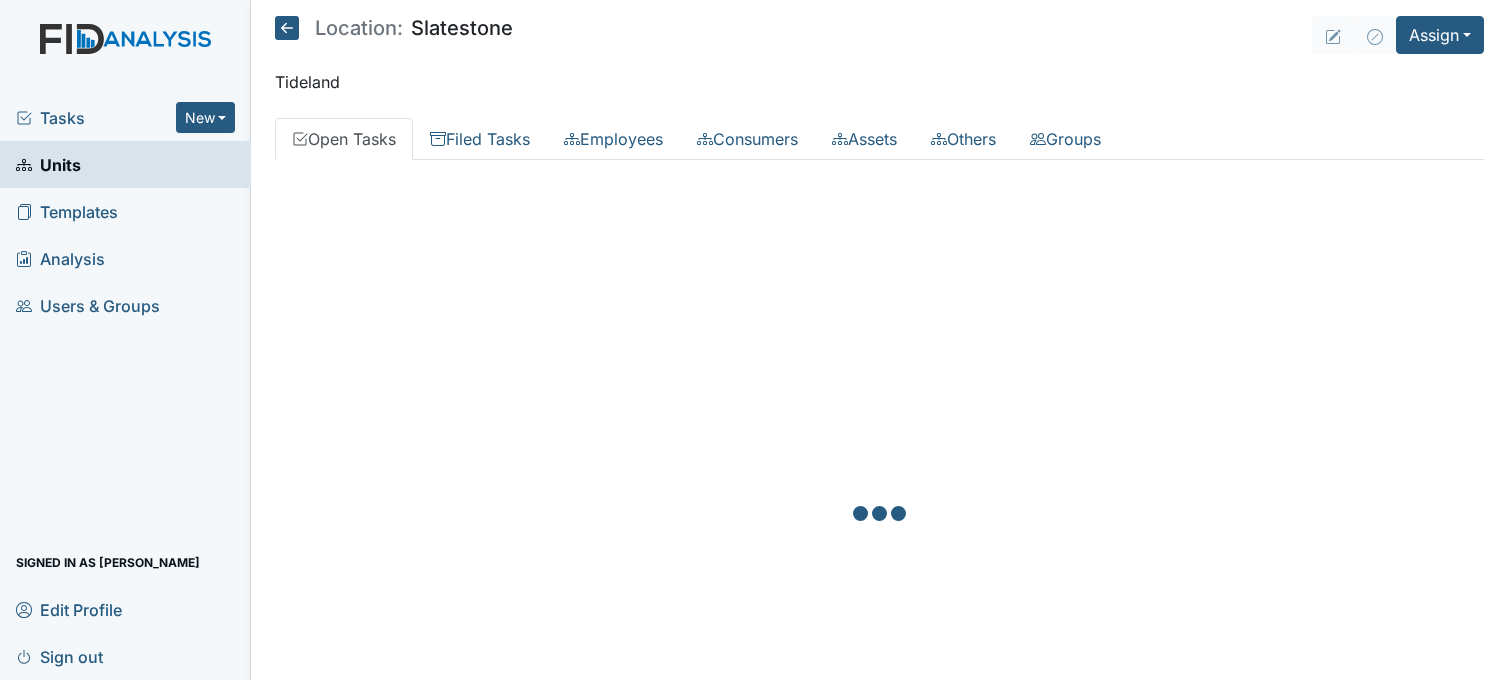 scroll, scrollTop: 0, scrollLeft: 0, axis: both 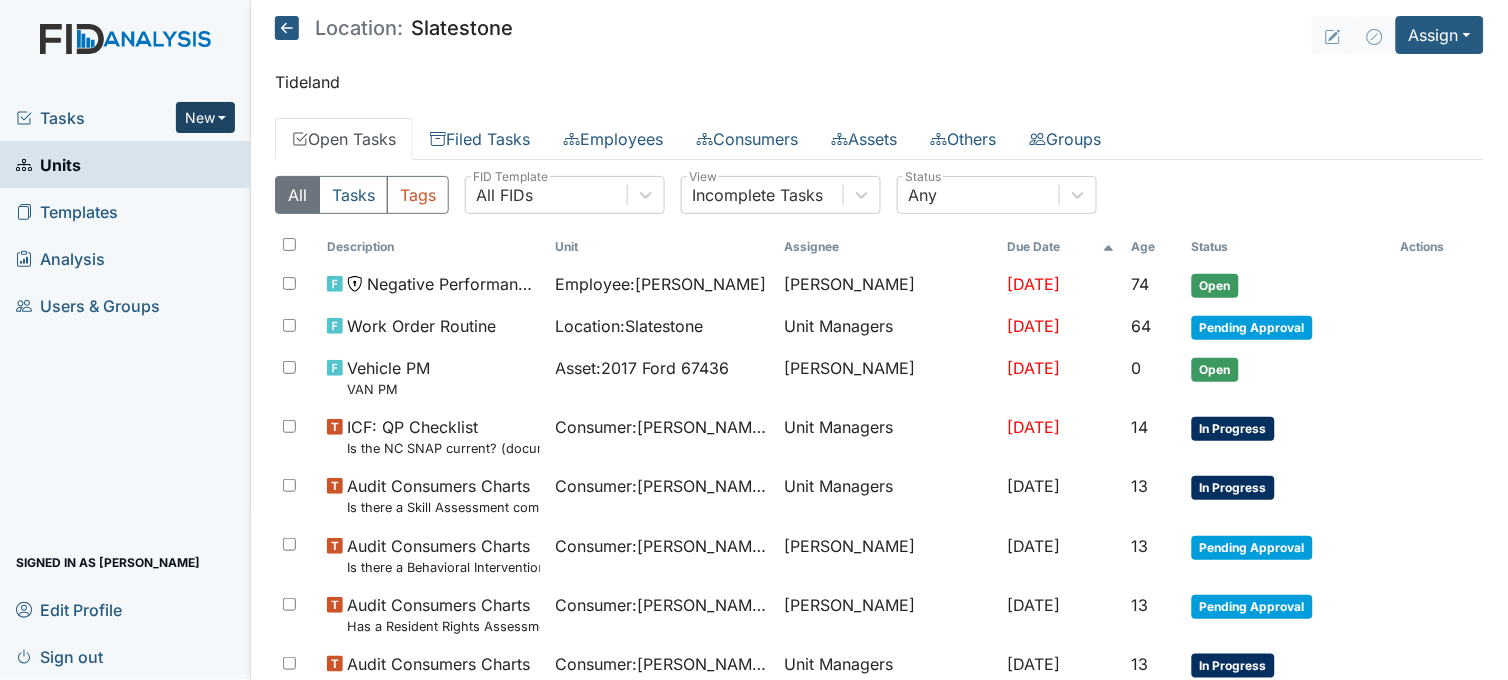 click on "New" at bounding box center [206, 117] 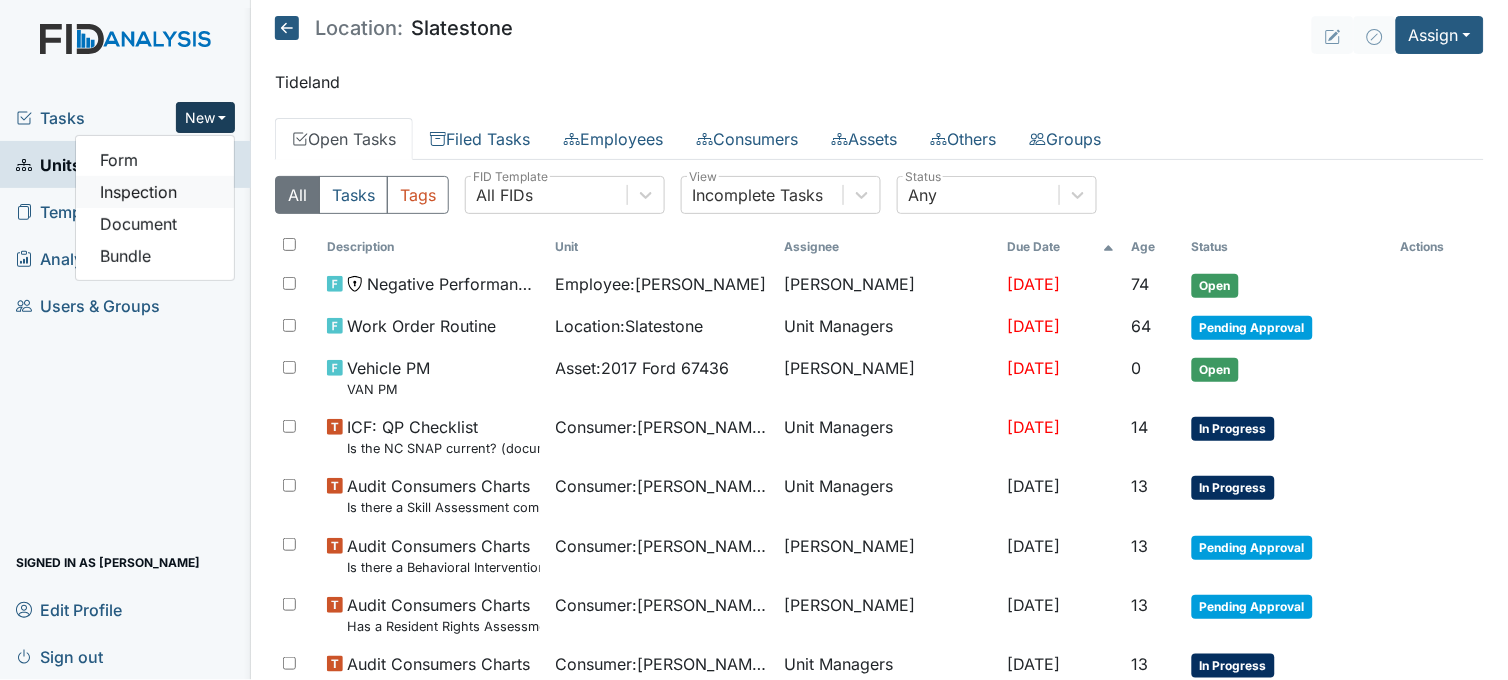 click on "Inspection" at bounding box center (155, 192) 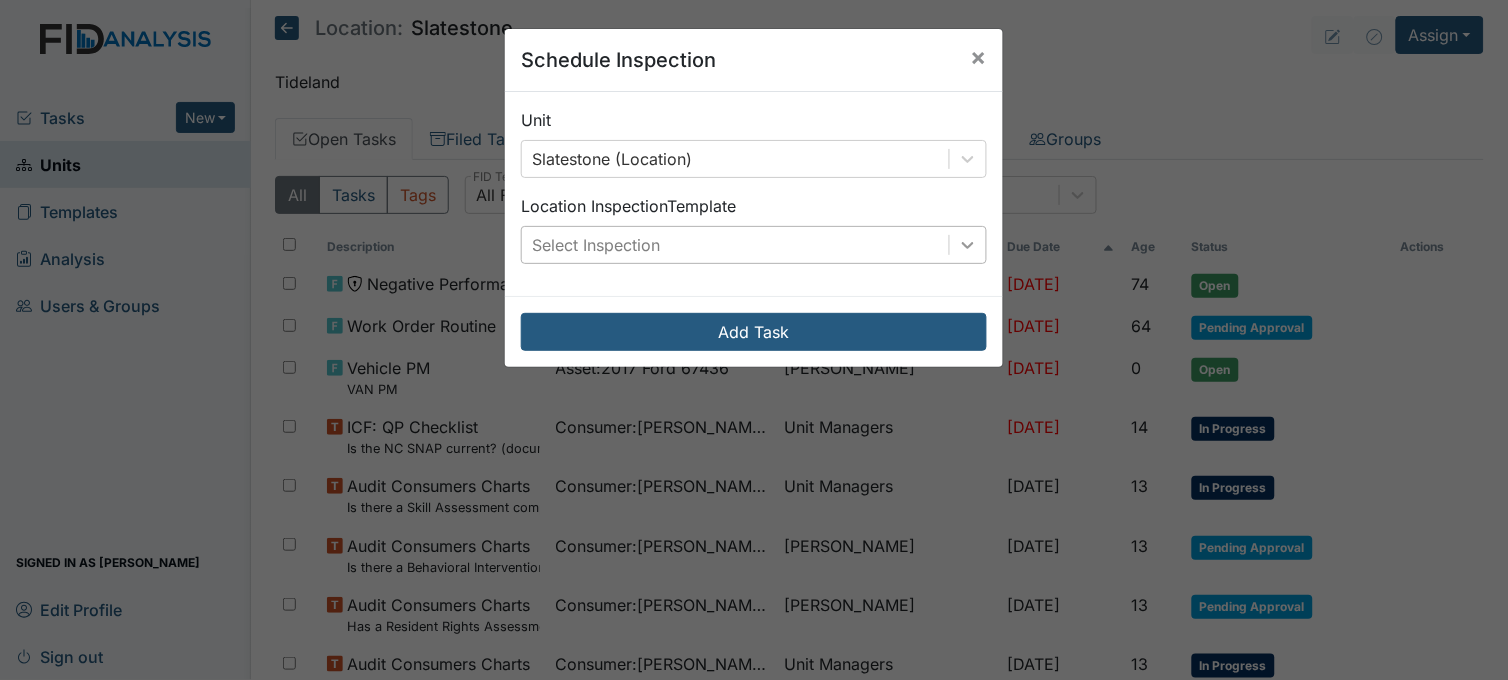 click 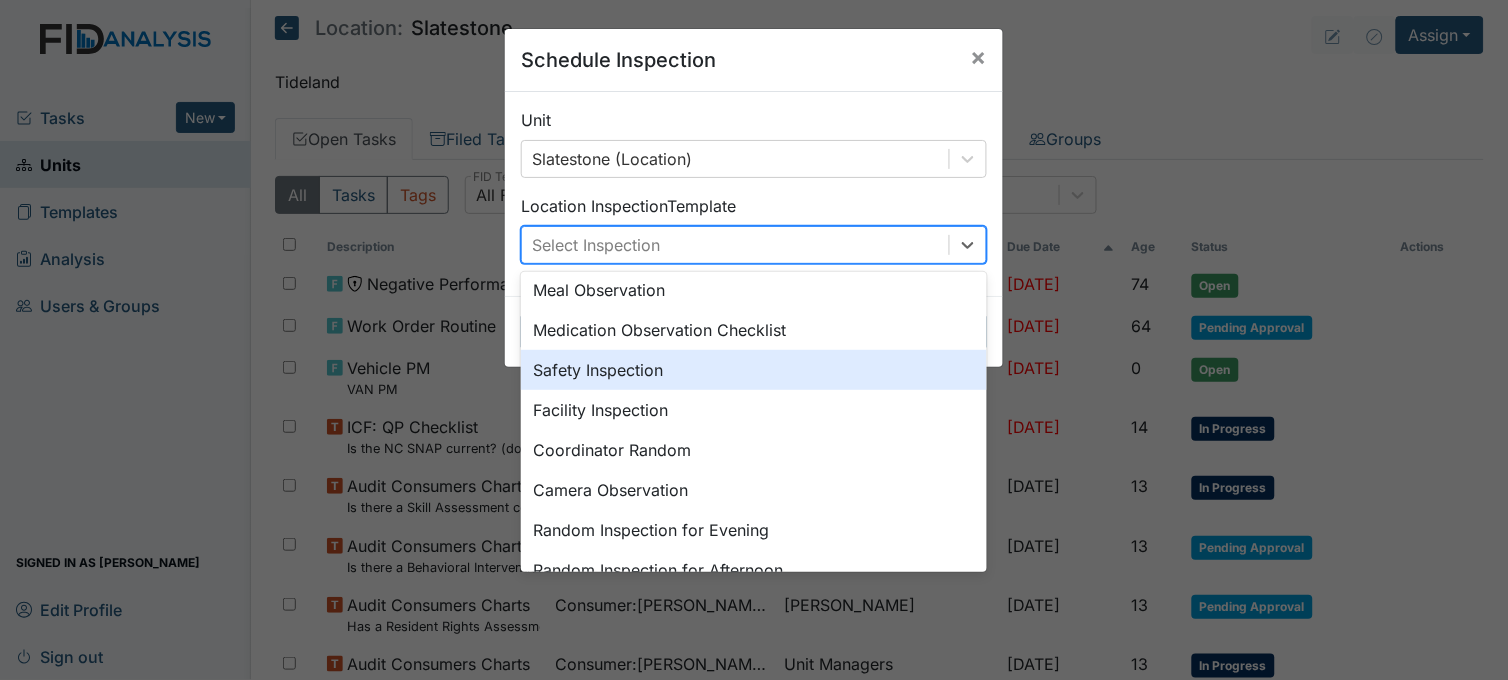 scroll, scrollTop: 0, scrollLeft: 0, axis: both 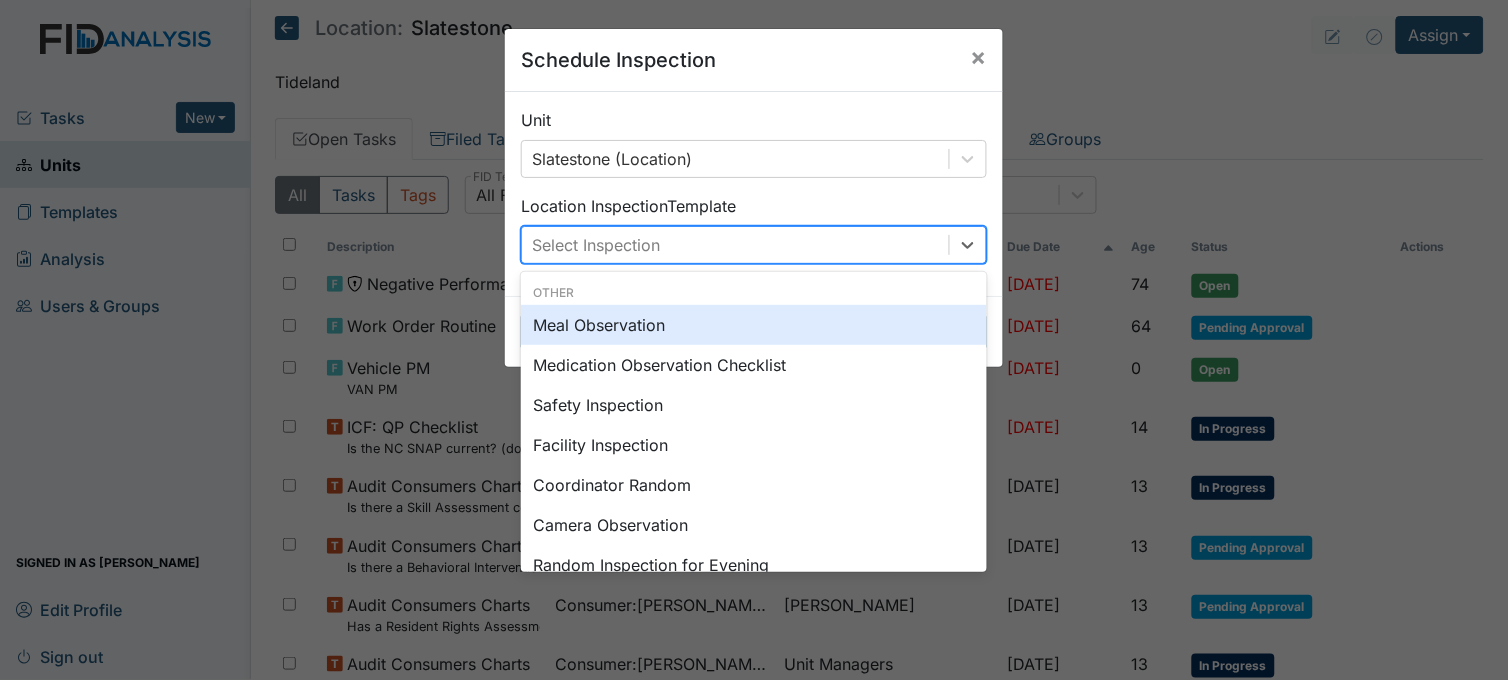 click on "Meal Observation" at bounding box center [754, 325] 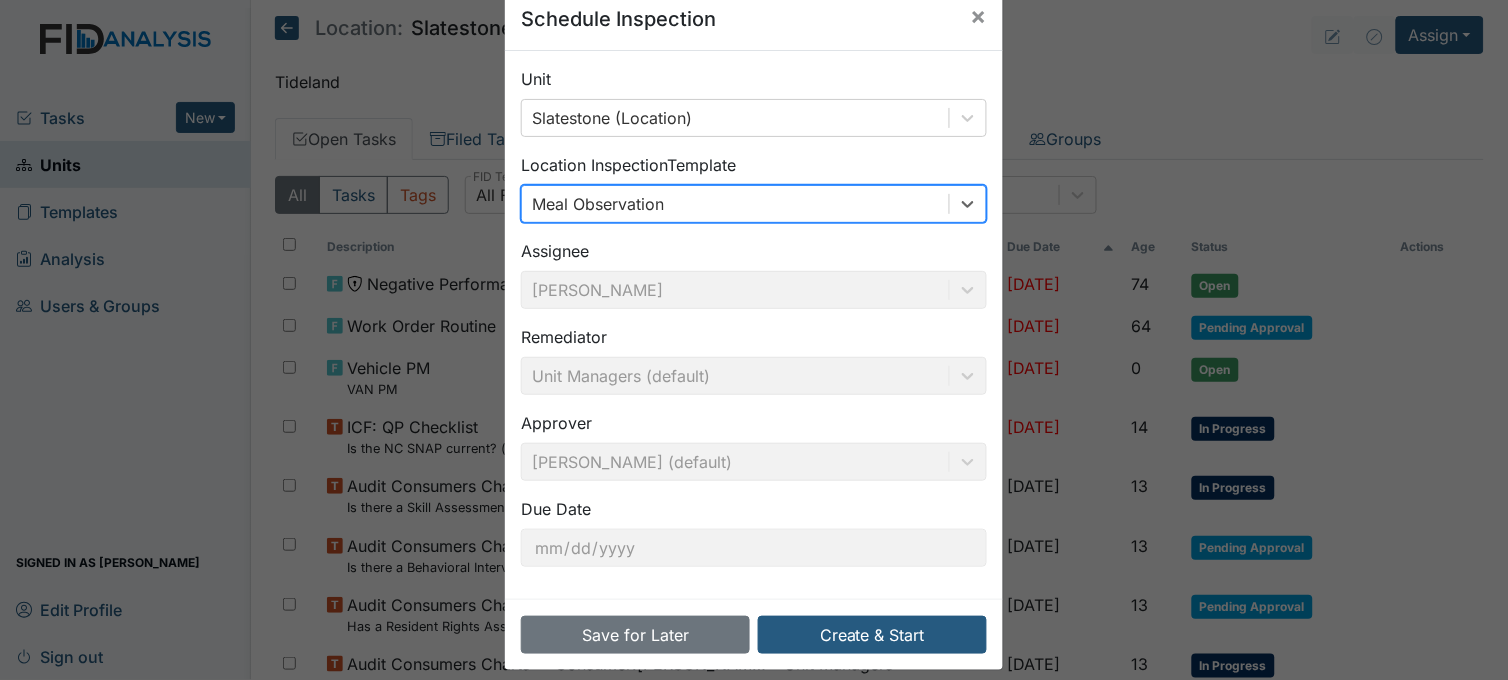 scroll, scrollTop: 61, scrollLeft: 0, axis: vertical 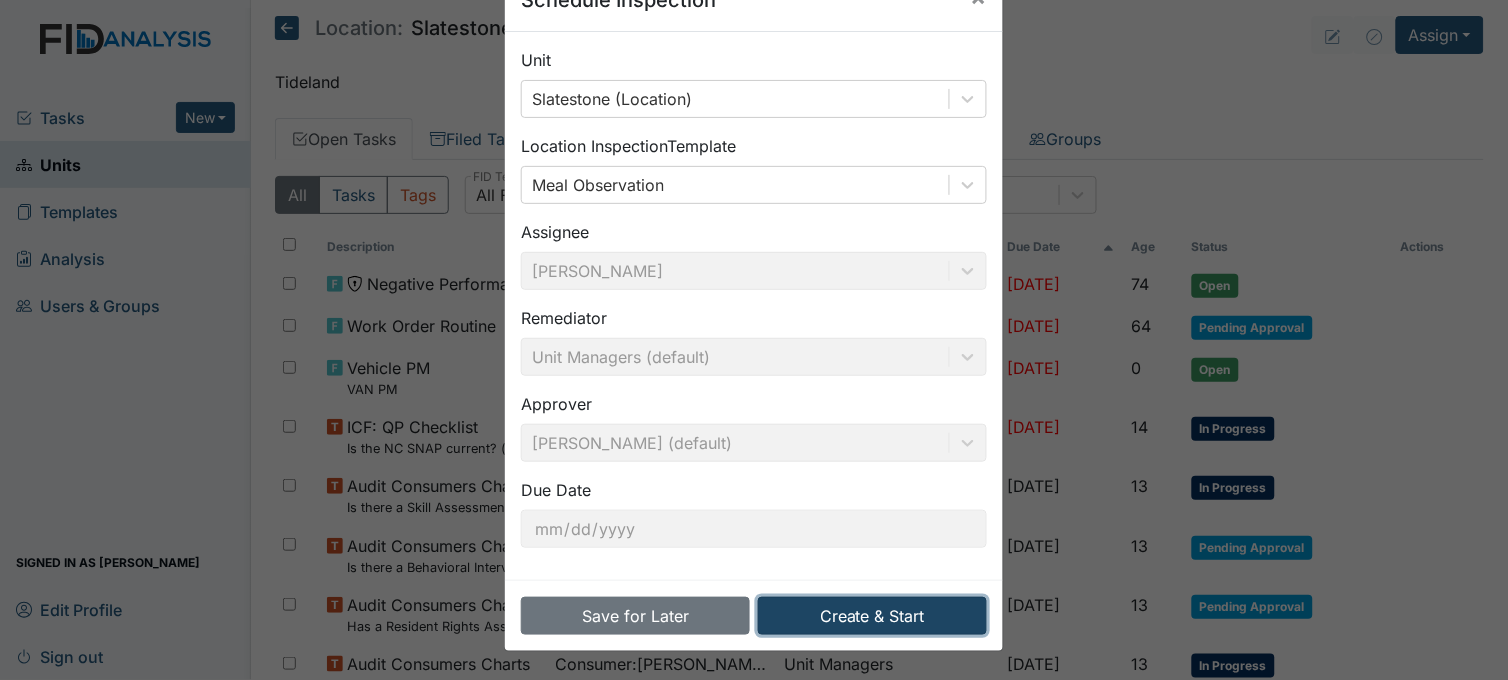 click on "Create & Start" at bounding box center [872, 616] 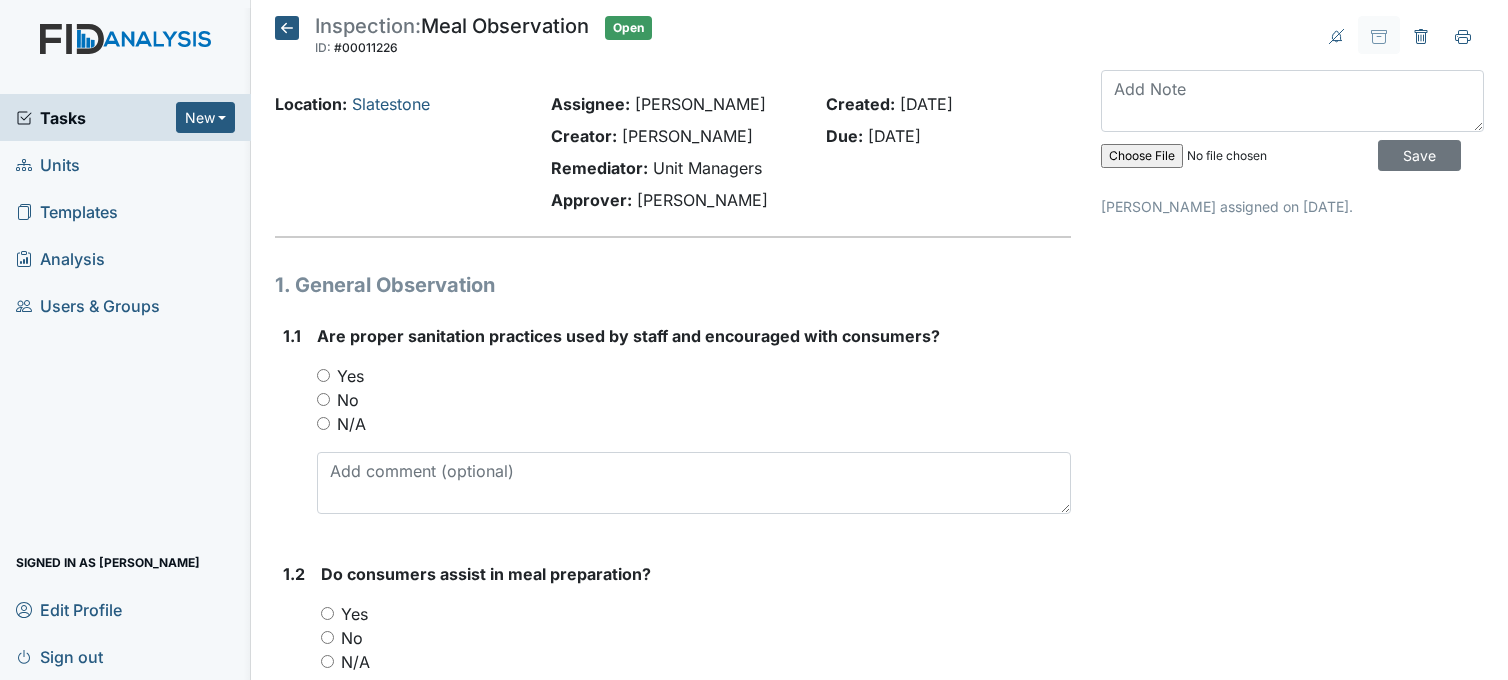 scroll, scrollTop: 0, scrollLeft: 0, axis: both 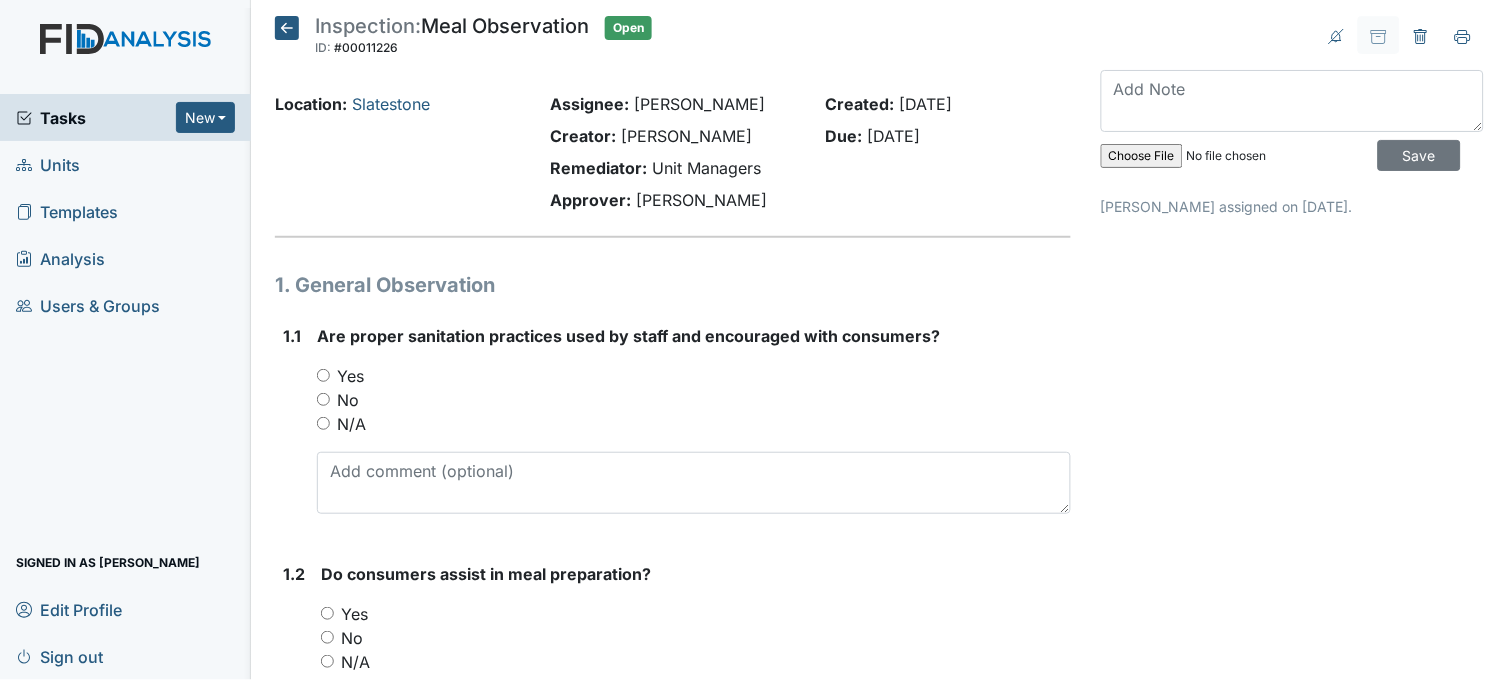 click on "Yes" at bounding box center [323, 375] 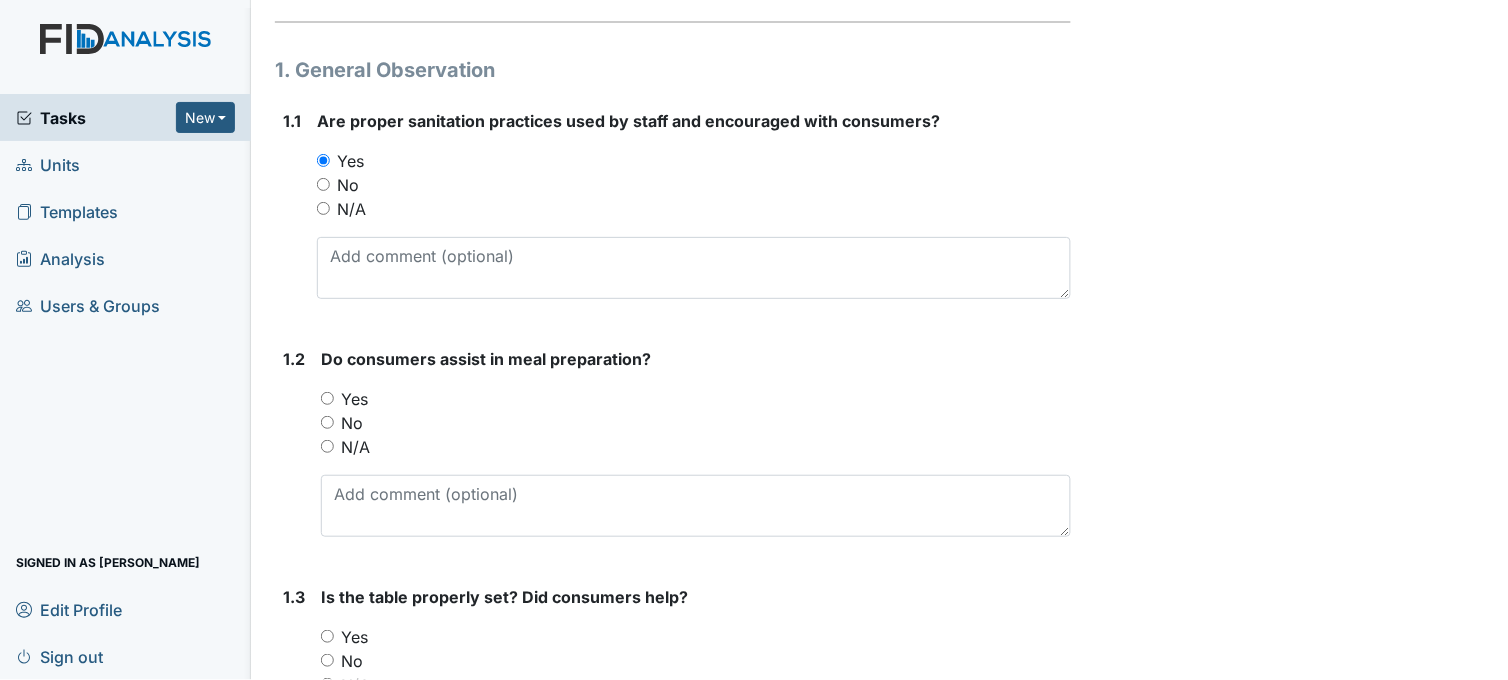 scroll, scrollTop: 222, scrollLeft: 0, axis: vertical 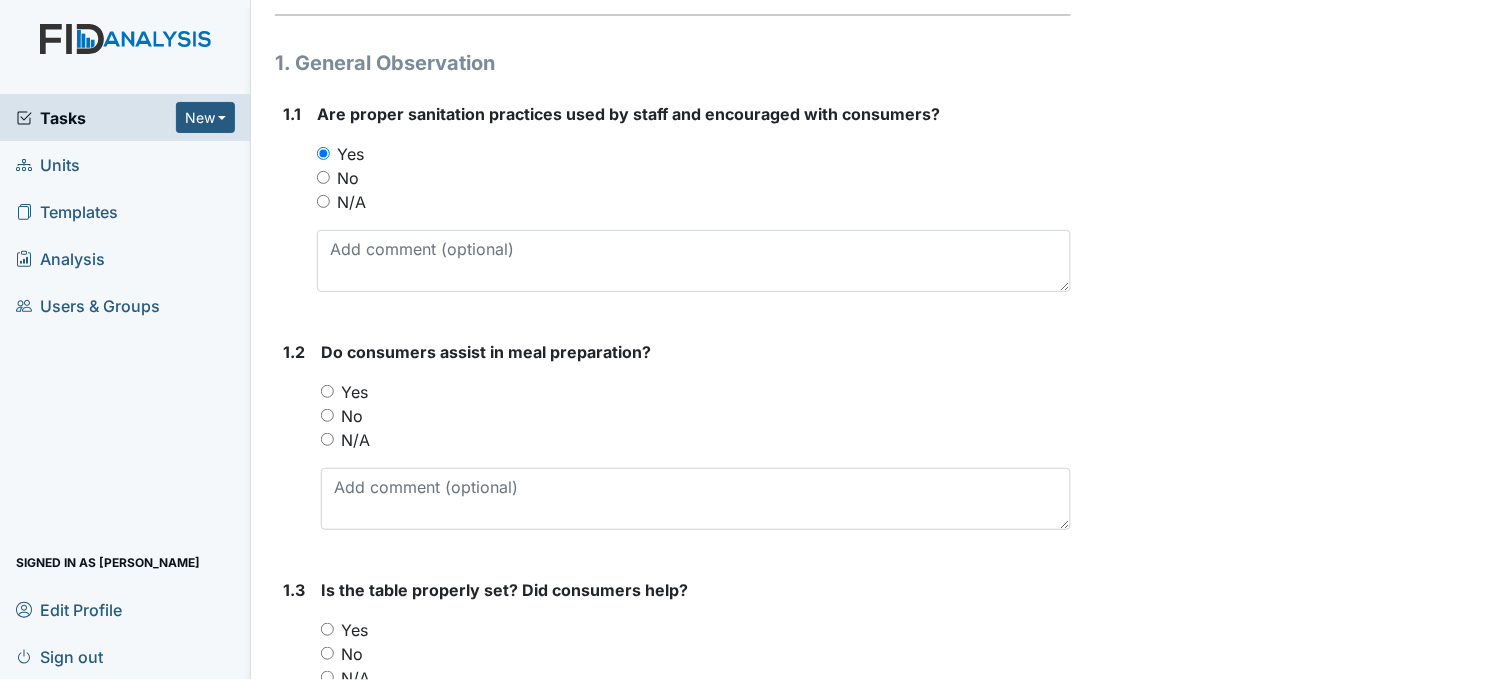 click on "No" at bounding box center [327, 415] 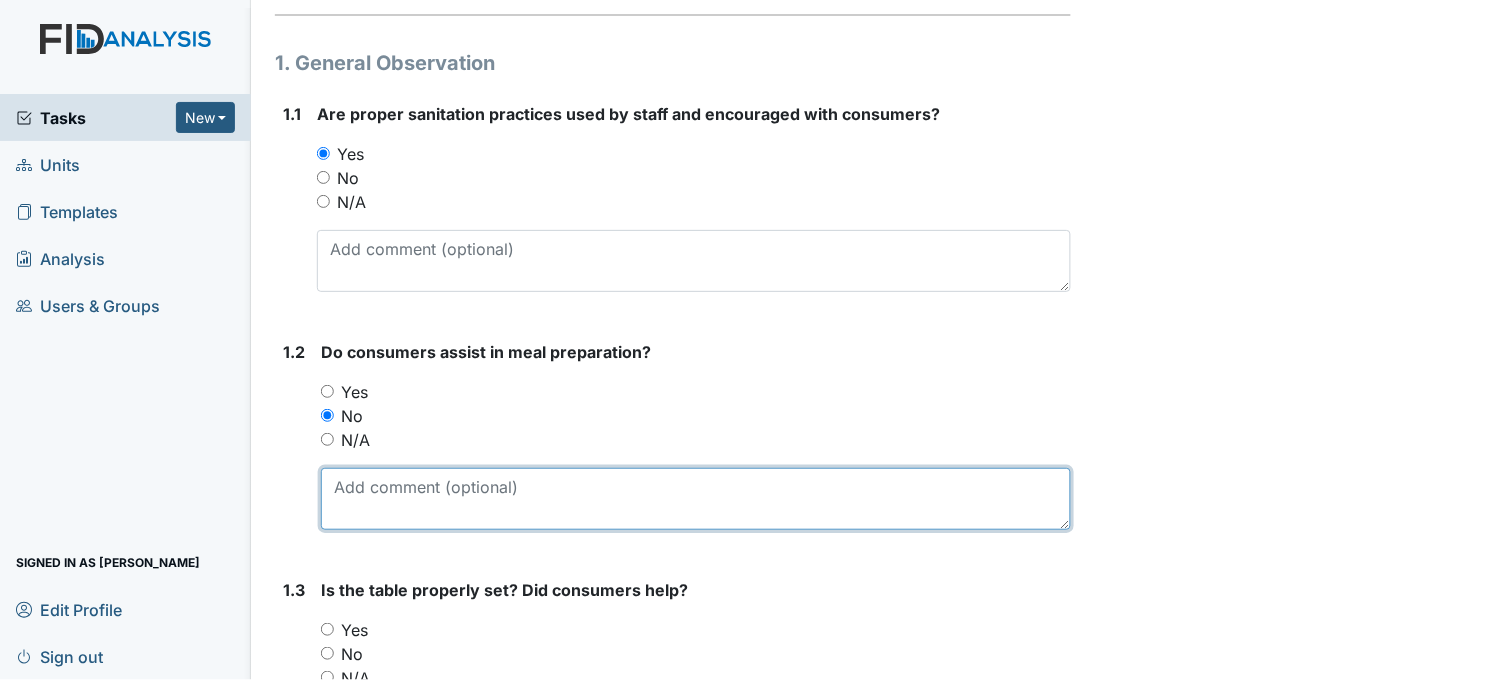 click at bounding box center (696, 499) 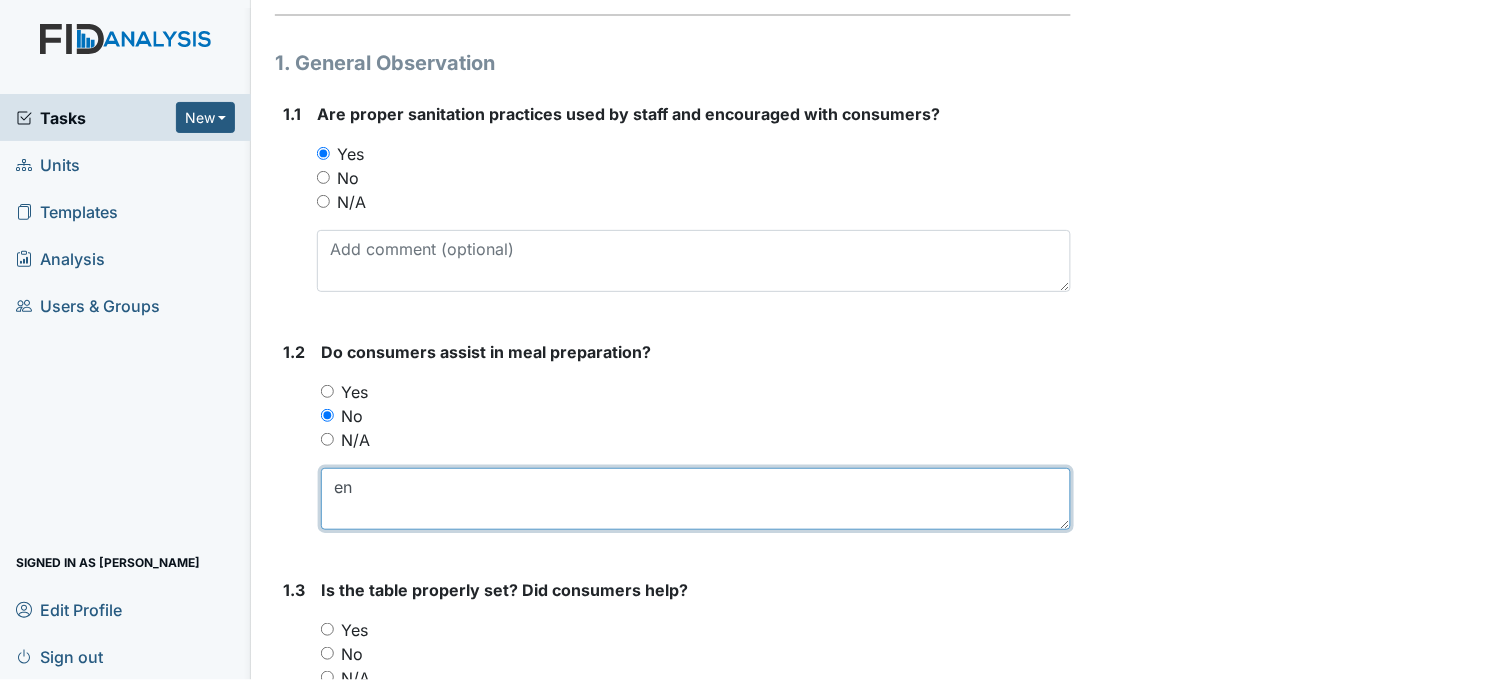 type on "e" 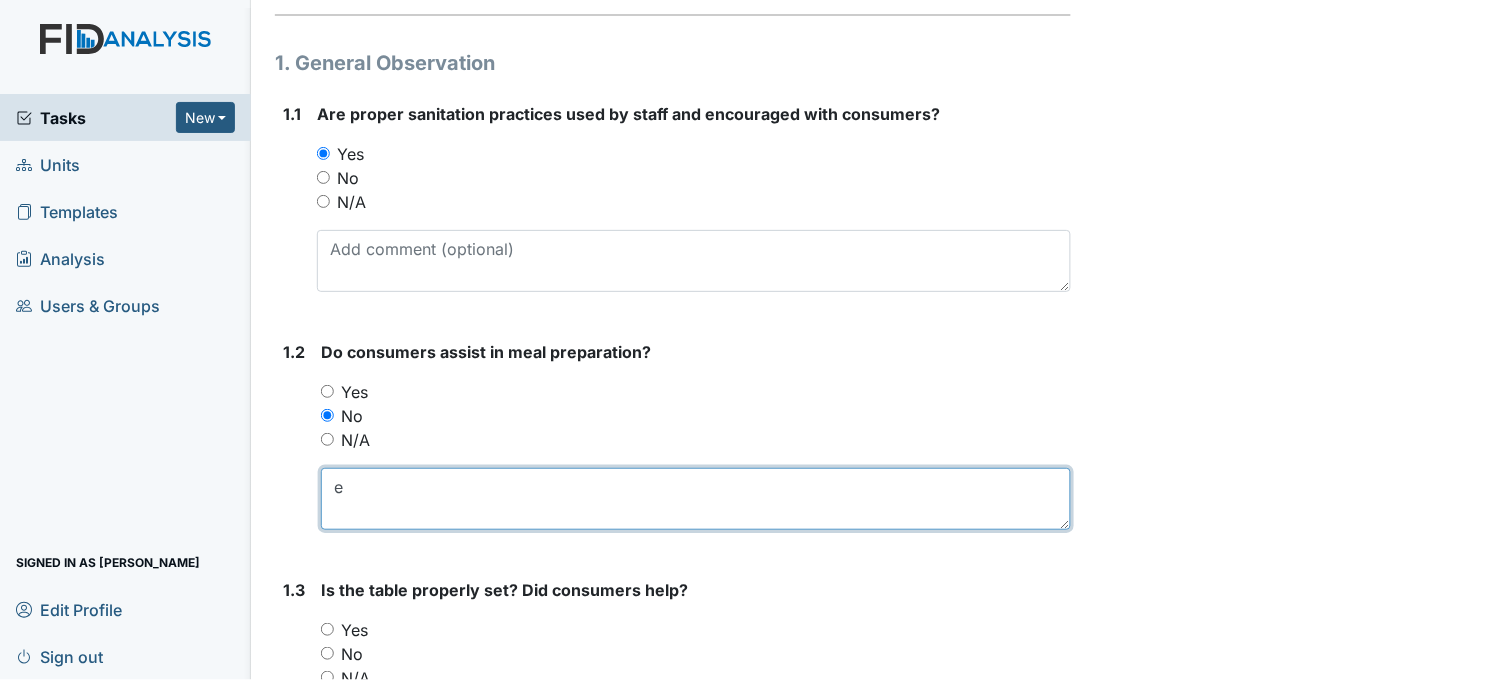 type 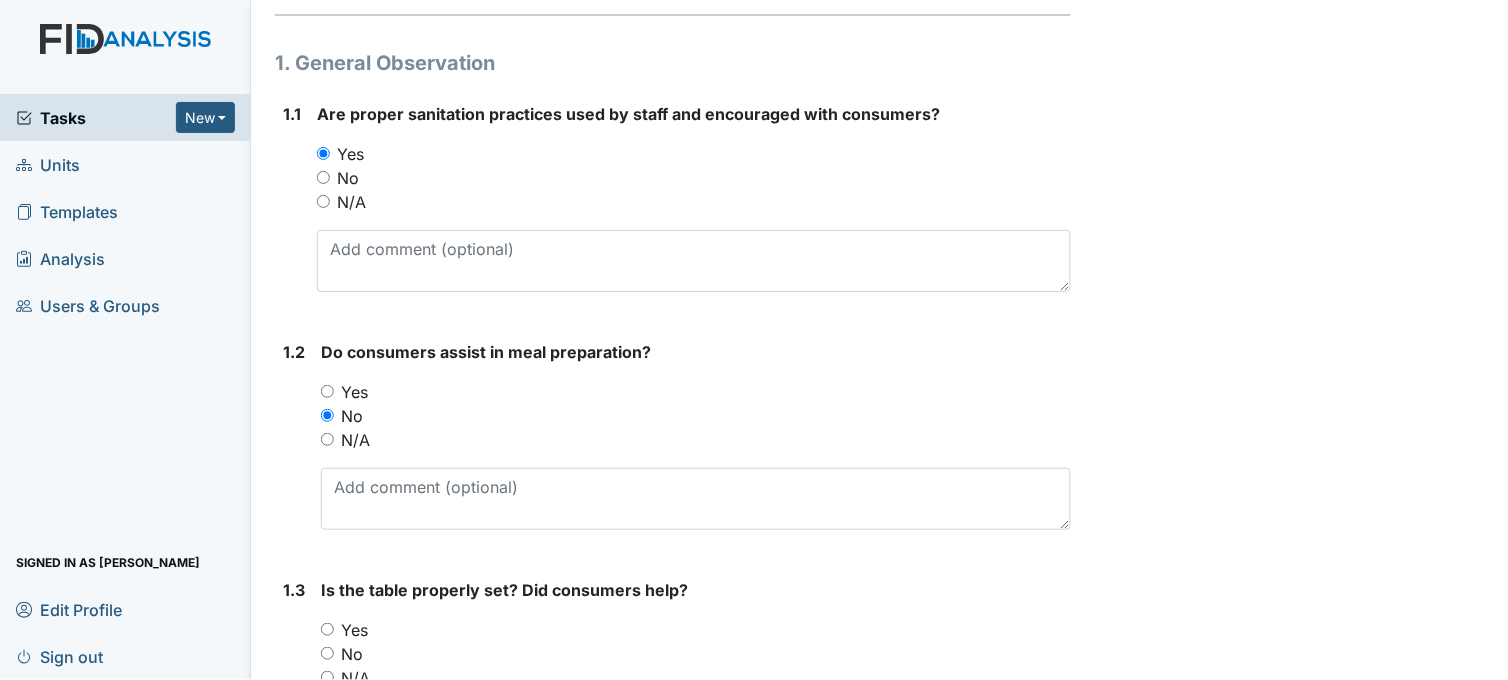 click on "Yes" at bounding box center (327, 391) 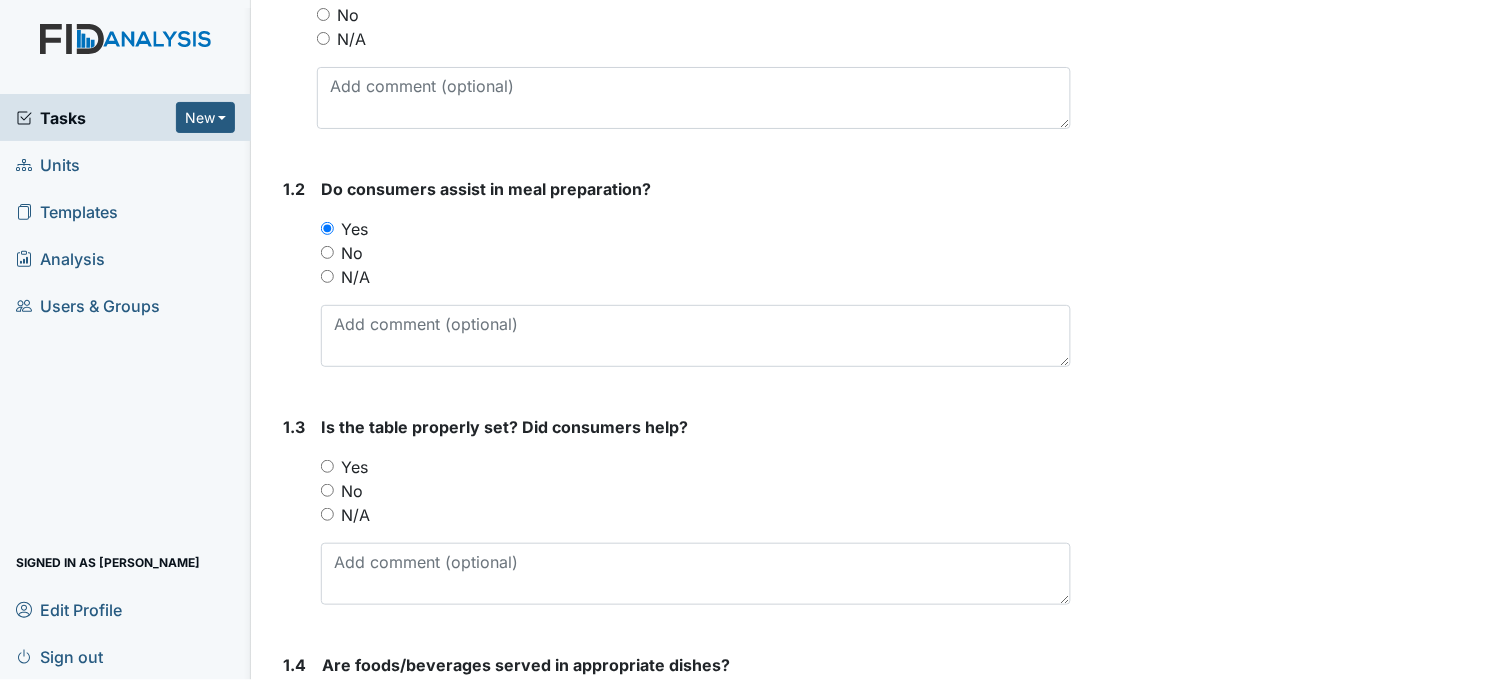 scroll, scrollTop: 444, scrollLeft: 0, axis: vertical 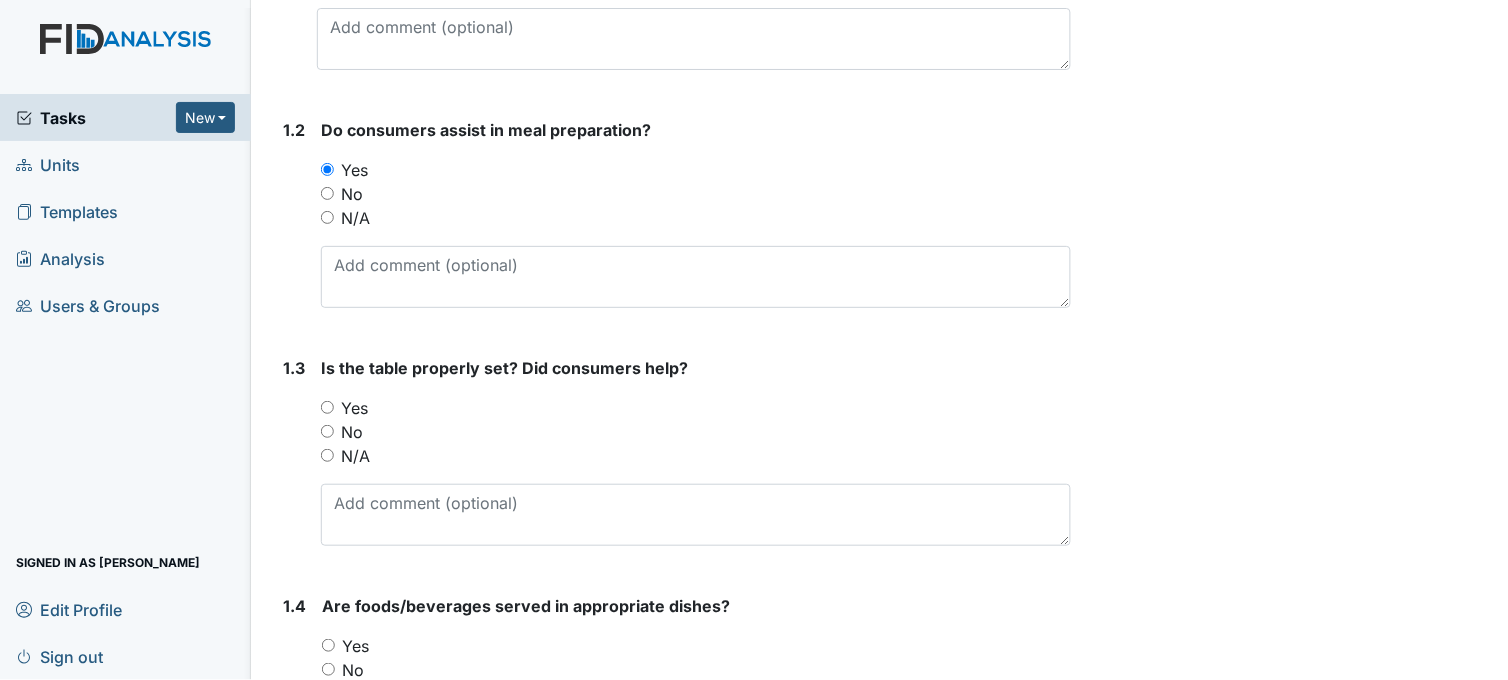 click on "No" at bounding box center [327, 431] 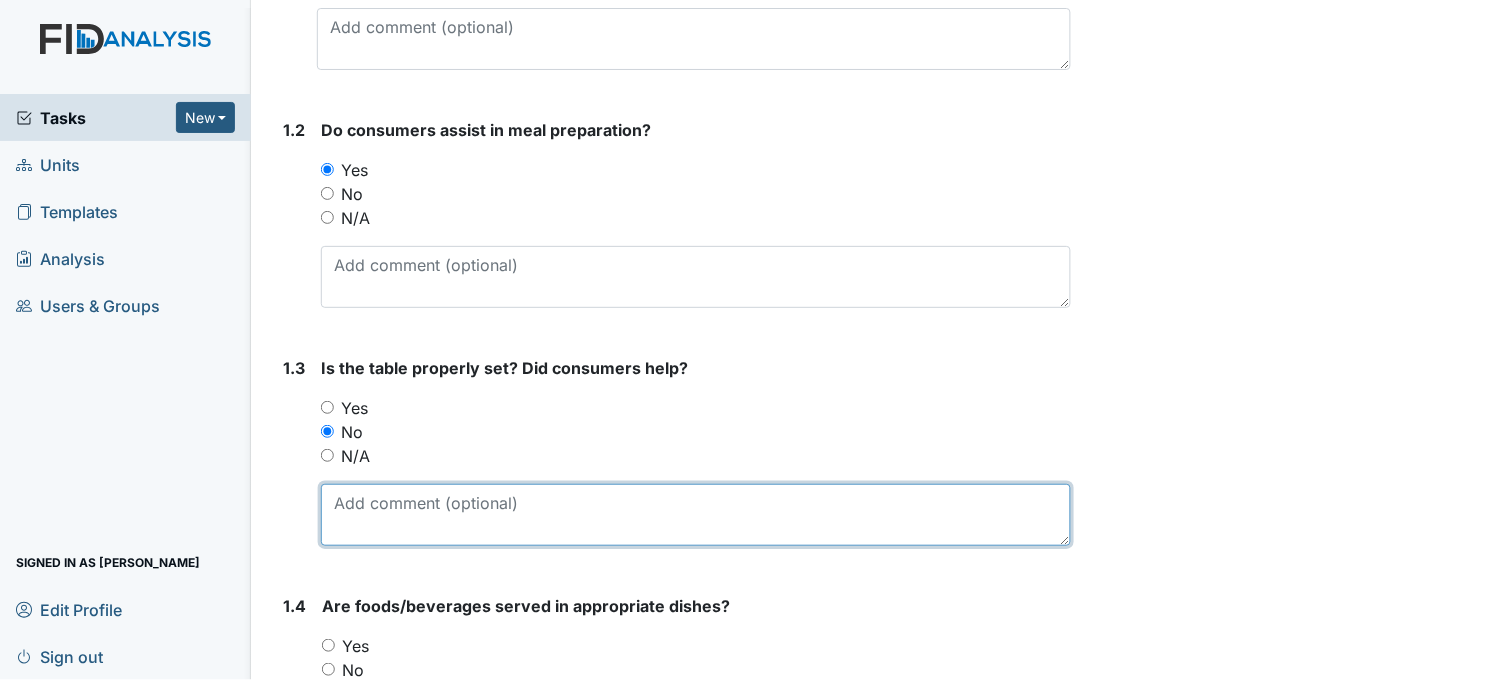 click at bounding box center (696, 515) 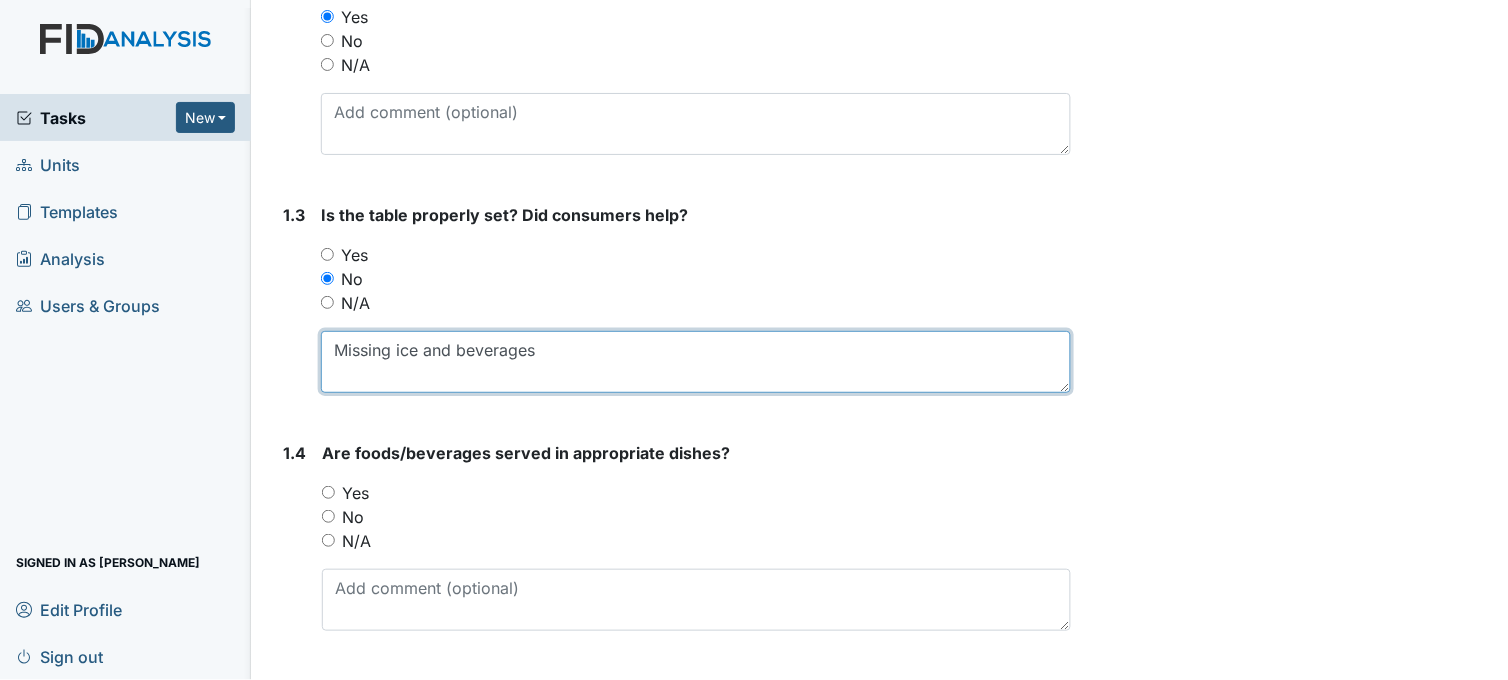 scroll, scrollTop: 666, scrollLeft: 0, axis: vertical 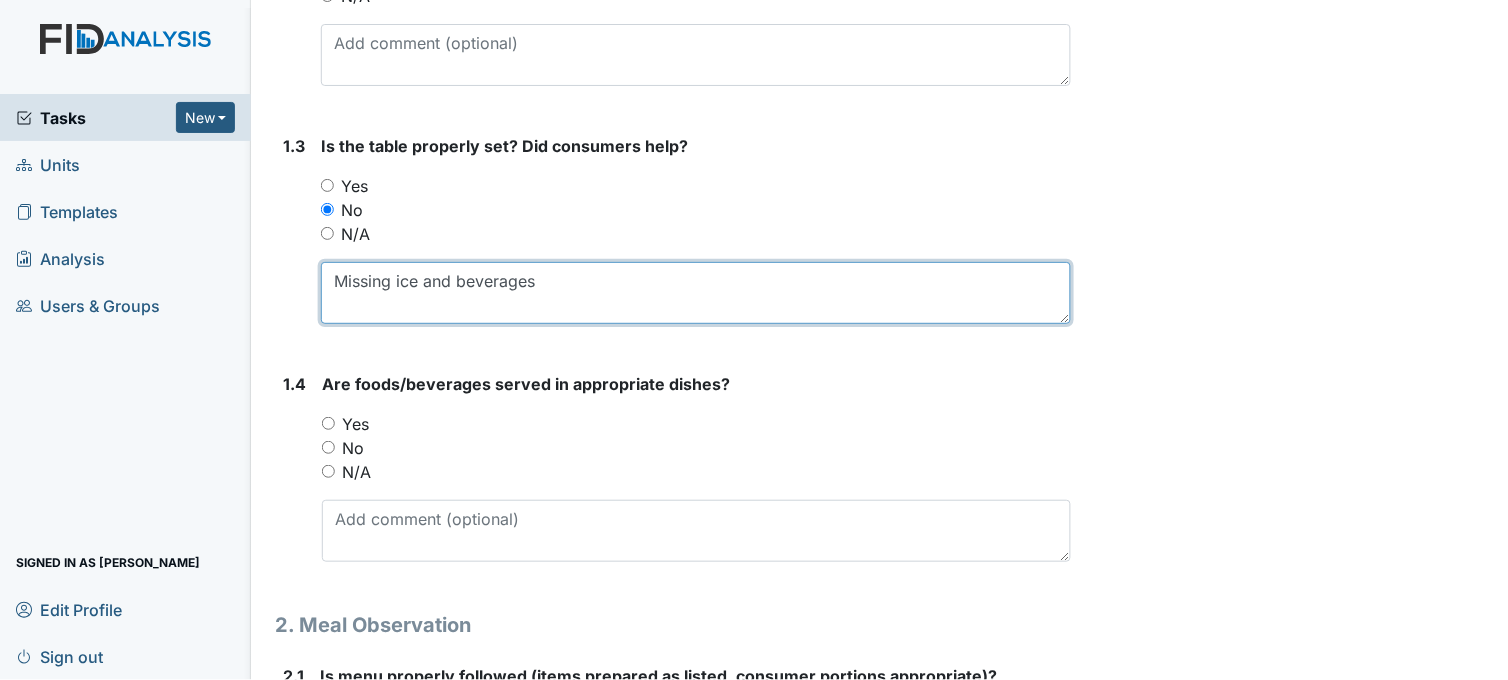 type on "Missing ice and beverages" 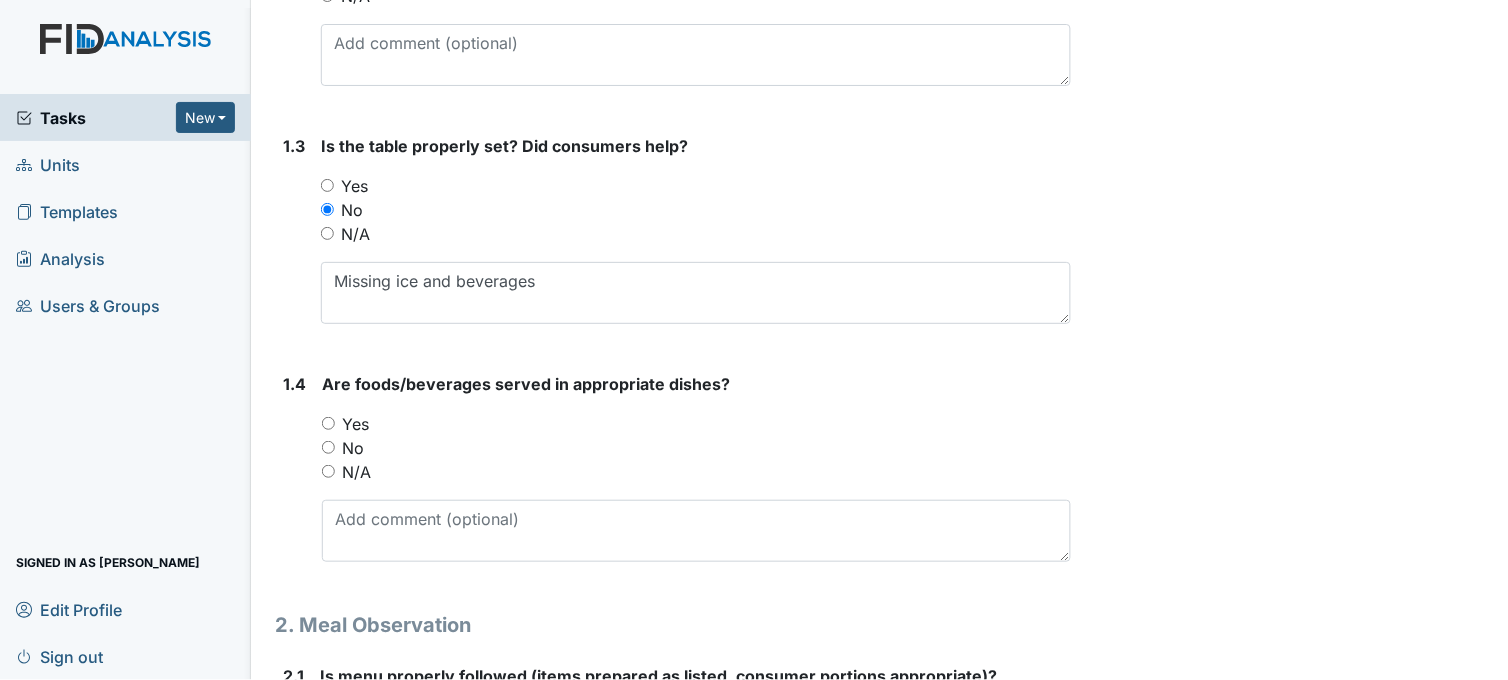 click on "Yes" at bounding box center (328, 423) 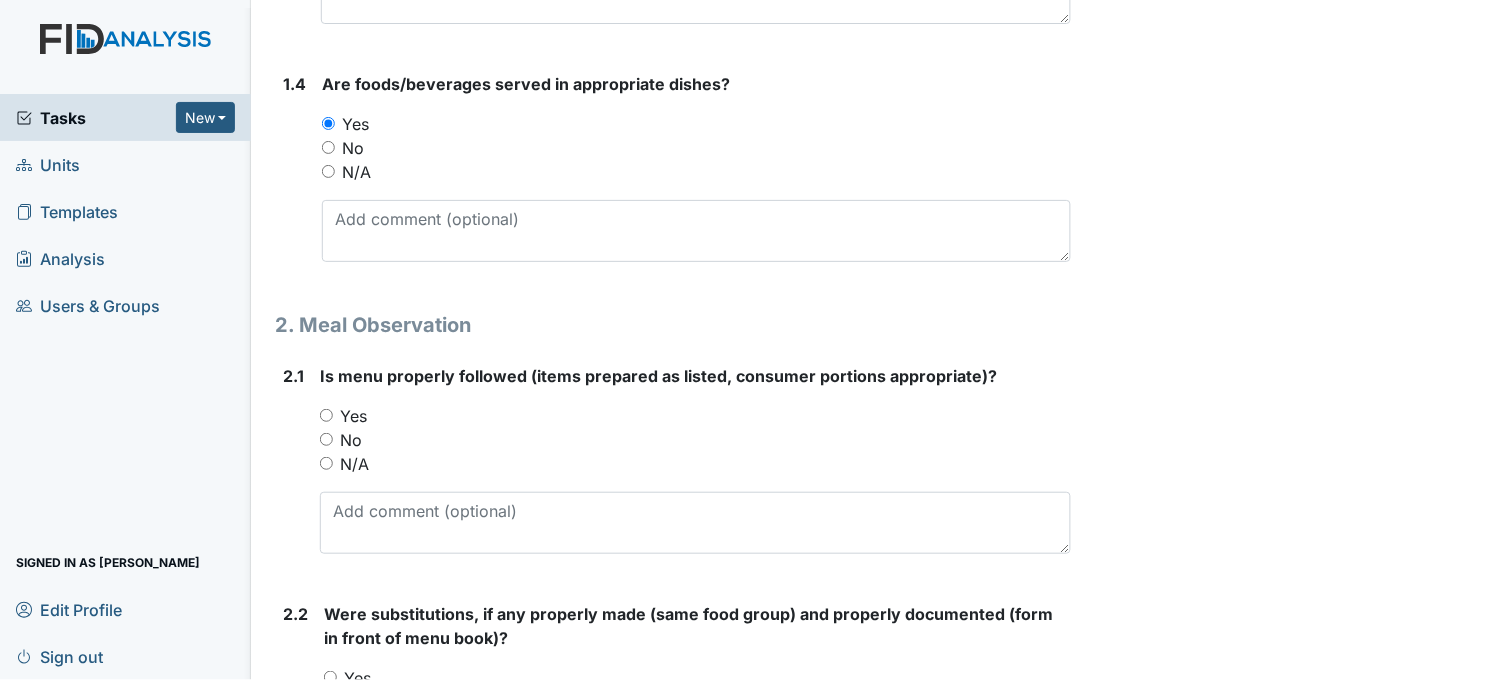 scroll, scrollTop: 1000, scrollLeft: 0, axis: vertical 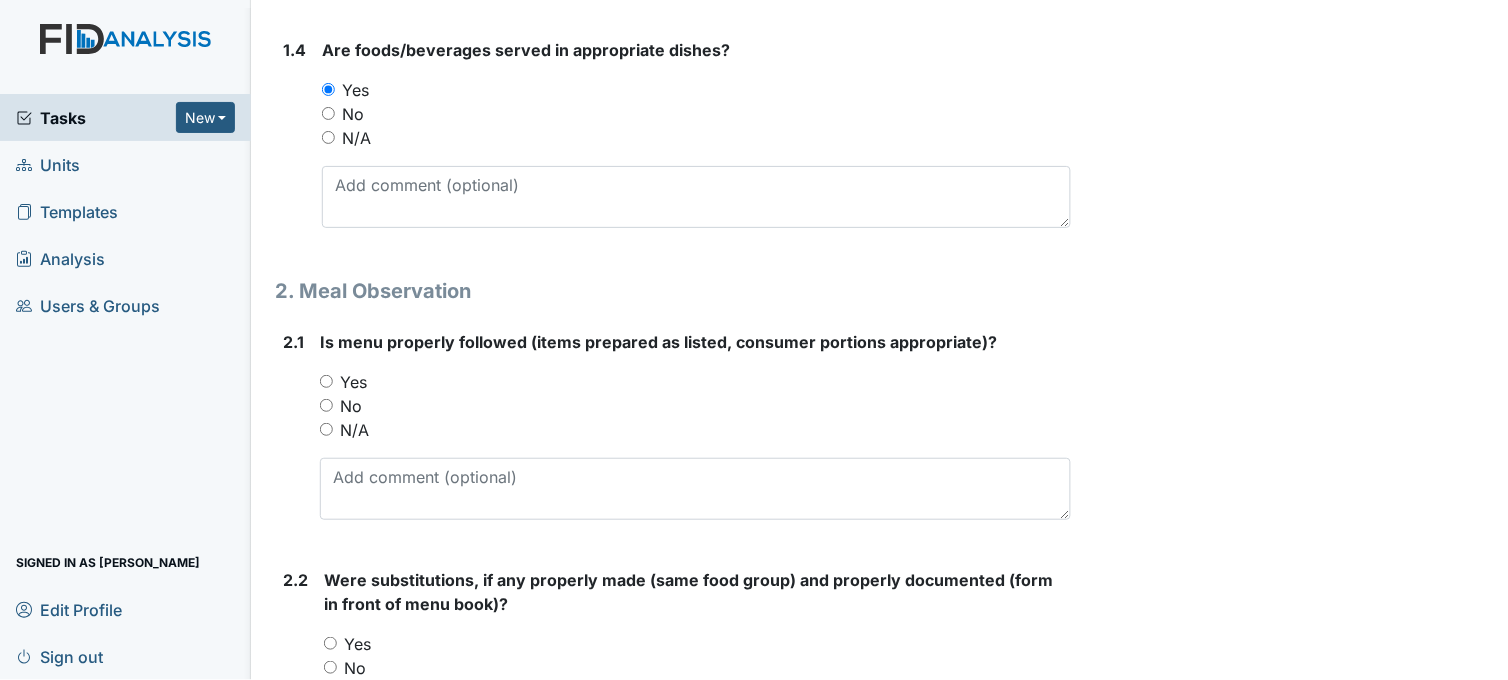 click on "Yes" at bounding box center [326, 381] 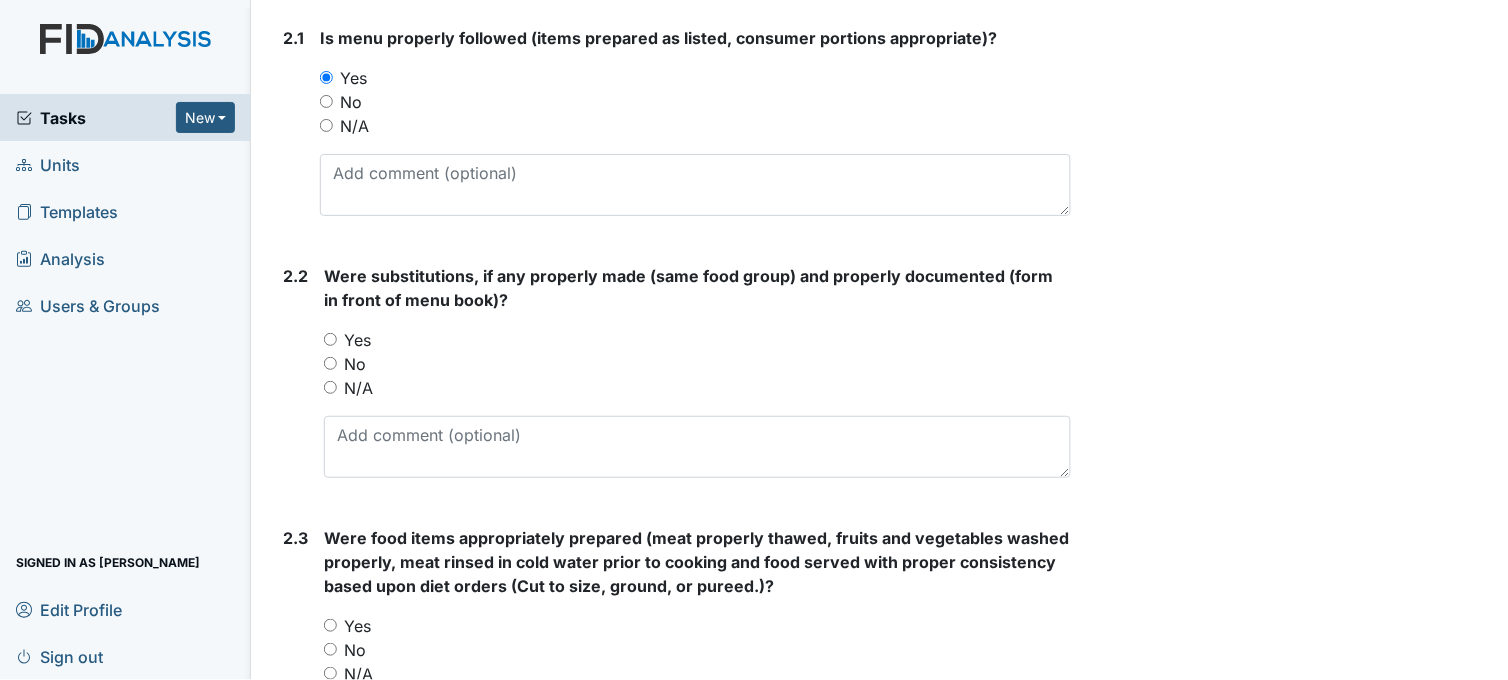 scroll, scrollTop: 1333, scrollLeft: 0, axis: vertical 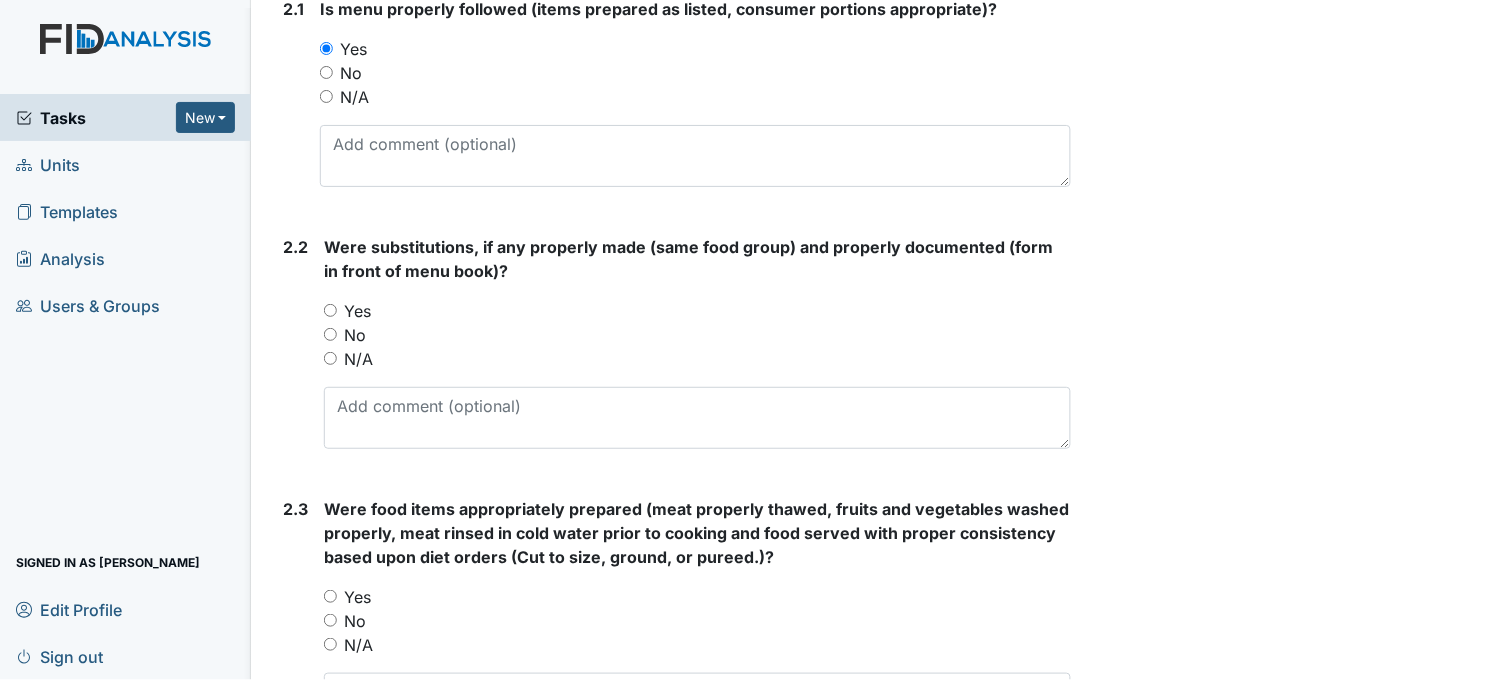 click on "Yes" at bounding box center (330, 310) 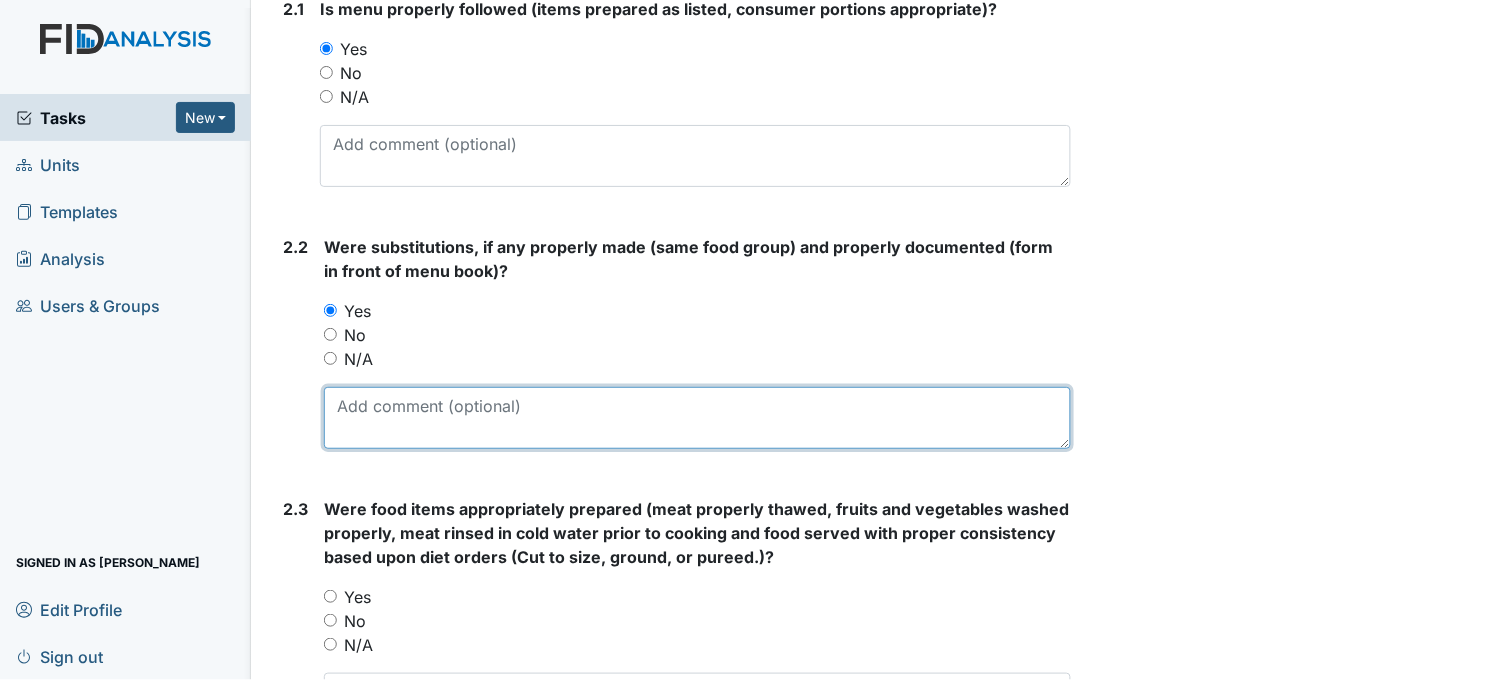 click at bounding box center [697, 418] 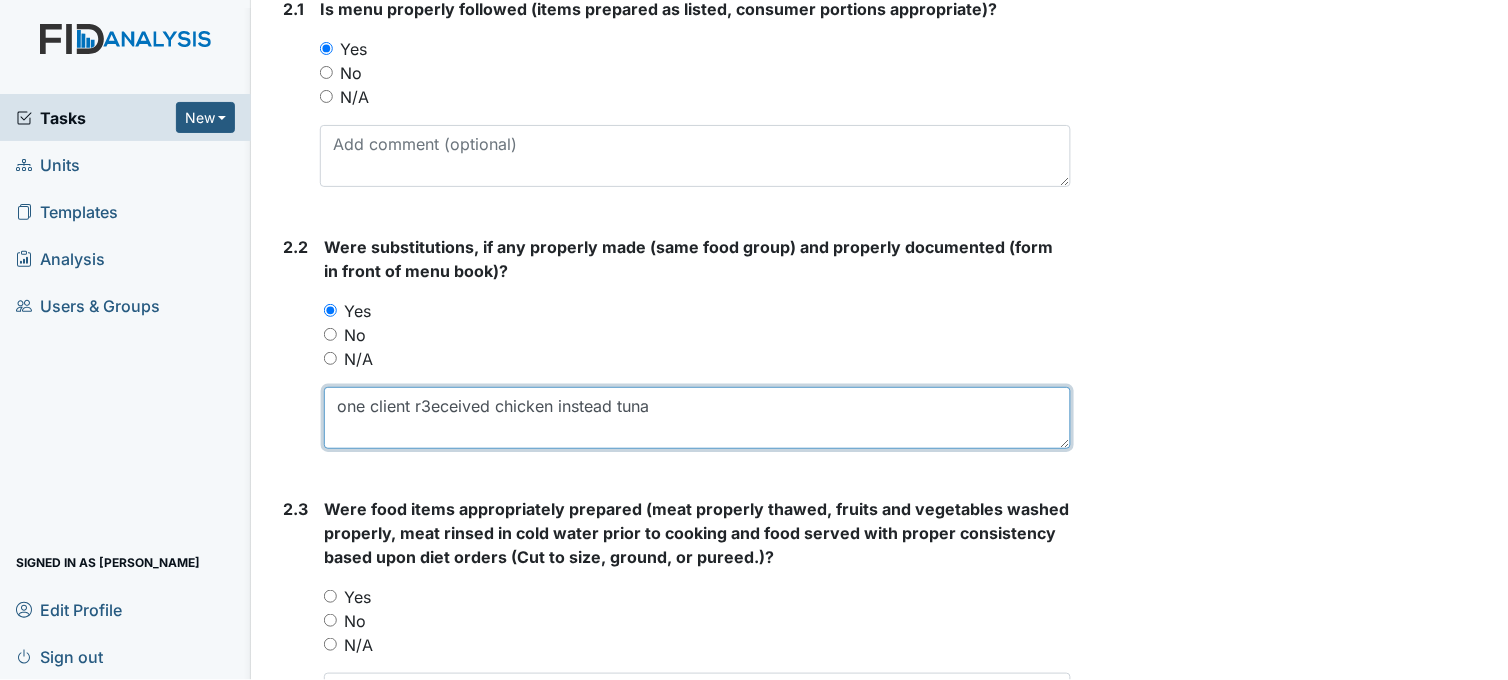 click on "one client r3eceived chicken instead tuna" at bounding box center [697, 418] 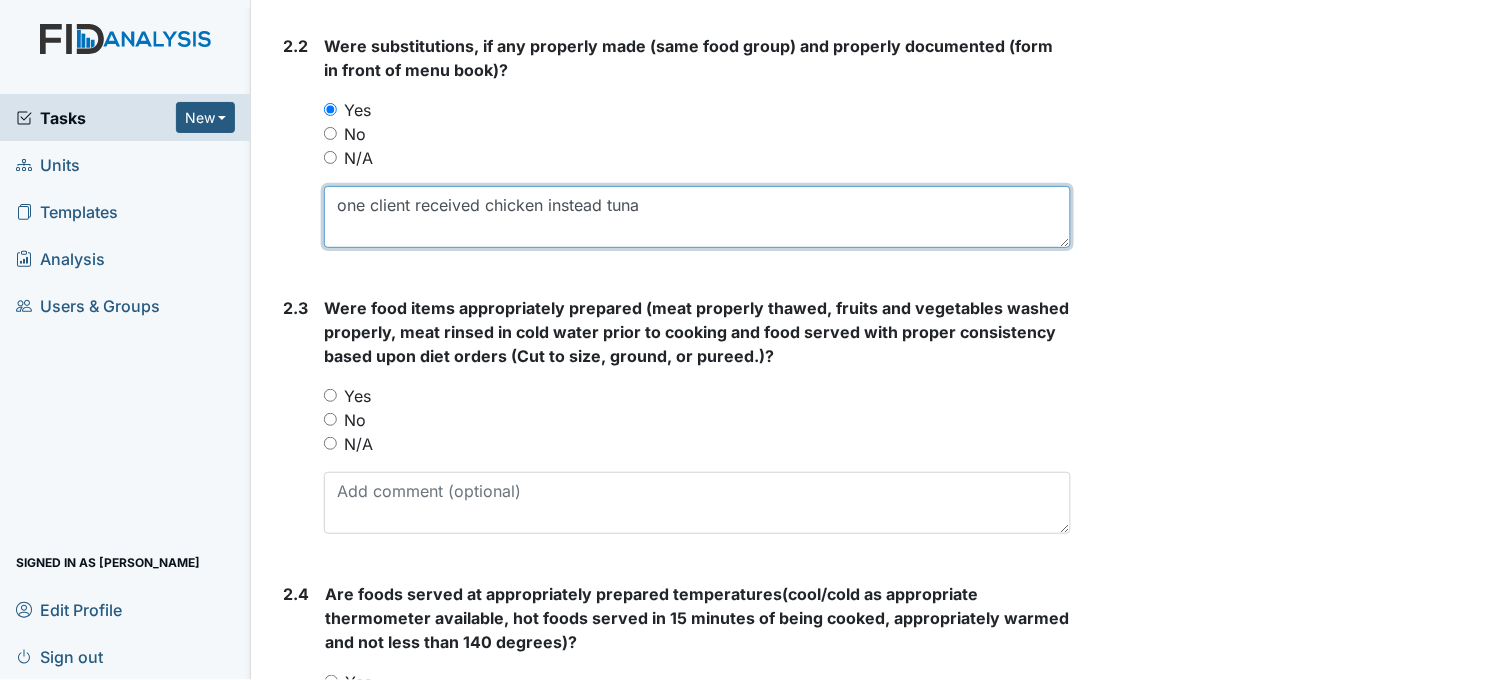 scroll, scrollTop: 1555, scrollLeft: 0, axis: vertical 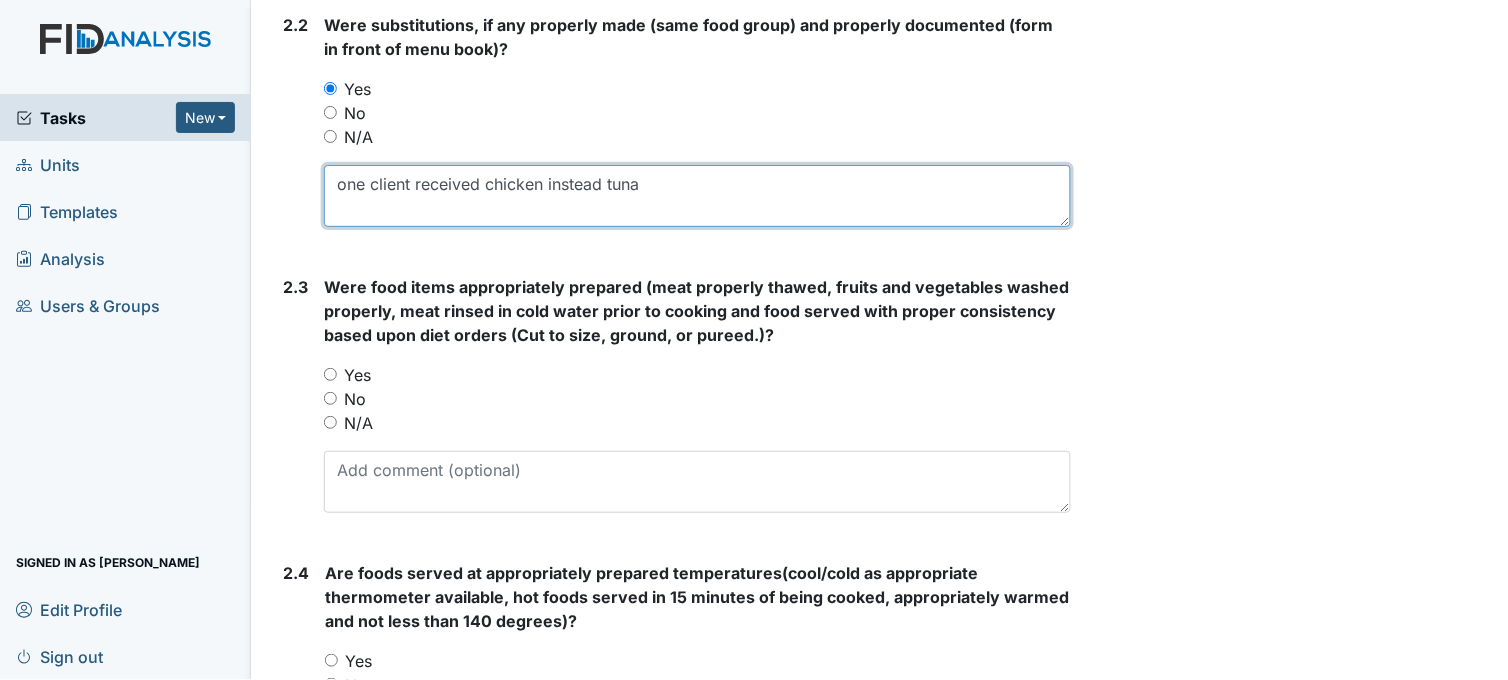 type on "one client received chicken instead tuna" 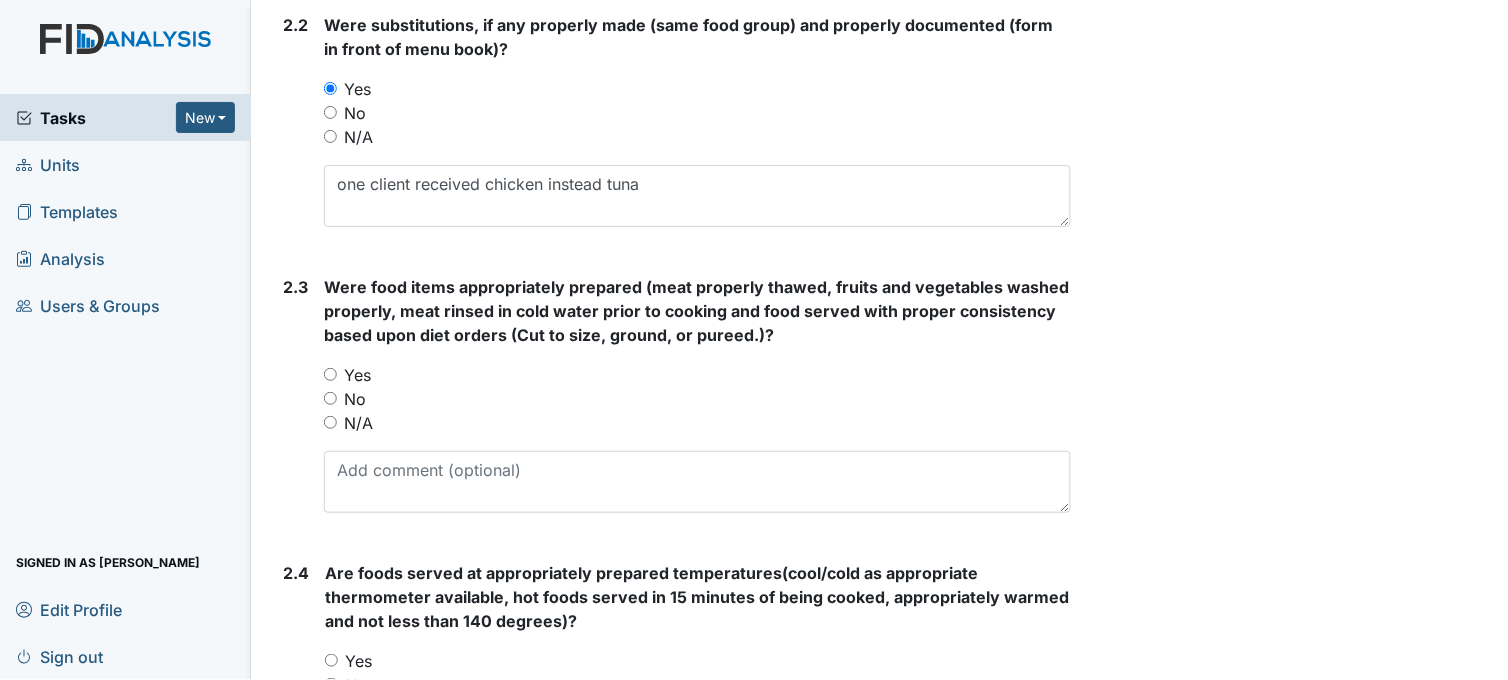 click on "Yes" at bounding box center (330, 374) 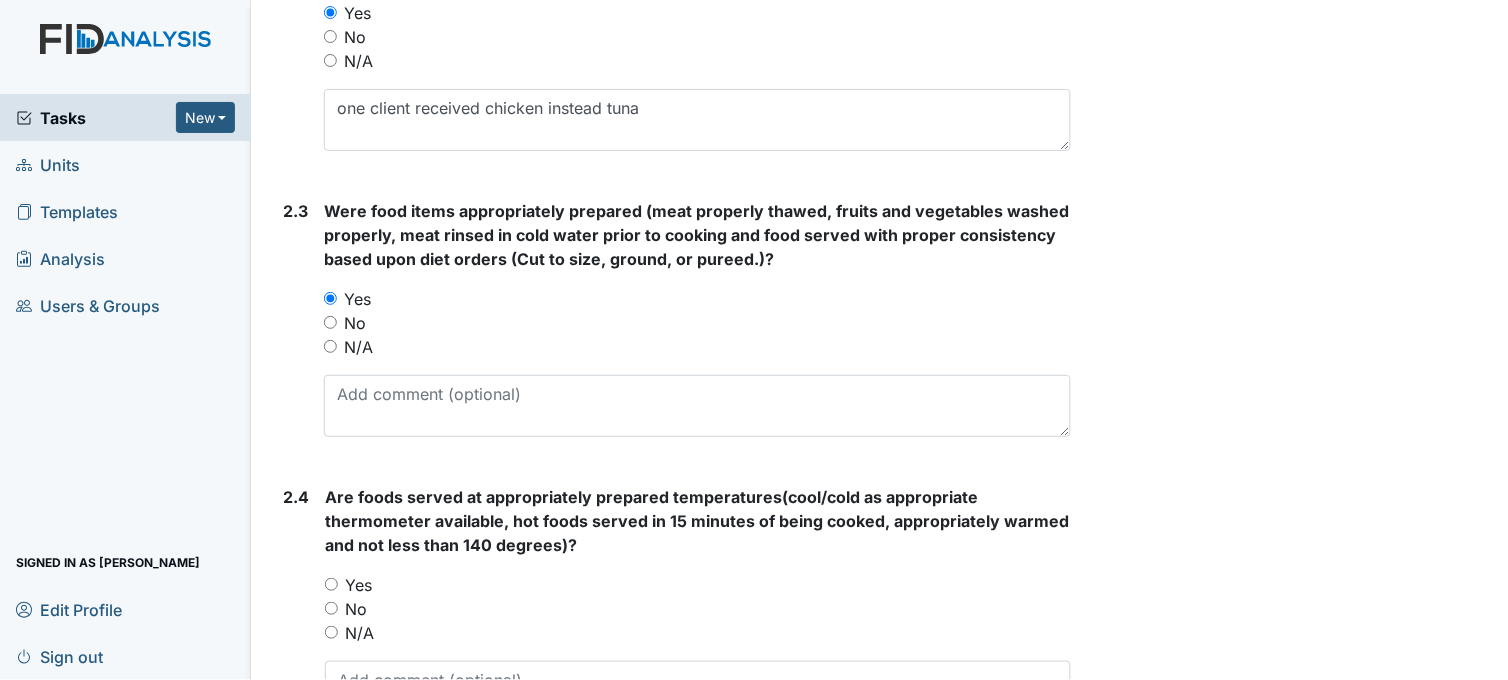 scroll, scrollTop: 1777, scrollLeft: 0, axis: vertical 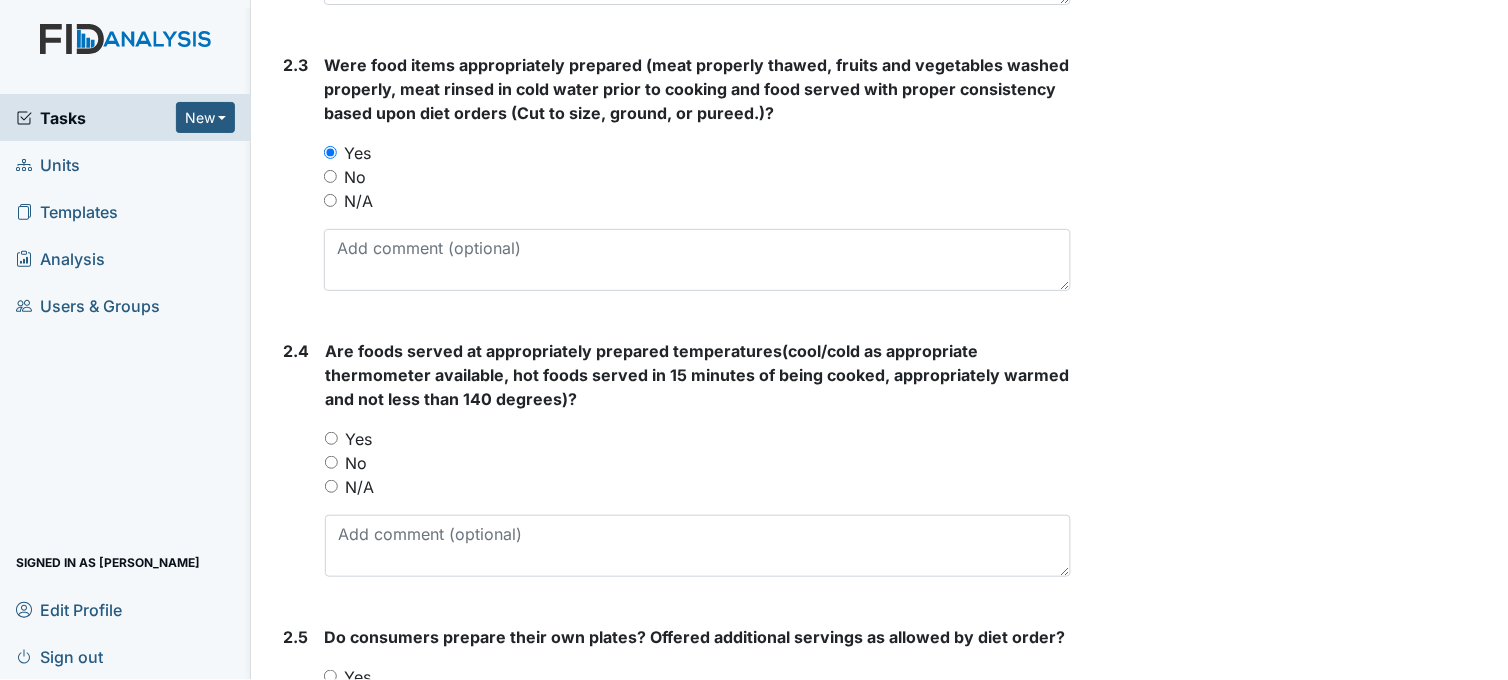 click on "Yes" at bounding box center (331, 438) 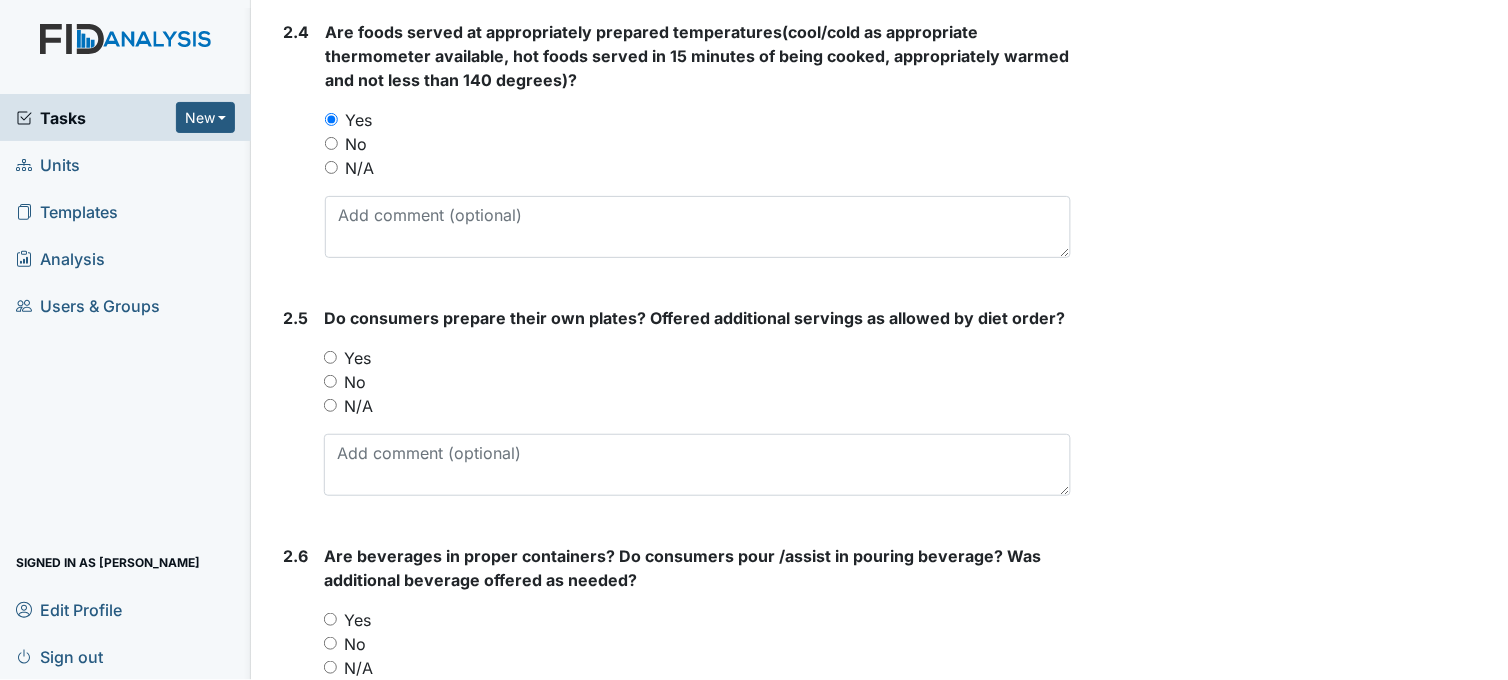 scroll, scrollTop: 2111, scrollLeft: 0, axis: vertical 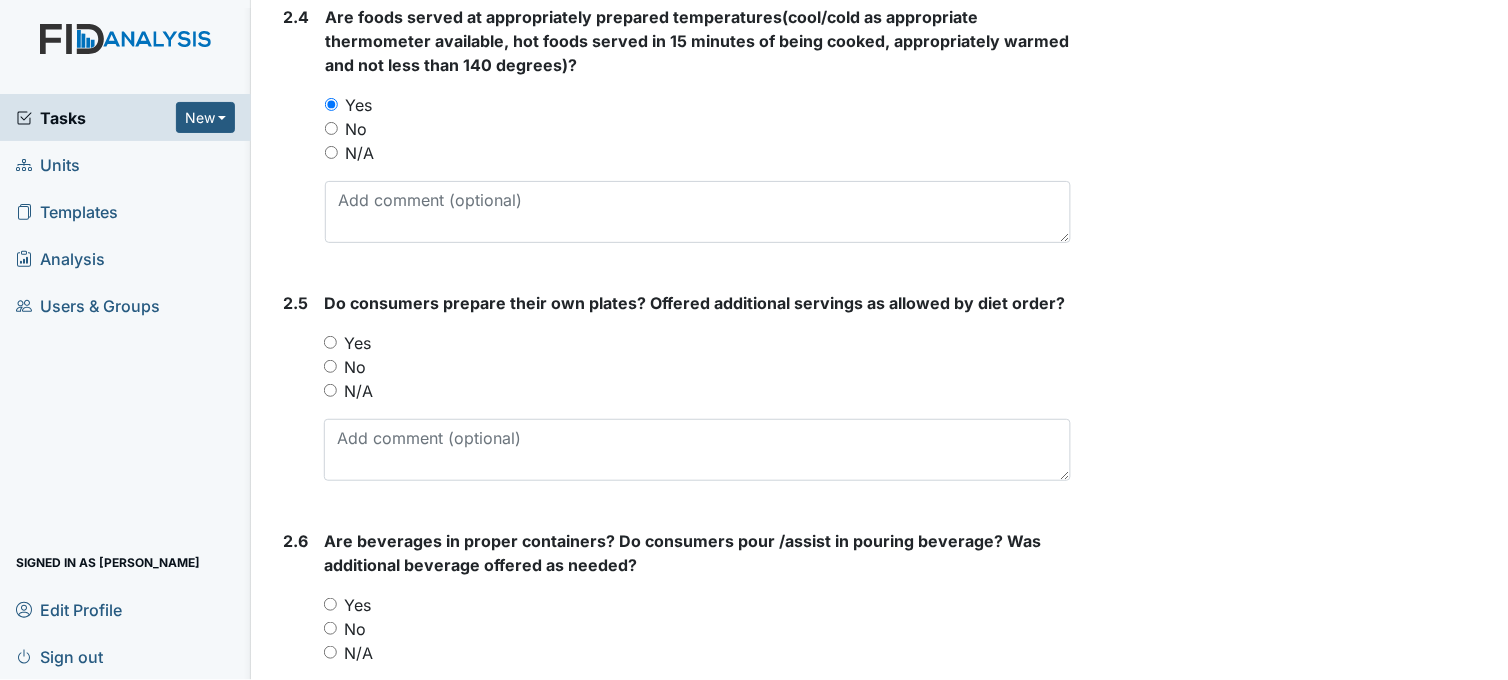 click on "Yes" at bounding box center [330, 342] 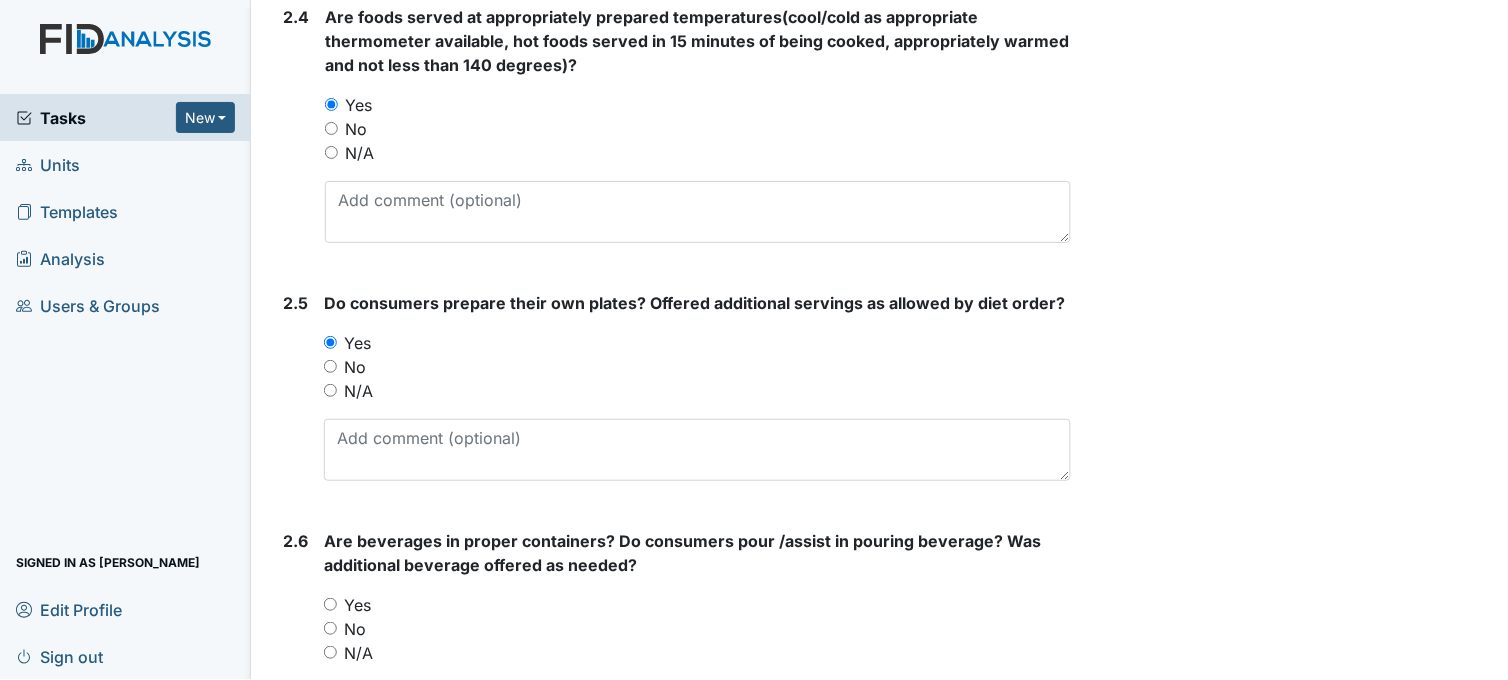 click on "No" at bounding box center [330, 366] 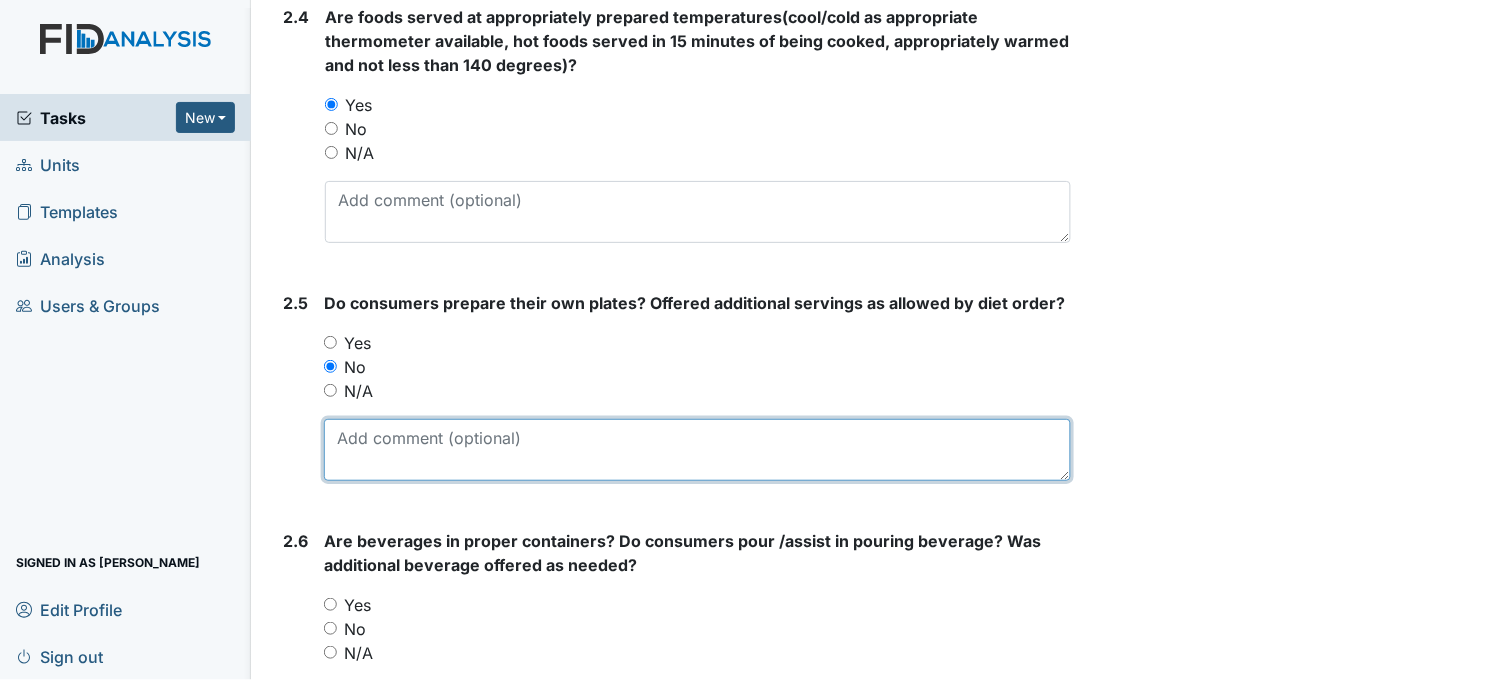 click at bounding box center [697, 450] 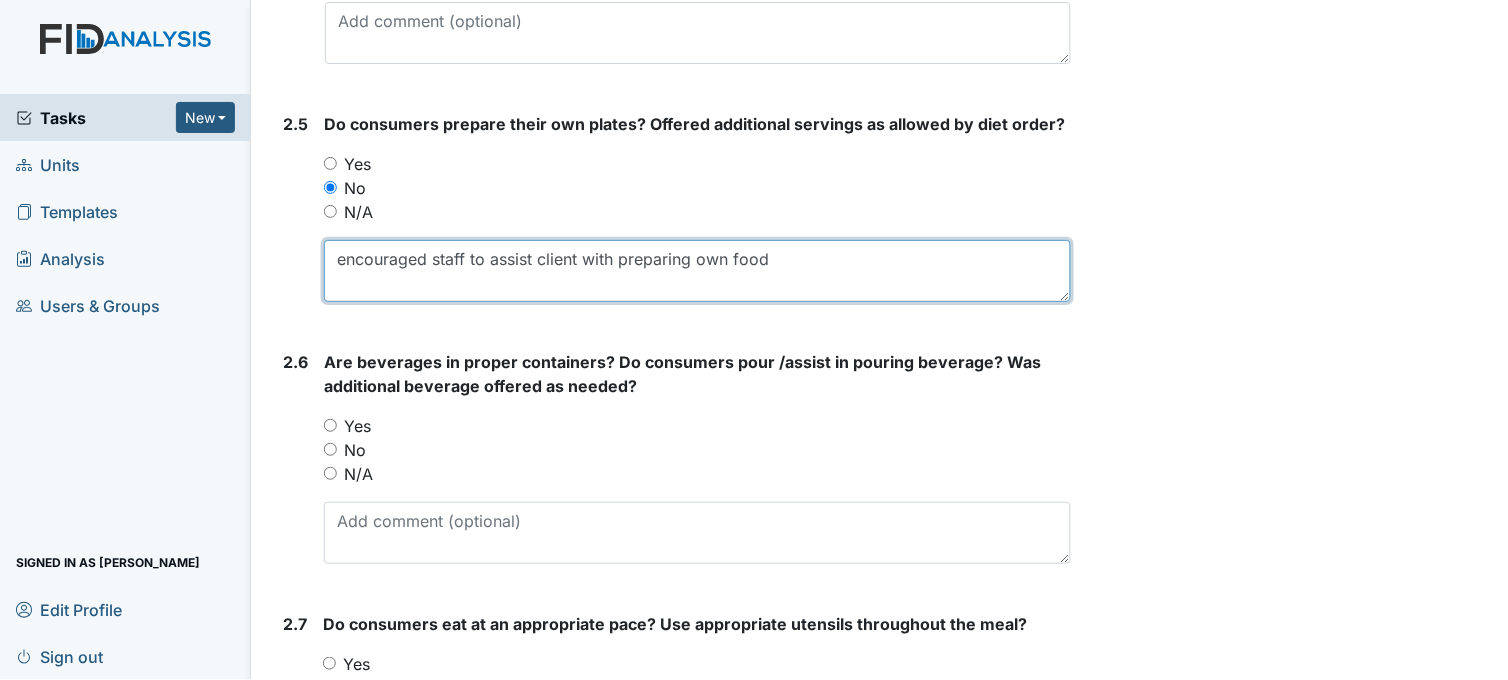 scroll, scrollTop: 2333, scrollLeft: 0, axis: vertical 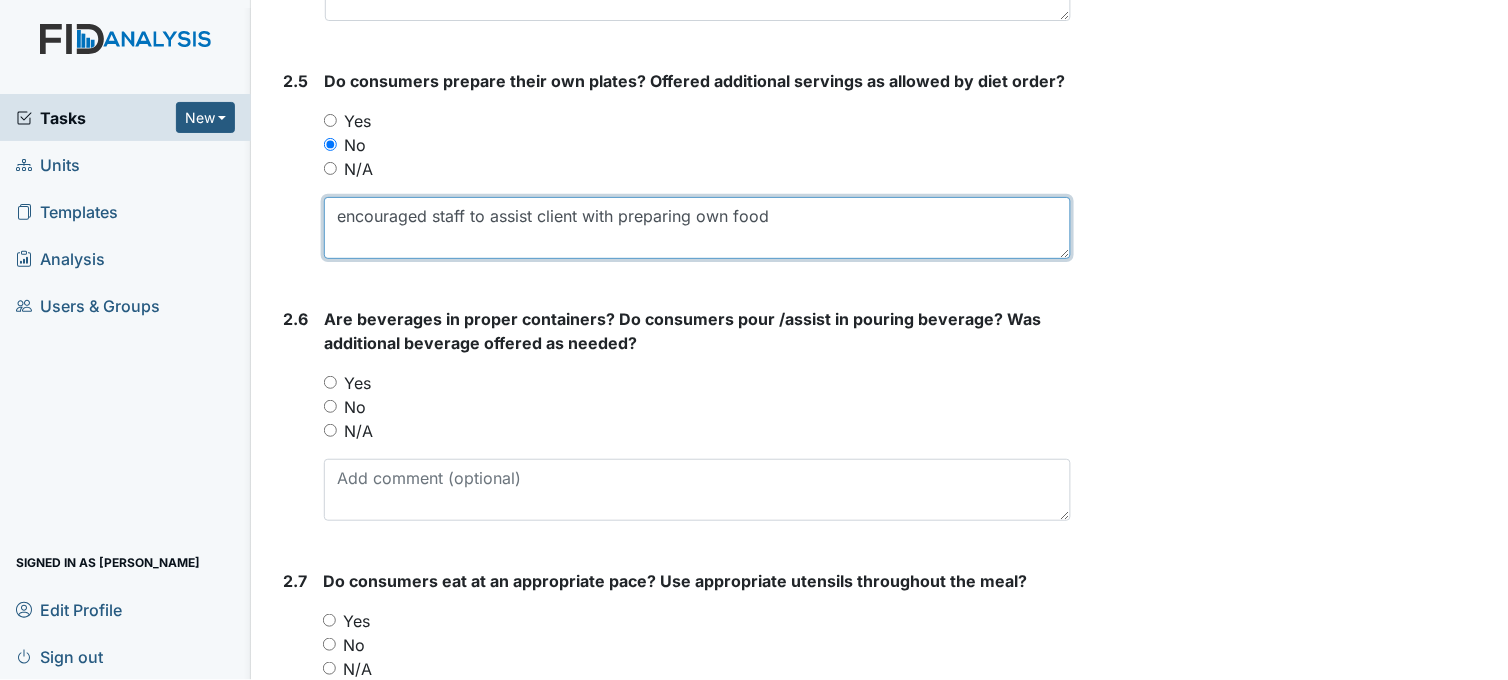 type on "encouraged staff to assist client with preparing own food" 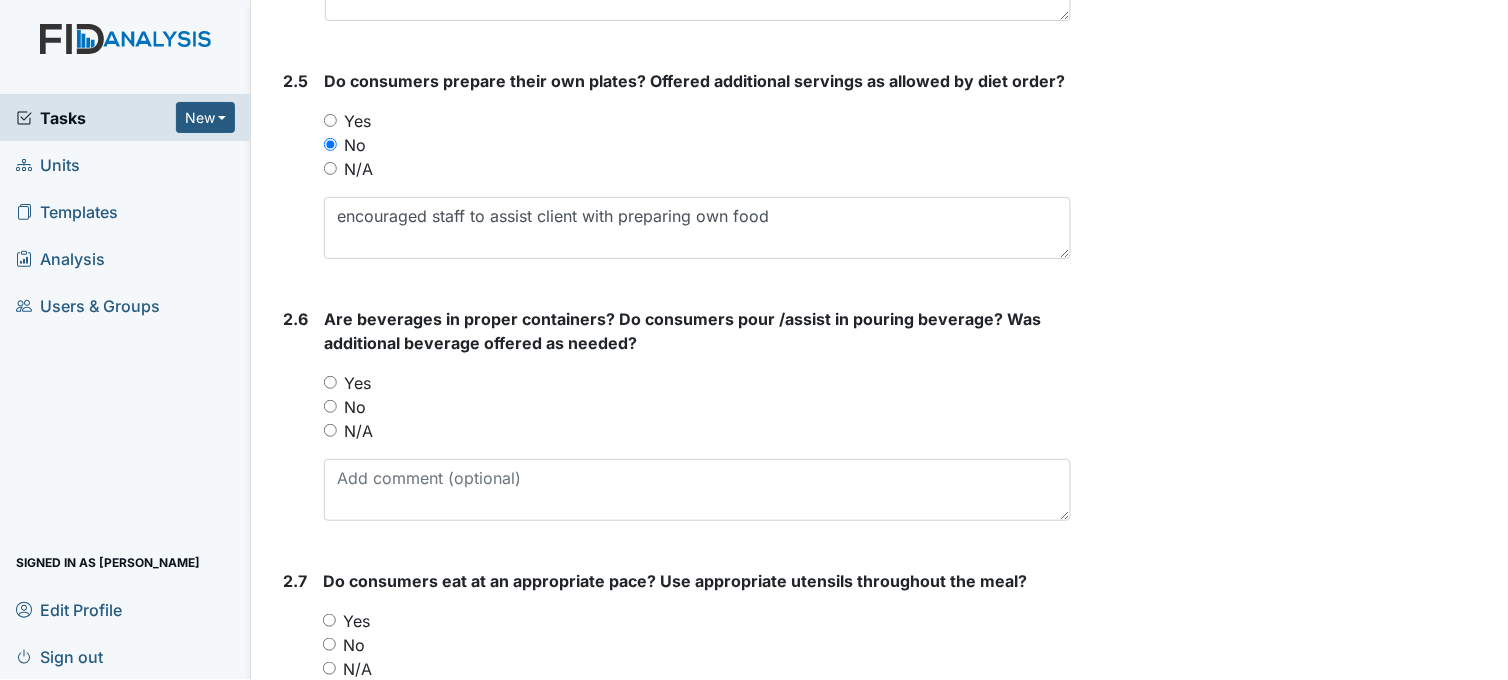 click on "Yes" at bounding box center [330, 382] 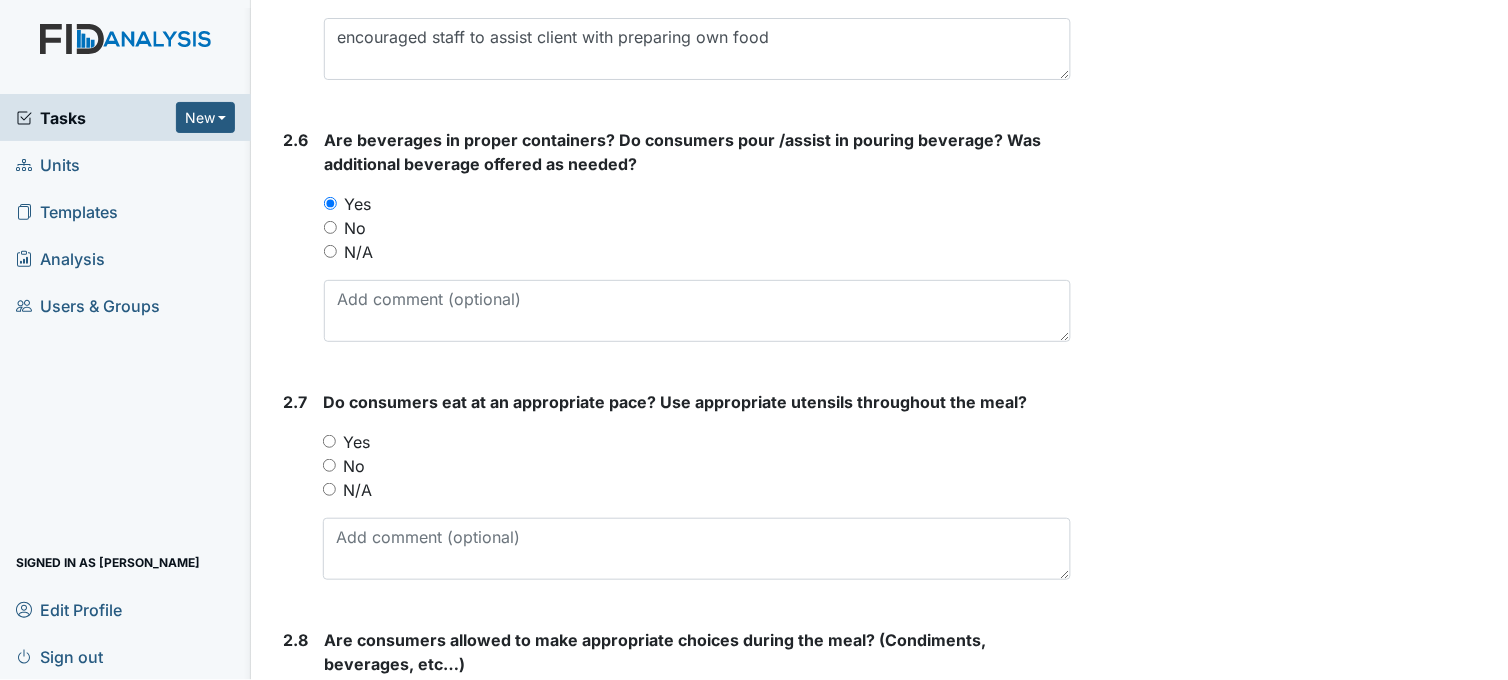 scroll, scrollTop: 2666, scrollLeft: 0, axis: vertical 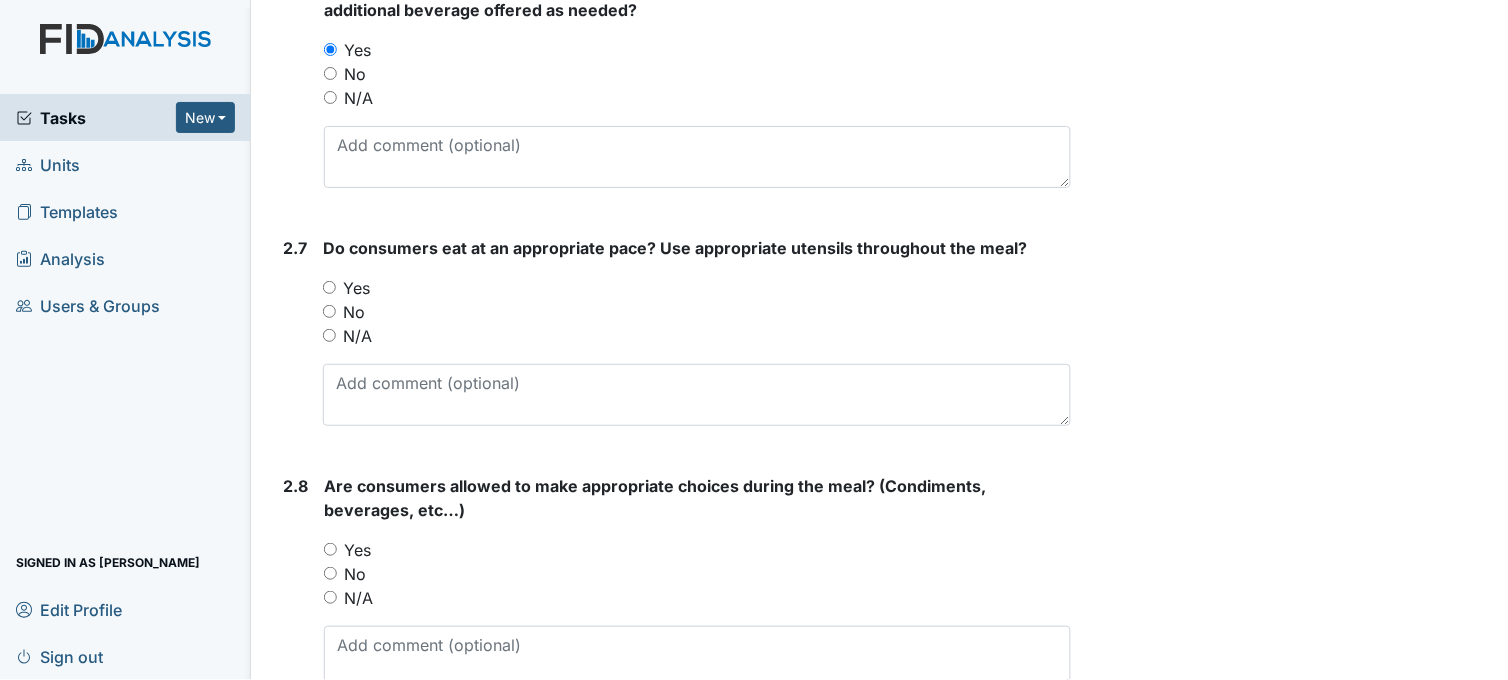 click on "Yes" at bounding box center [329, 287] 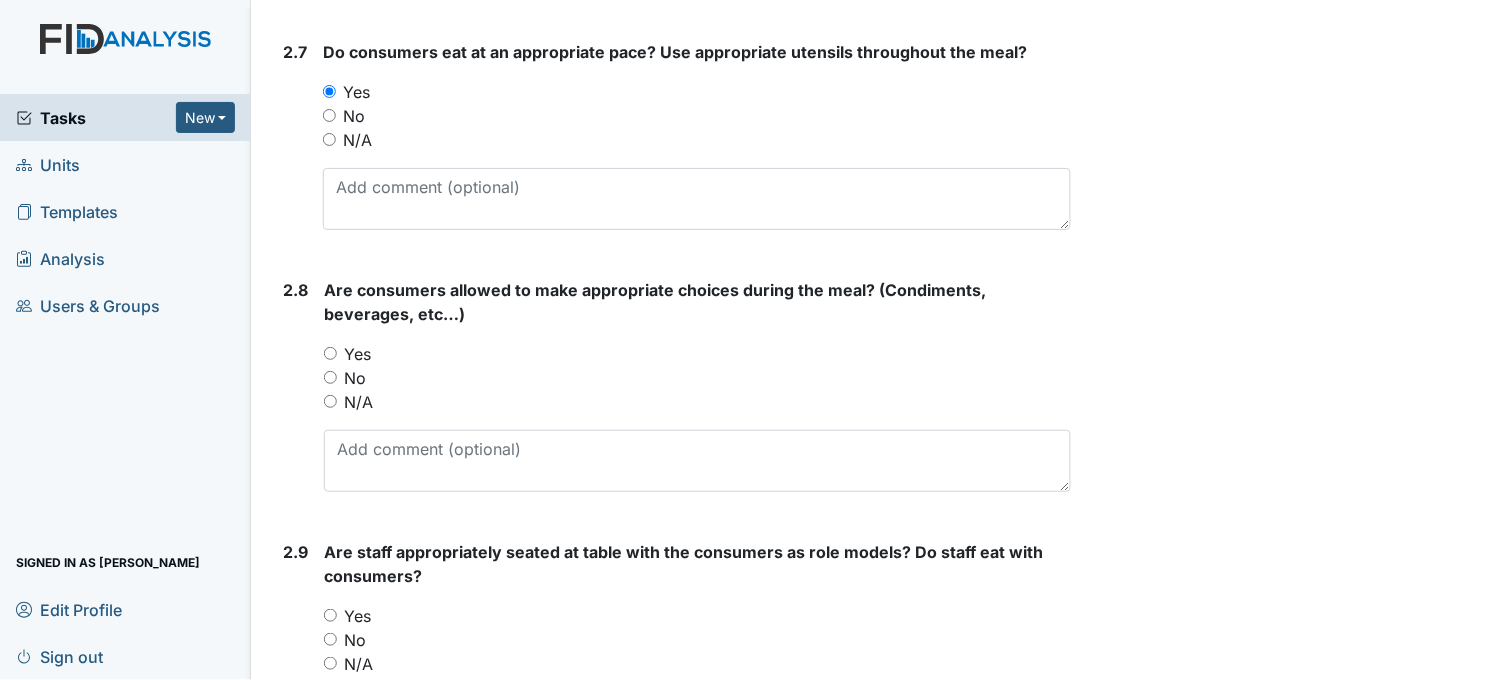 scroll, scrollTop: 2888, scrollLeft: 0, axis: vertical 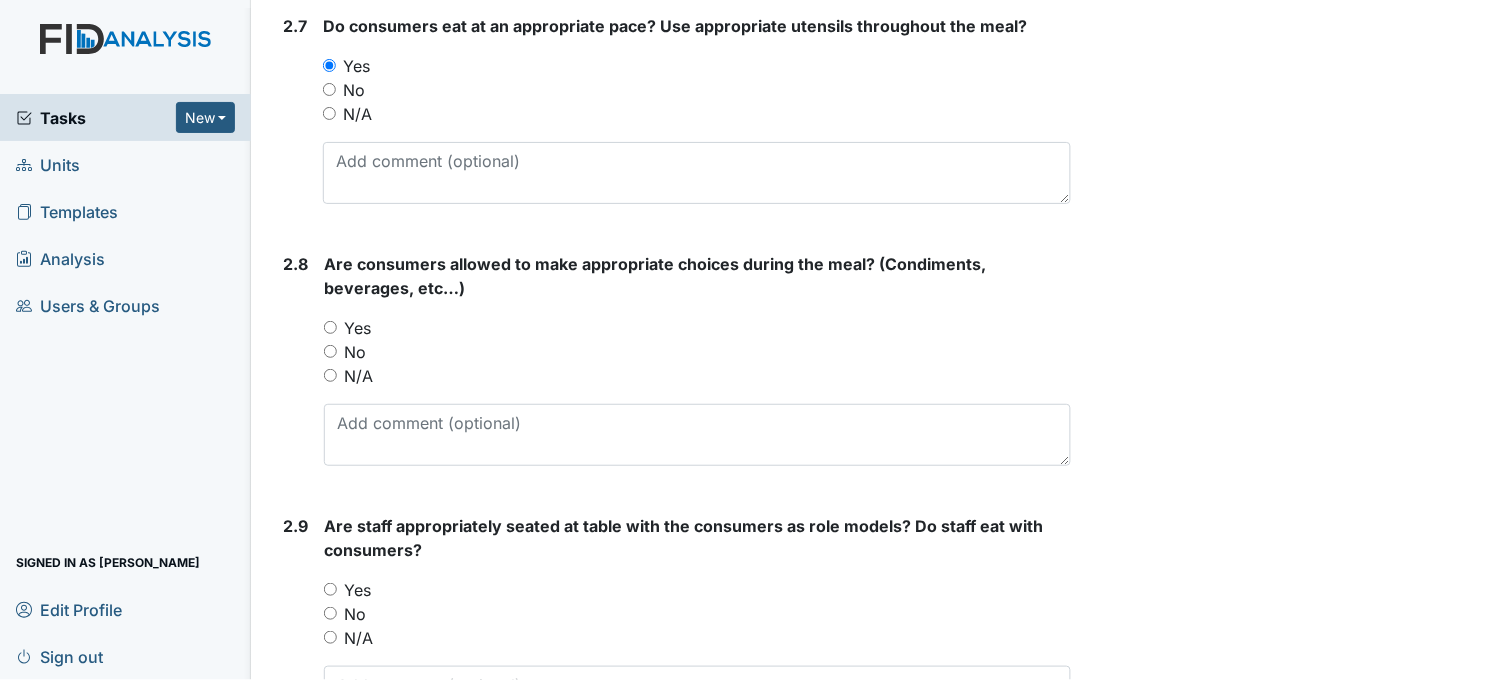 click on "Yes" at bounding box center (330, 327) 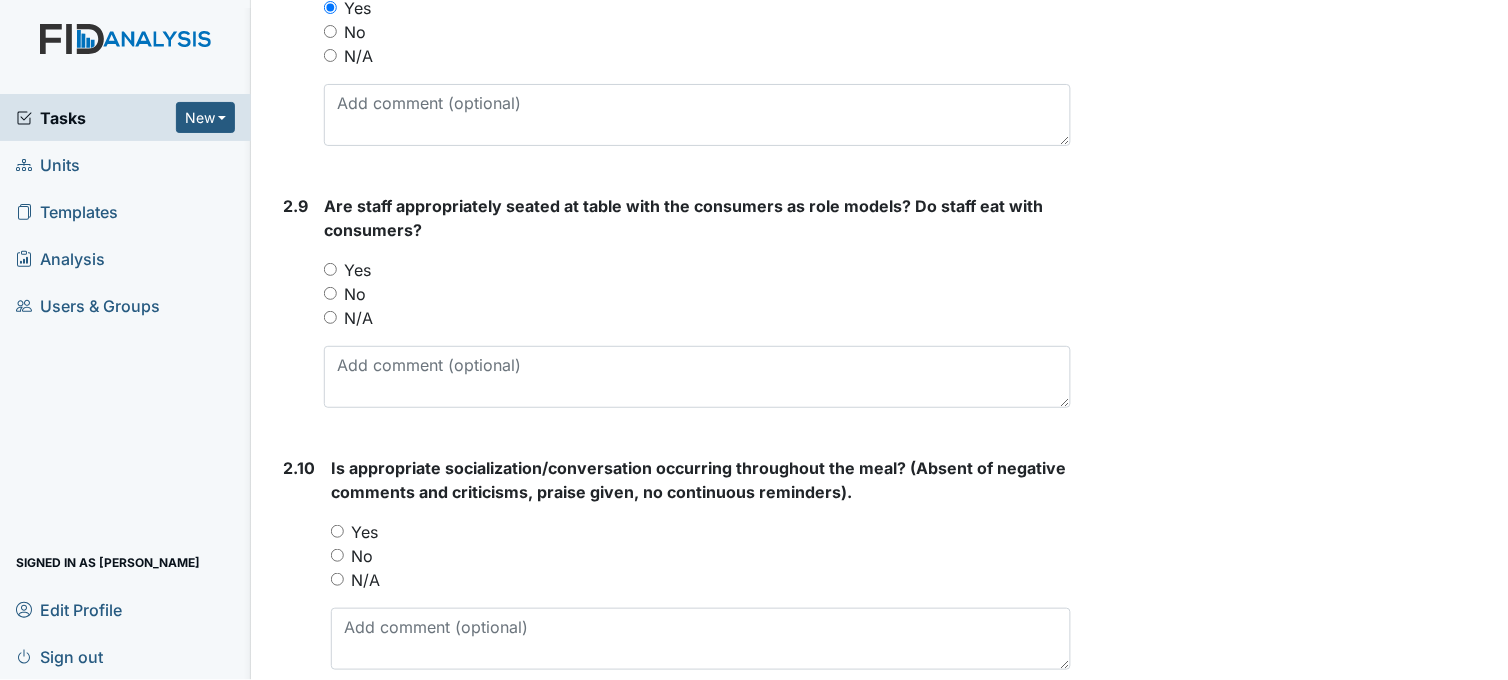 scroll, scrollTop: 3222, scrollLeft: 0, axis: vertical 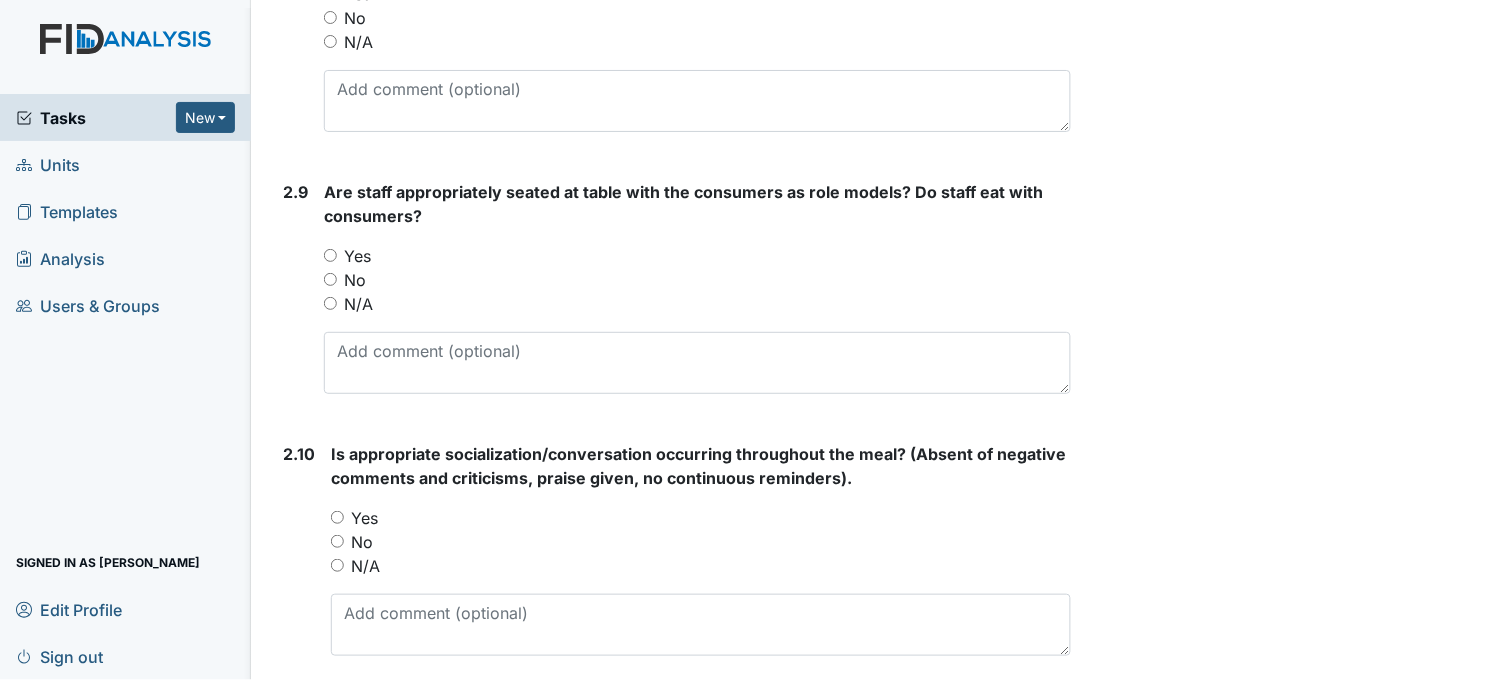 click on "Yes" at bounding box center [330, 255] 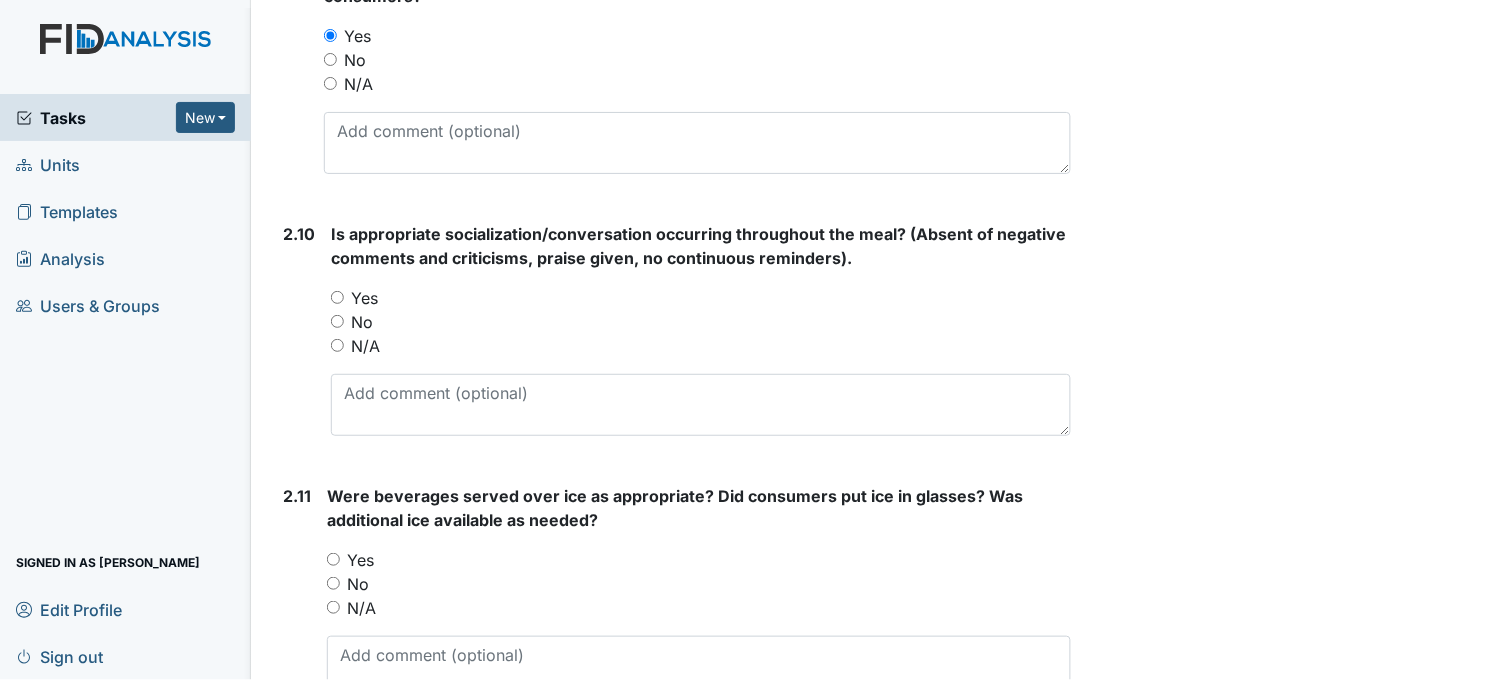 scroll, scrollTop: 3444, scrollLeft: 0, axis: vertical 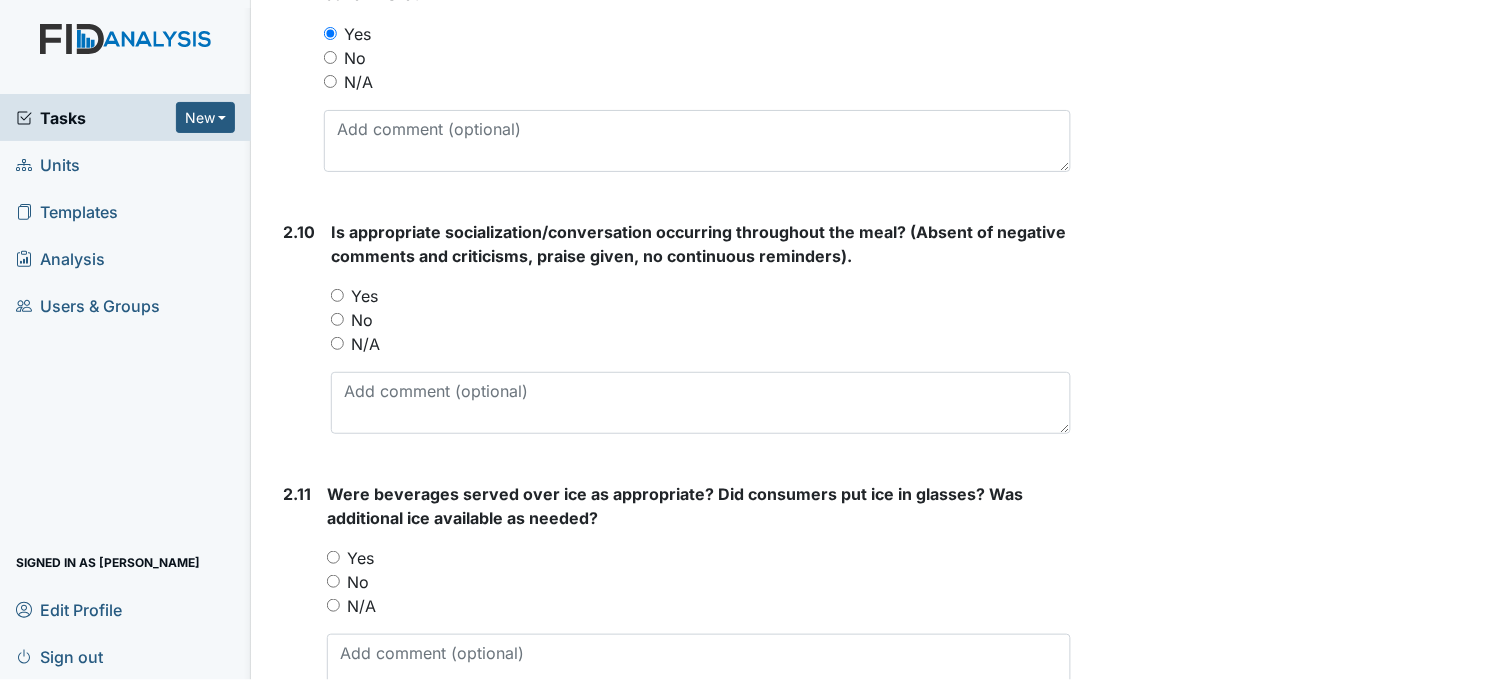 click on "Yes" at bounding box center [337, 295] 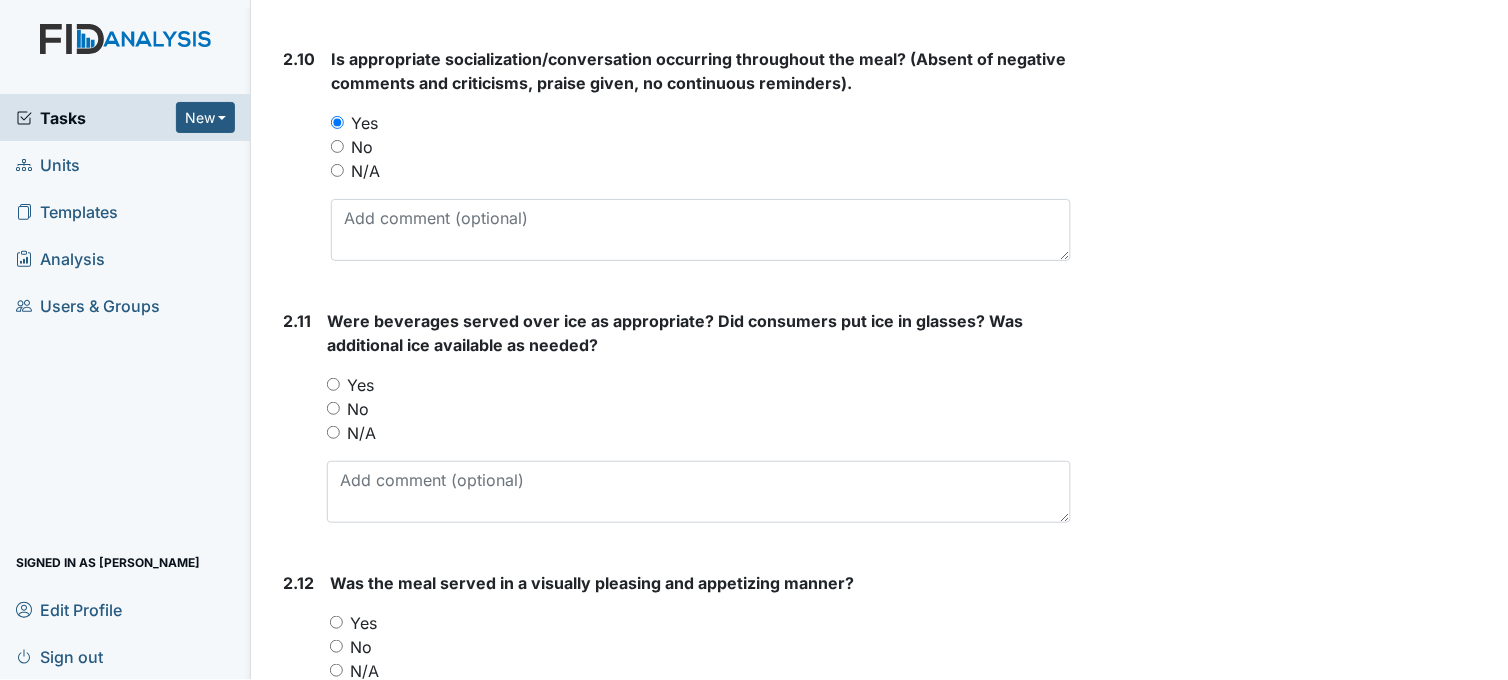 scroll, scrollTop: 3777, scrollLeft: 0, axis: vertical 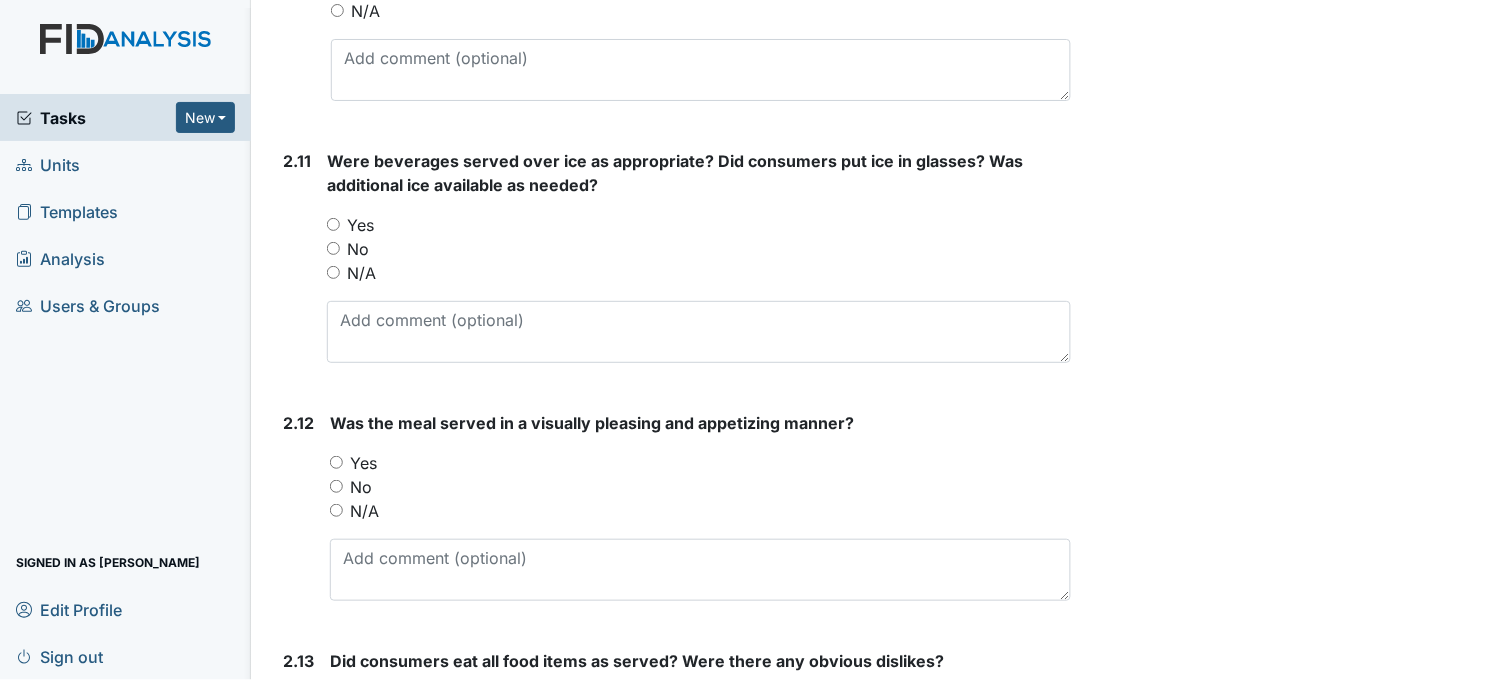 click on "No" at bounding box center [333, 248] 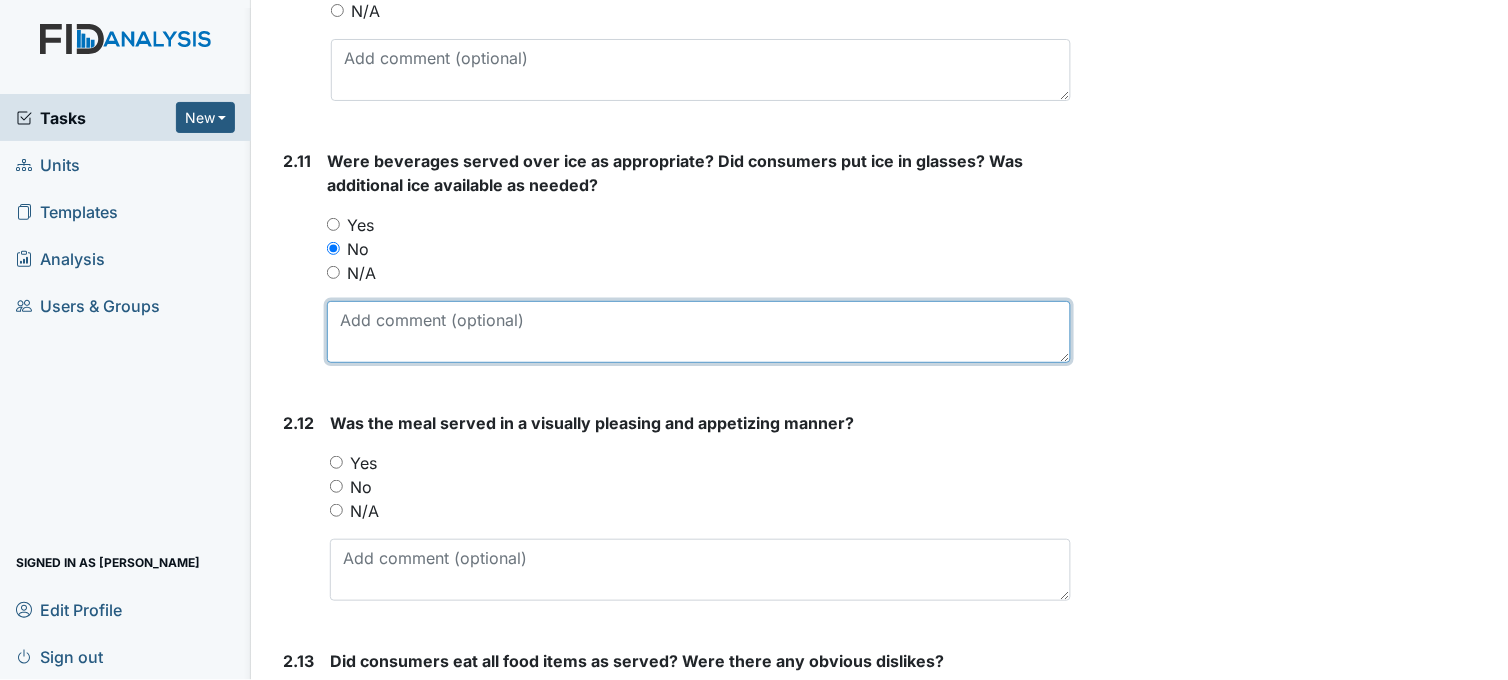 click at bounding box center [699, 332] 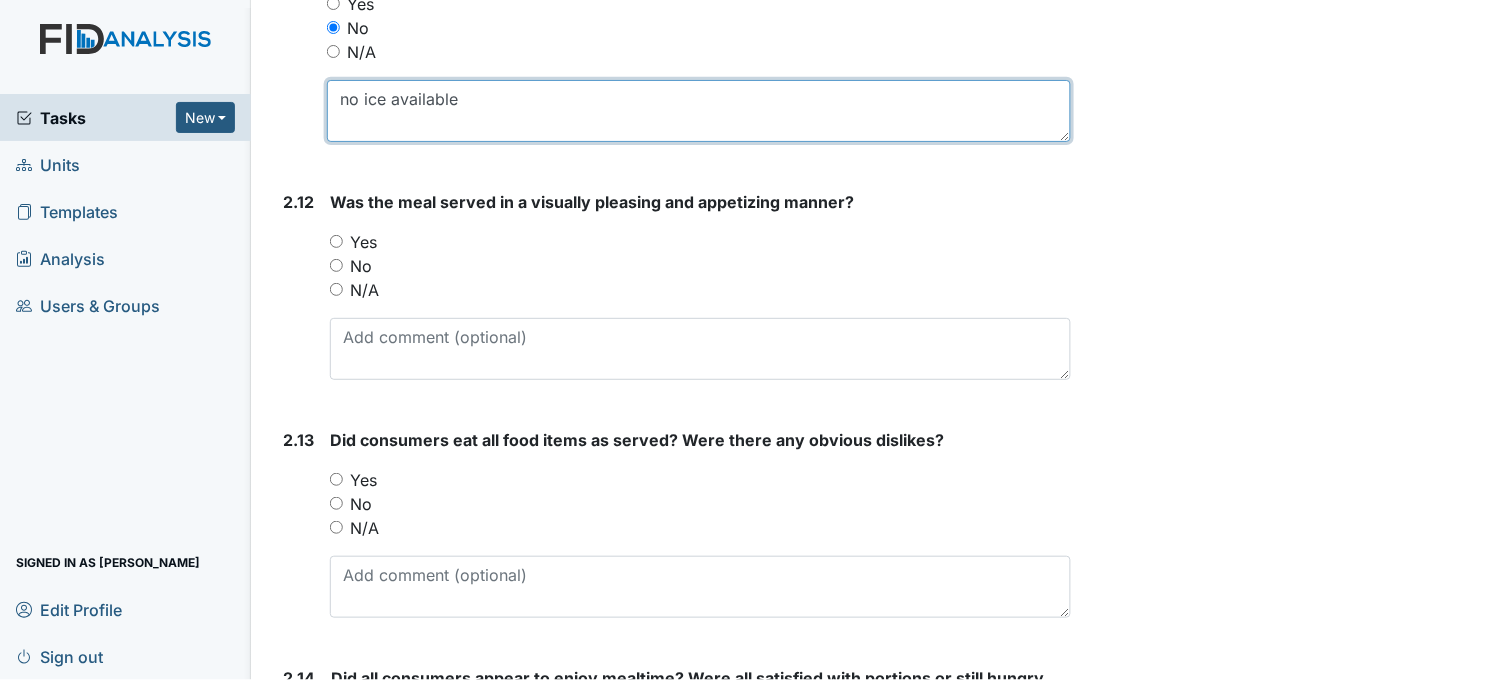 scroll, scrollTop: 4000, scrollLeft: 0, axis: vertical 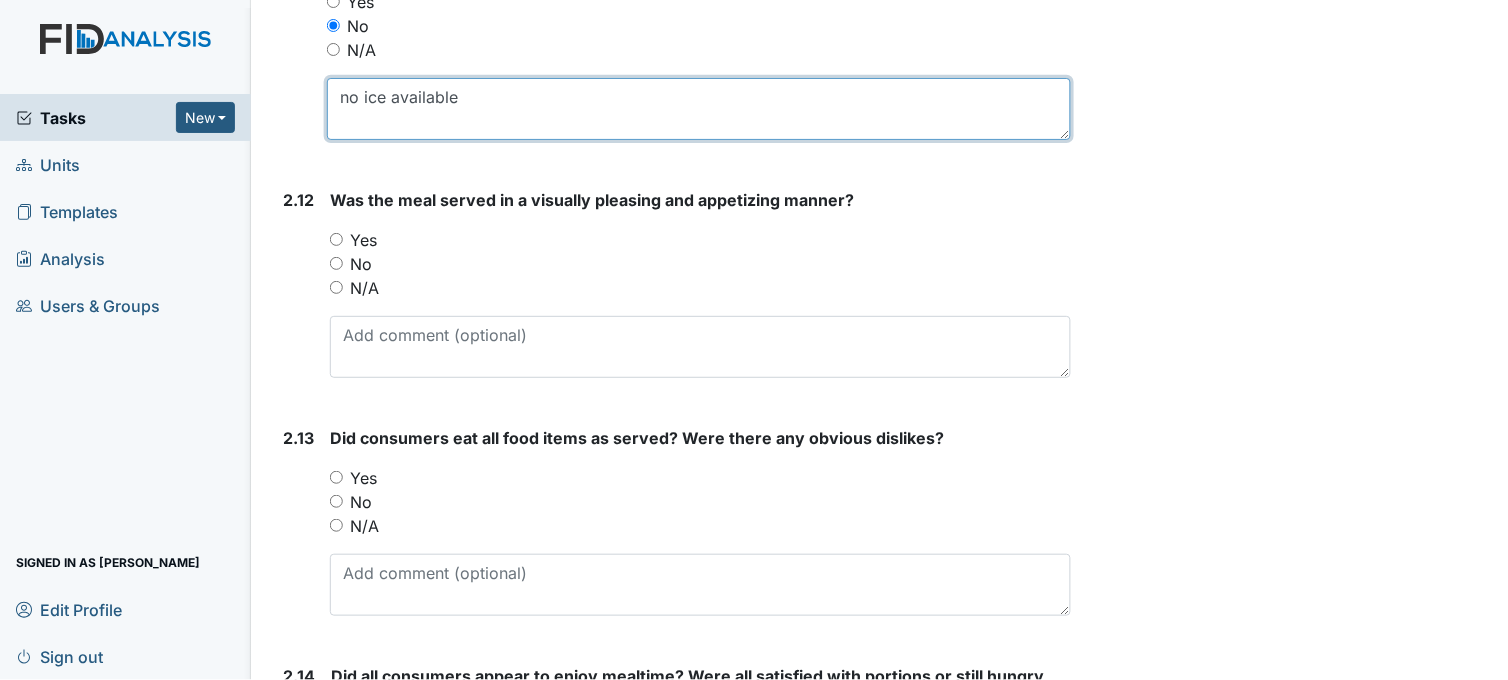 type on "no ice available" 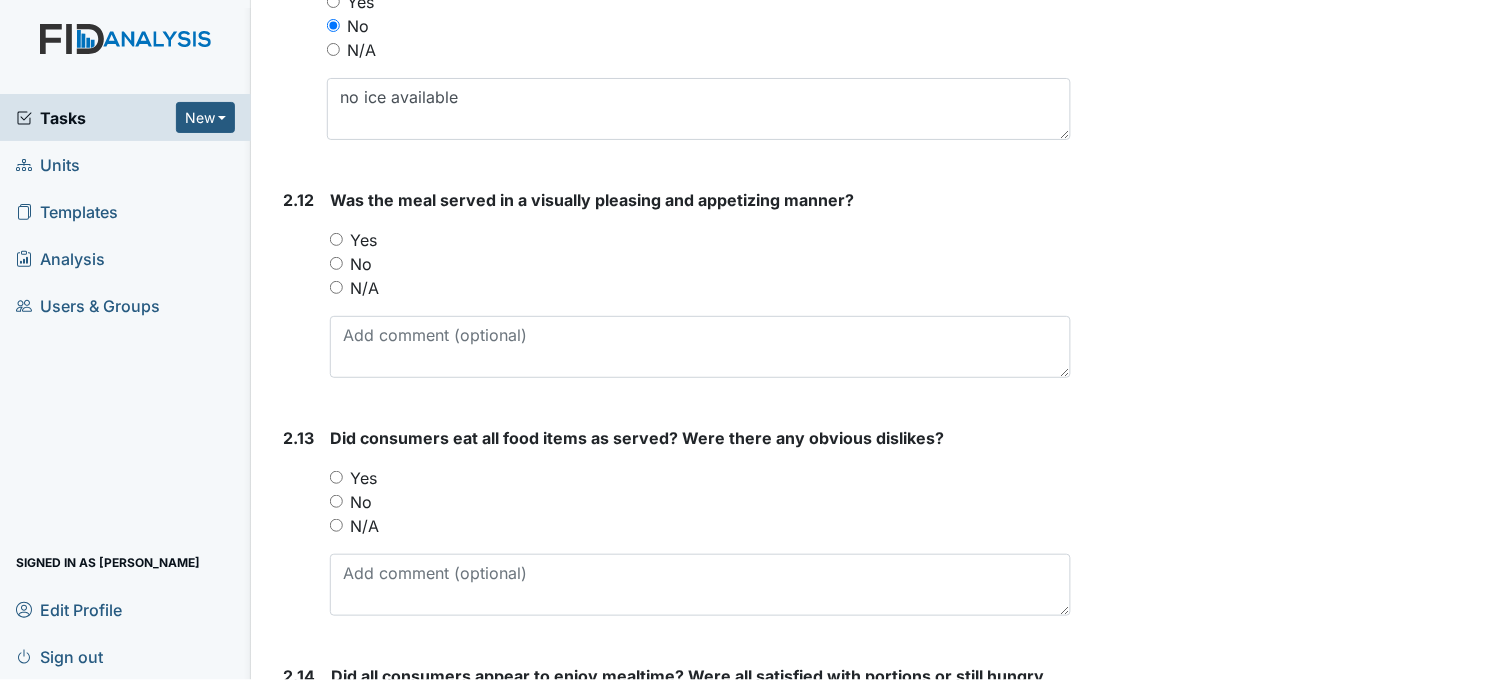 click on "Yes" at bounding box center [336, 239] 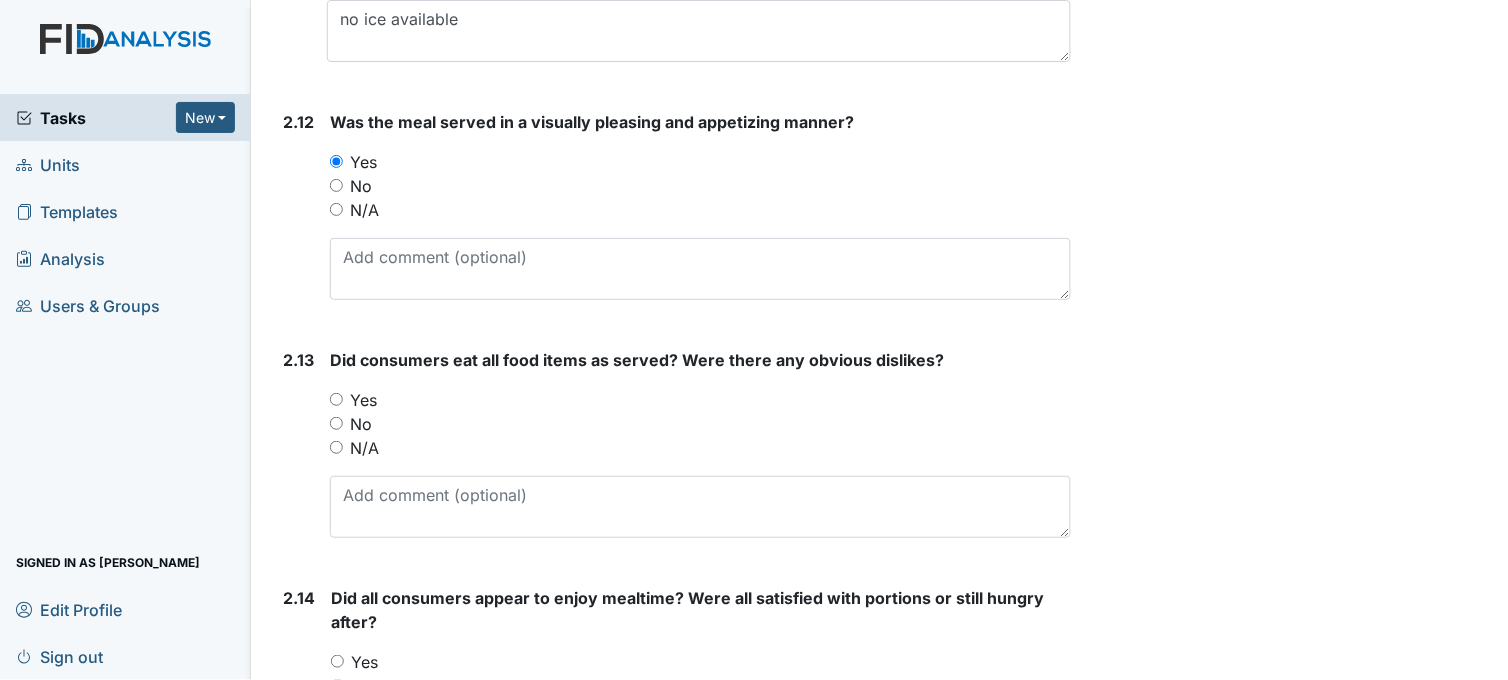 scroll, scrollTop: 4222, scrollLeft: 0, axis: vertical 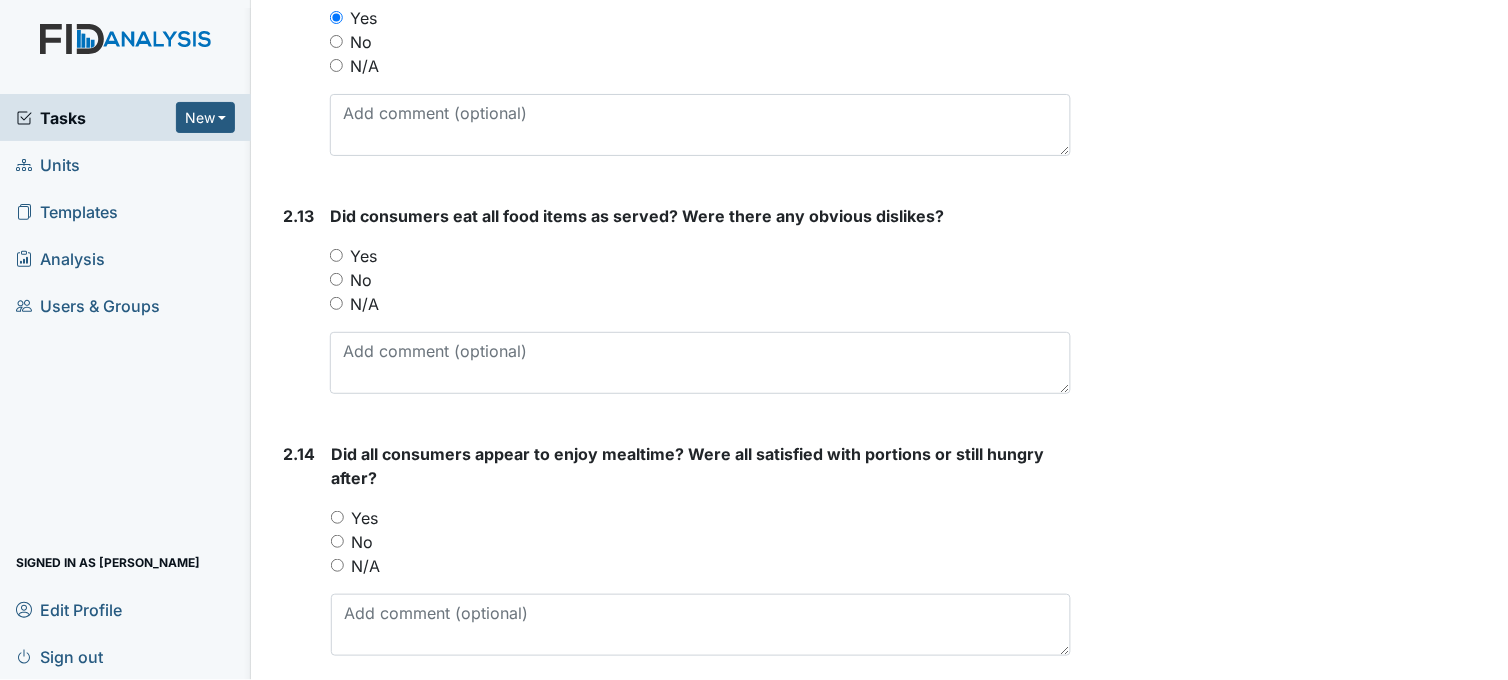 click on "Yes" at bounding box center [336, 255] 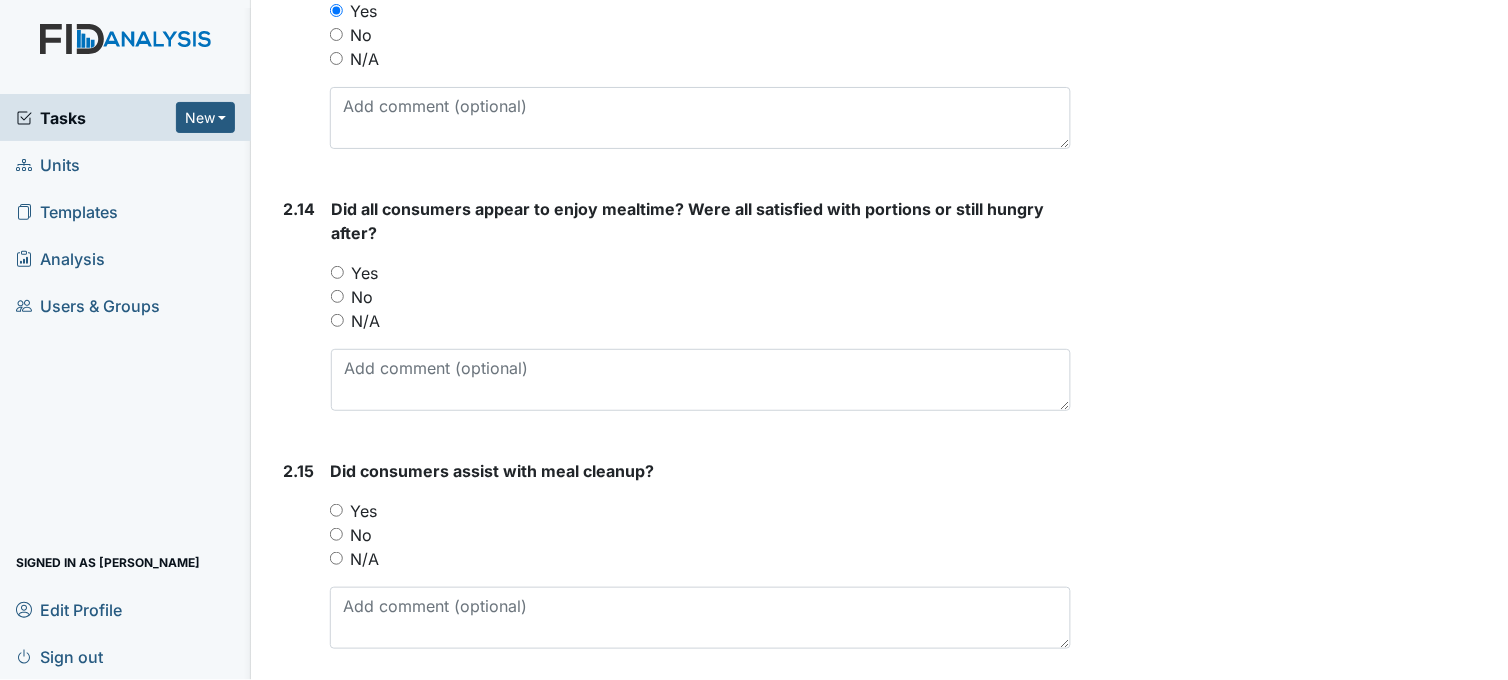scroll, scrollTop: 4555, scrollLeft: 0, axis: vertical 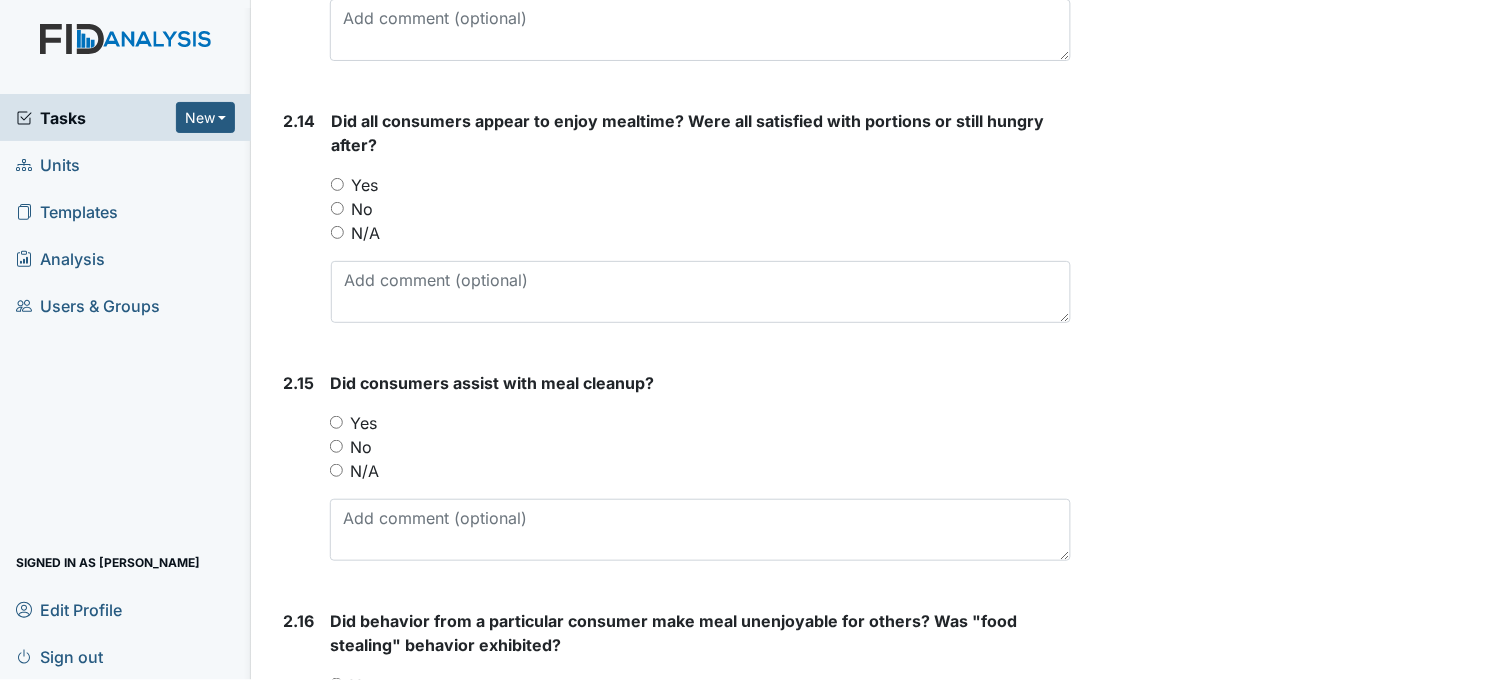 drag, startPoint x: 338, startPoint y: 183, endPoint x: 370, endPoint y: 197, distance: 34.928497 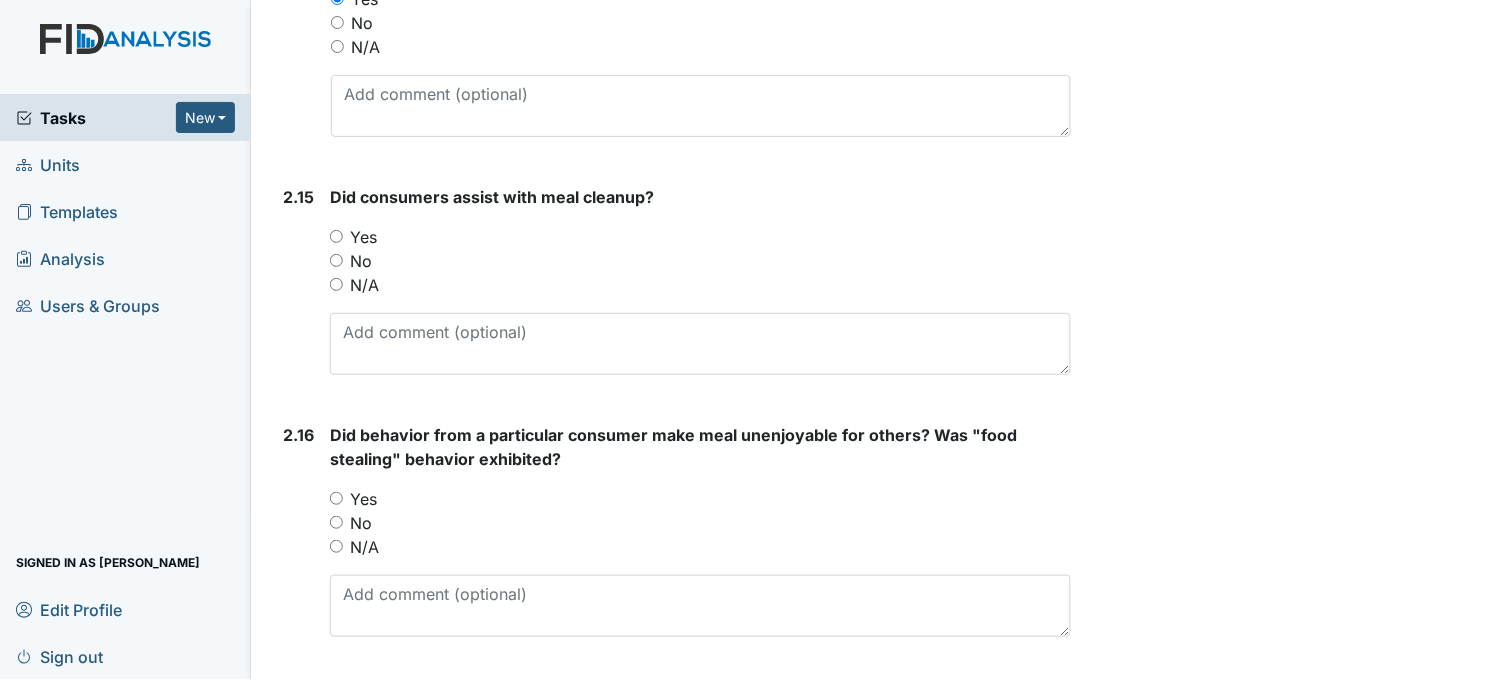 scroll, scrollTop: 4777, scrollLeft: 0, axis: vertical 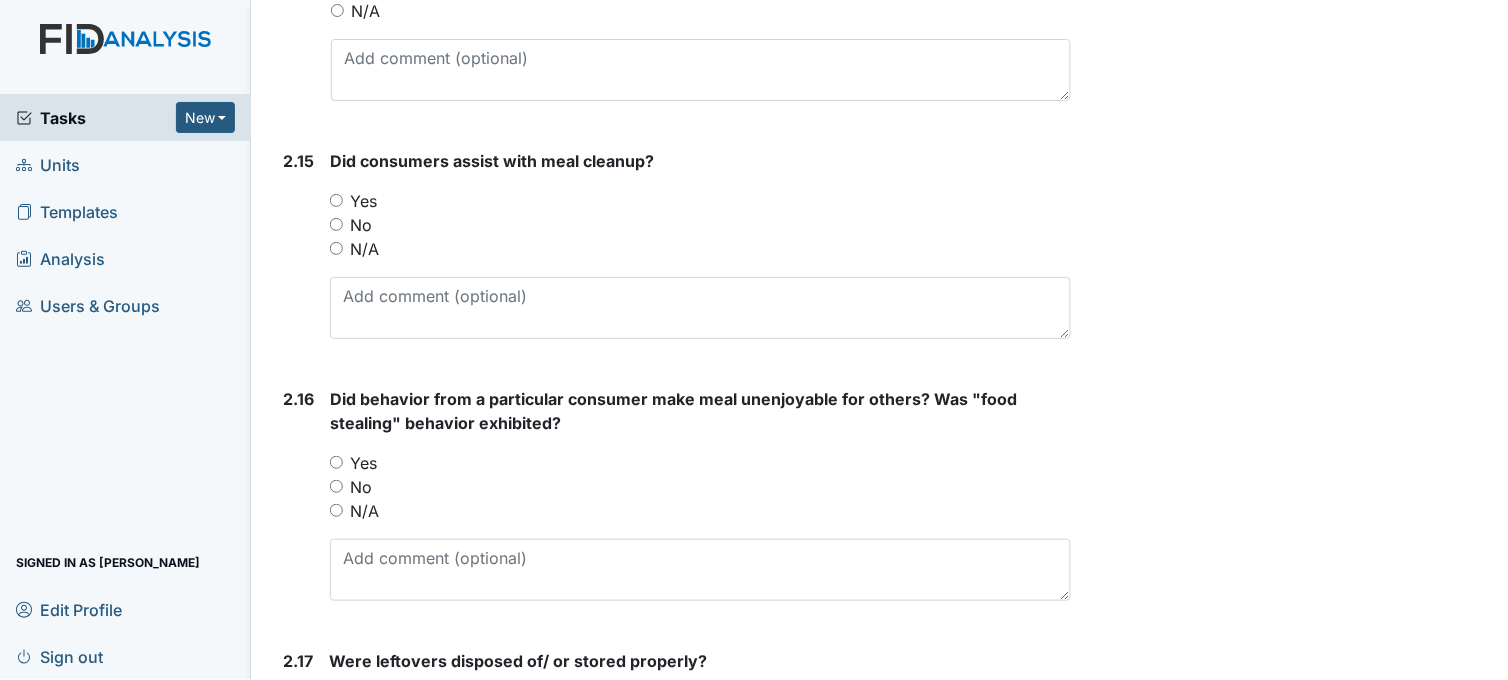 click on "Yes" at bounding box center (336, 200) 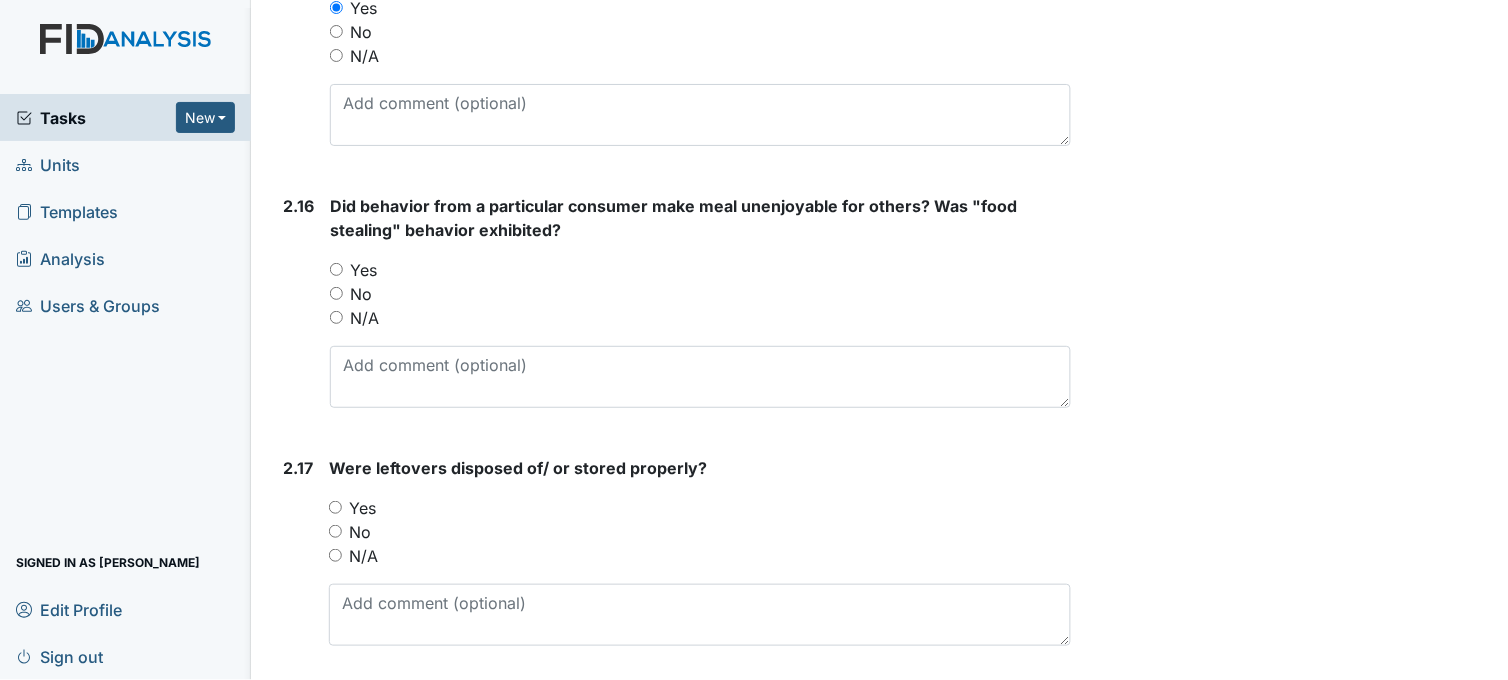 scroll, scrollTop: 5000, scrollLeft: 0, axis: vertical 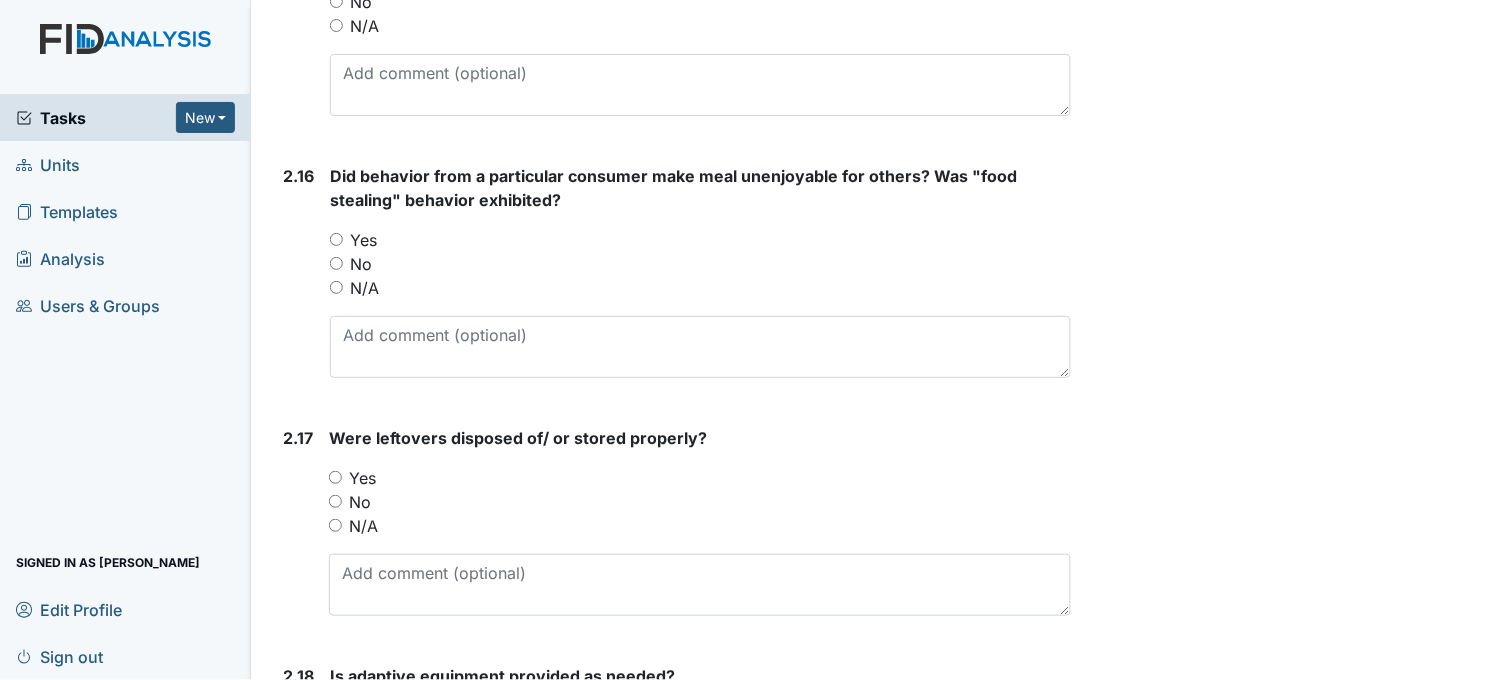 click on "No" at bounding box center (336, 263) 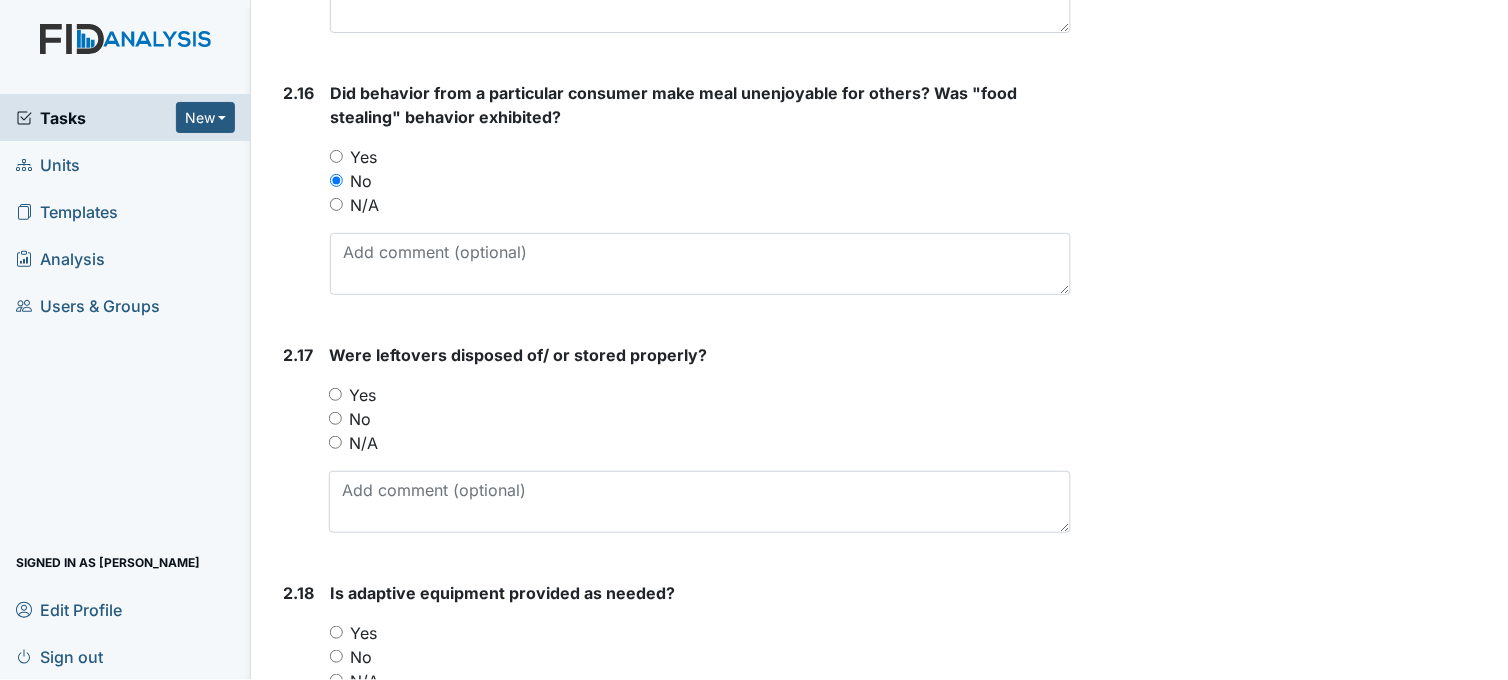 scroll, scrollTop: 5222, scrollLeft: 0, axis: vertical 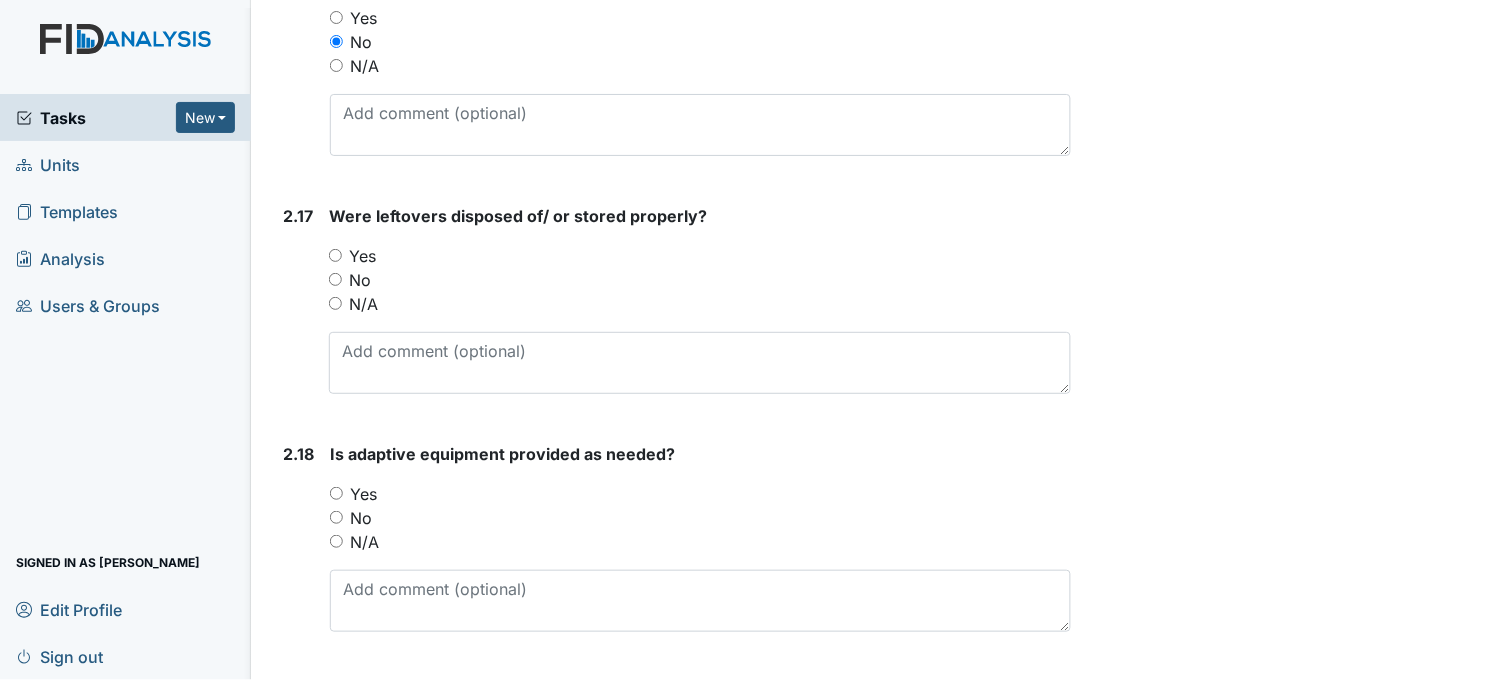 click on "Yes" at bounding box center [335, 255] 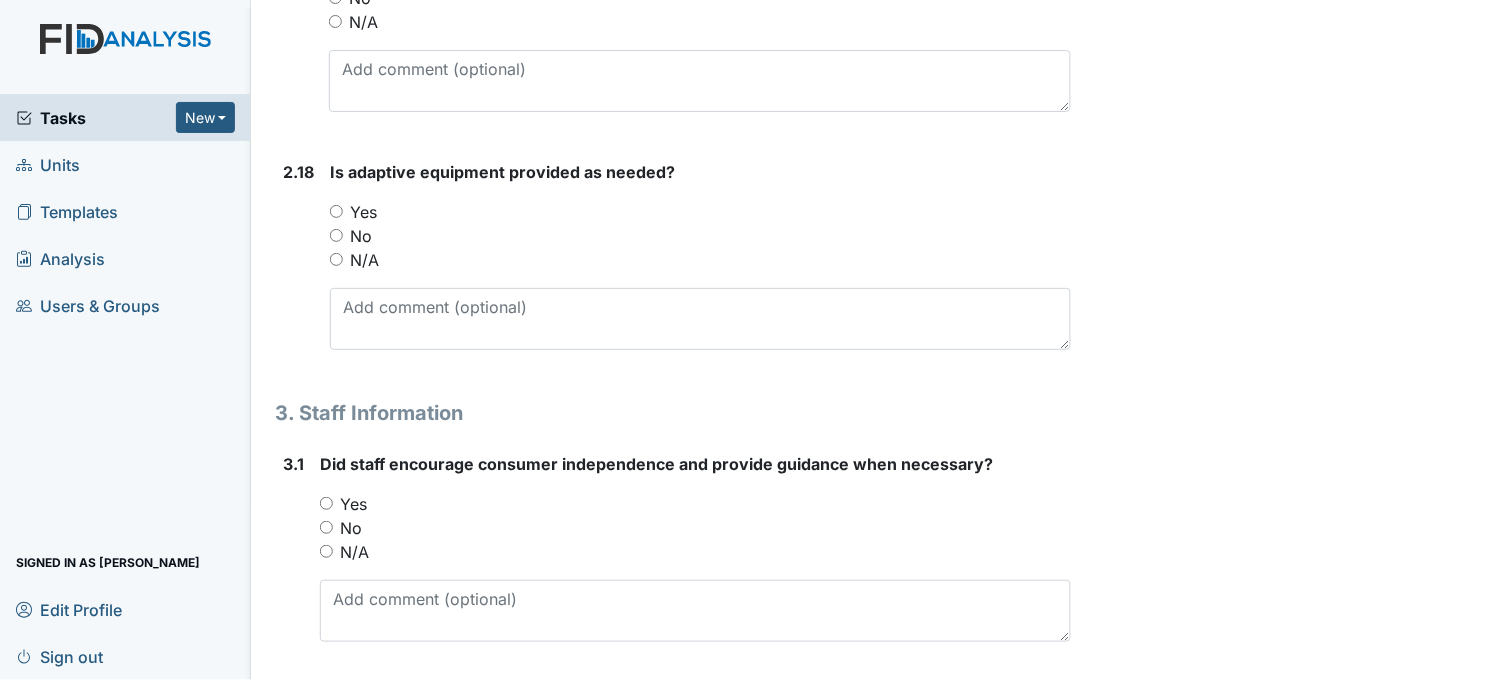 scroll, scrollTop: 5555, scrollLeft: 0, axis: vertical 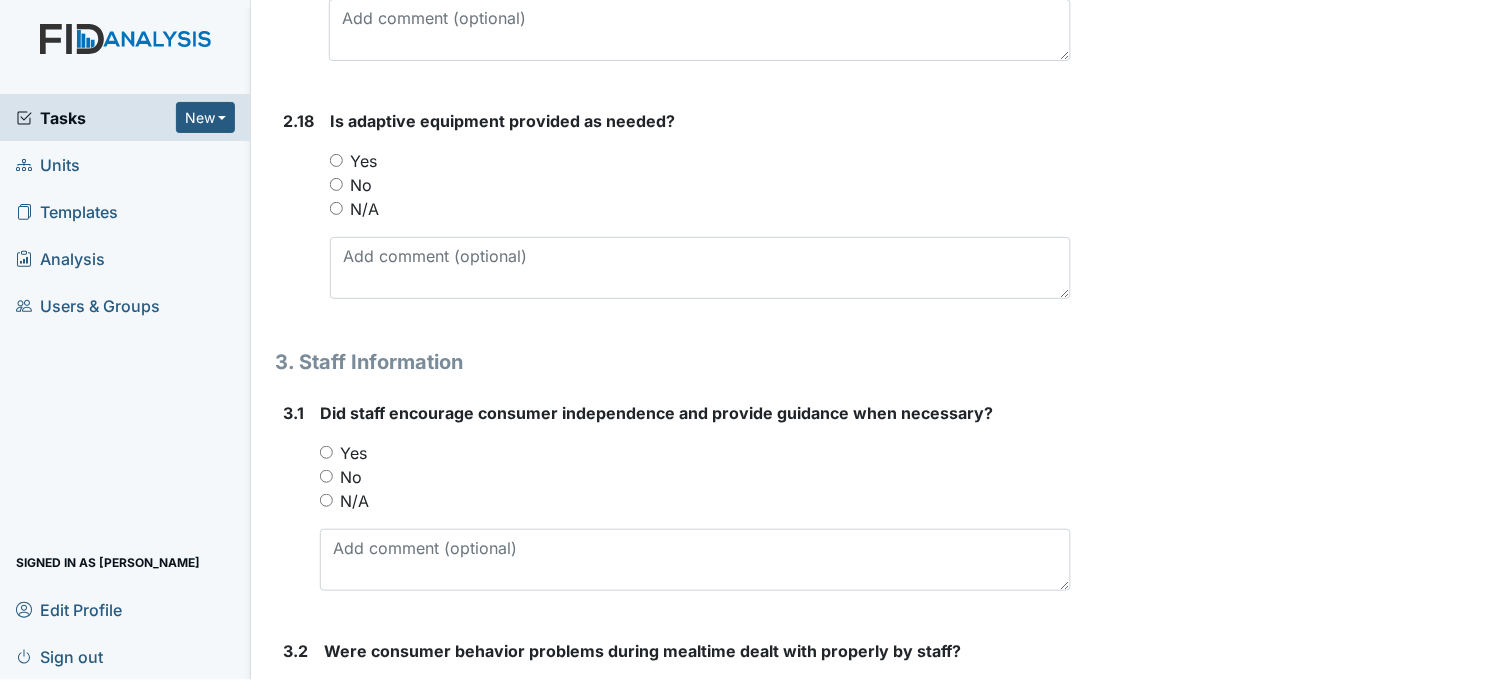 click on "Yes" at bounding box center [336, 160] 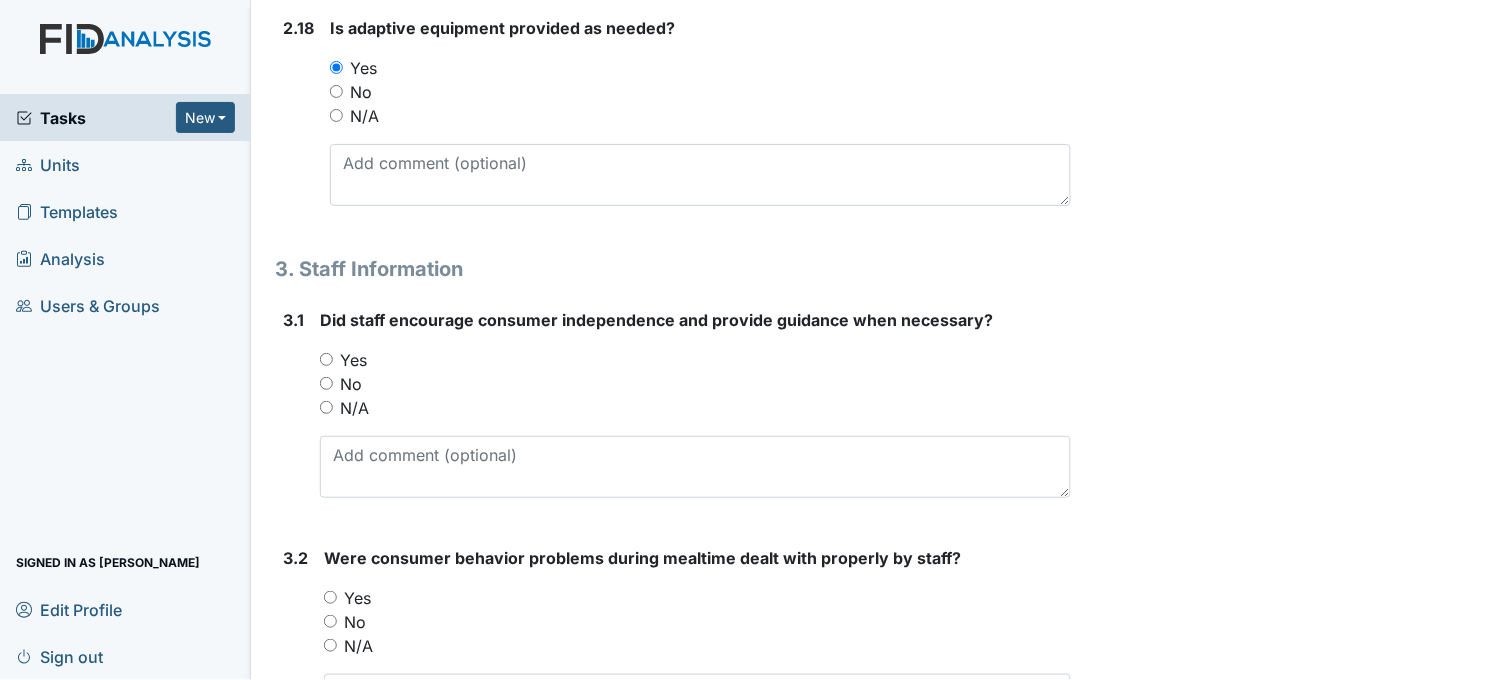 scroll, scrollTop: 5777, scrollLeft: 0, axis: vertical 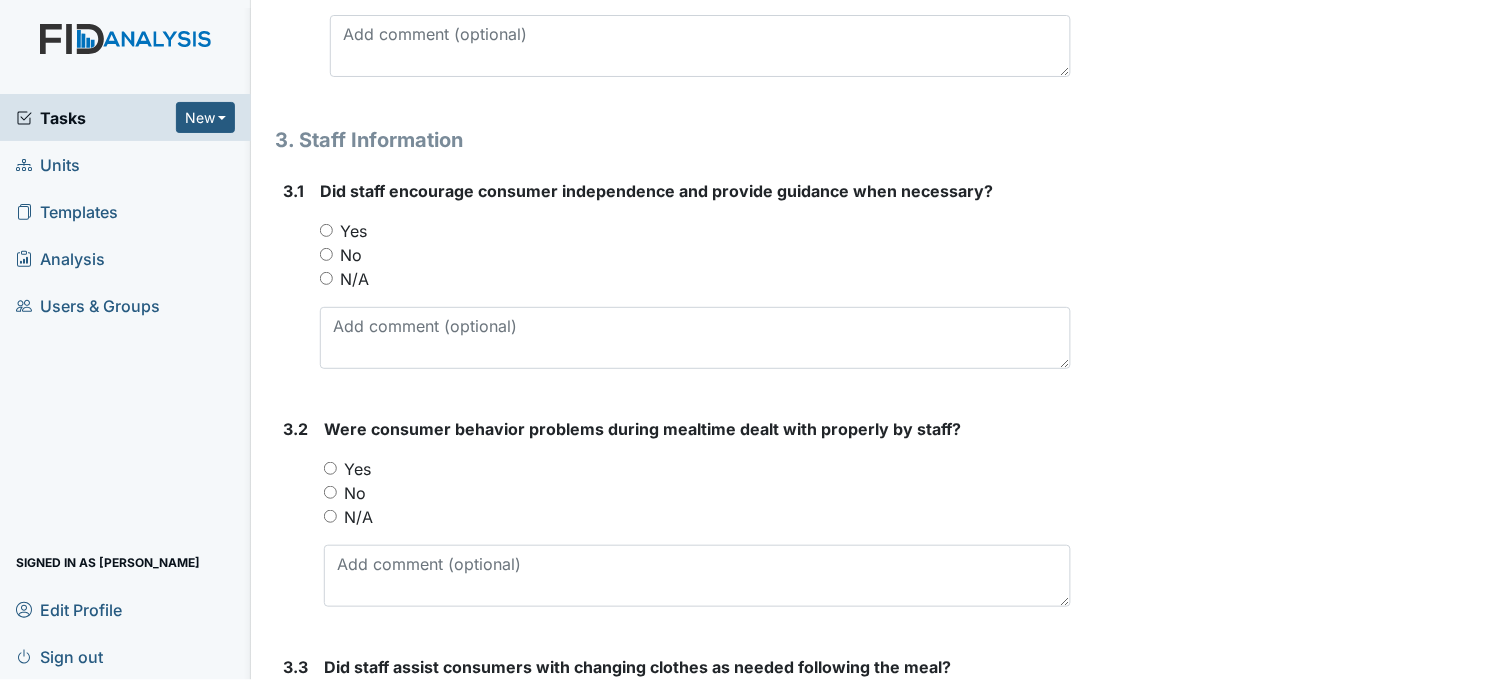 click on "Yes" at bounding box center (326, 230) 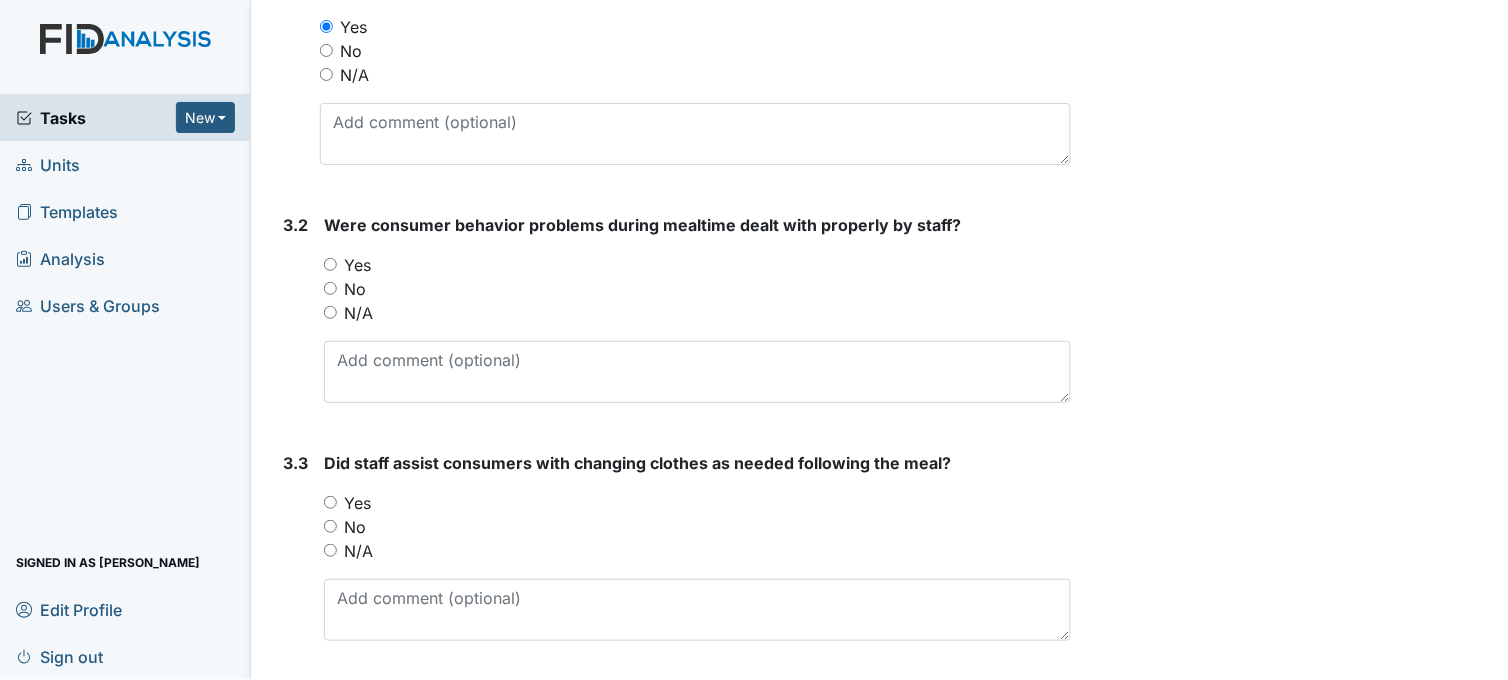 scroll, scrollTop: 6000, scrollLeft: 0, axis: vertical 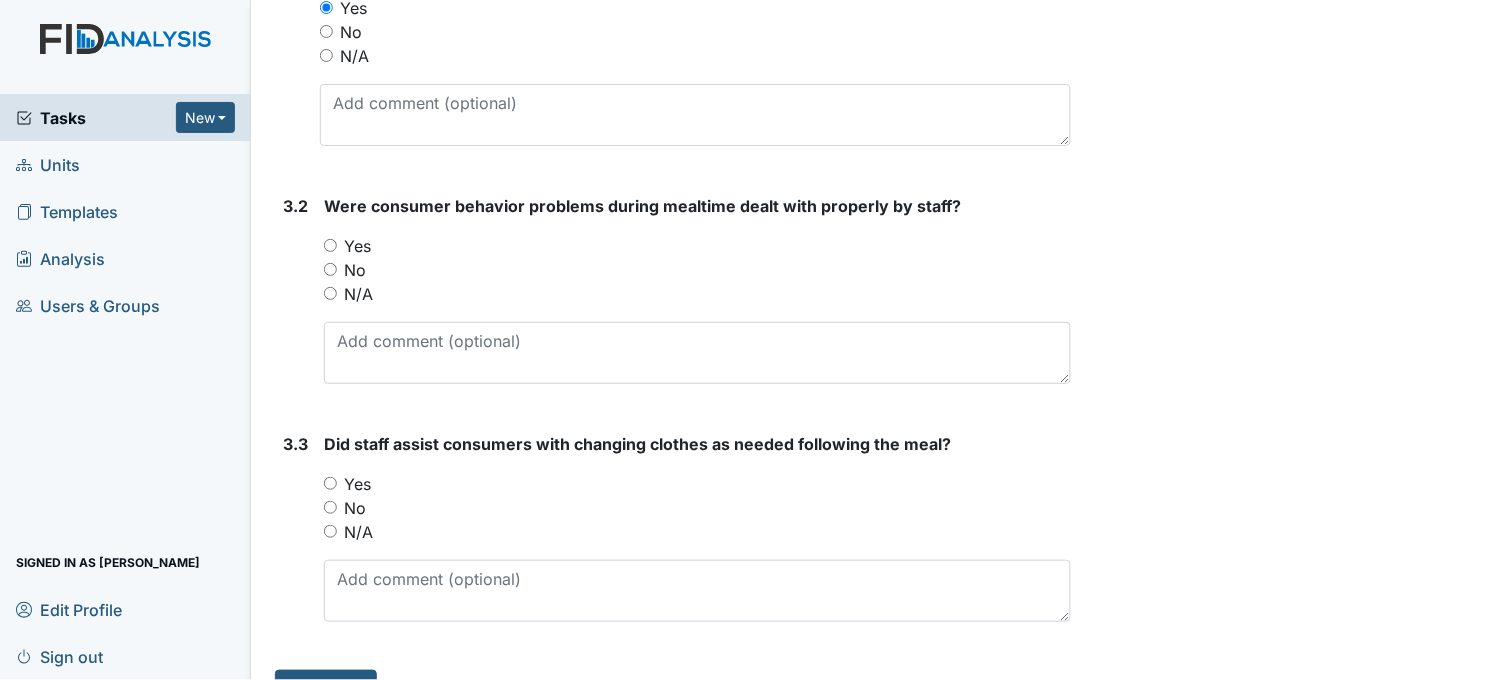 click on "Yes" at bounding box center [330, 245] 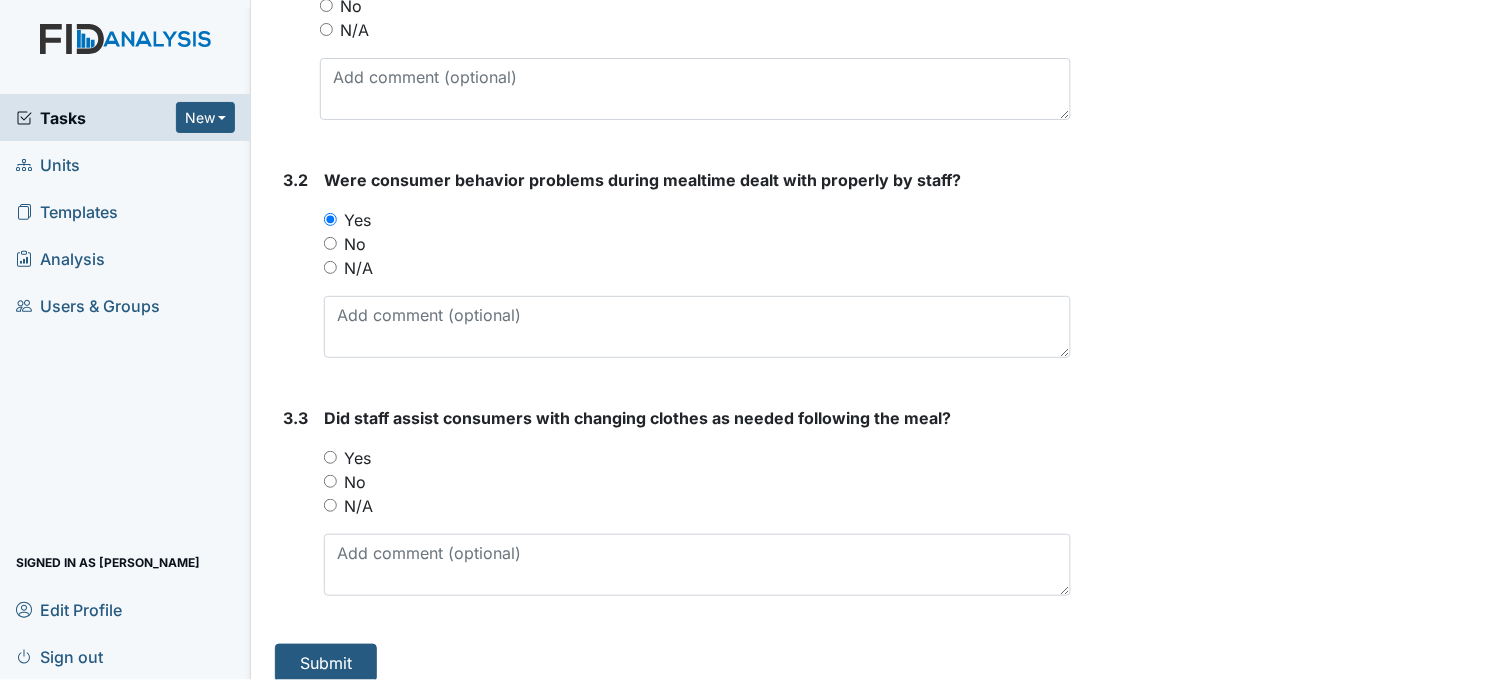 scroll, scrollTop: 6047, scrollLeft: 0, axis: vertical 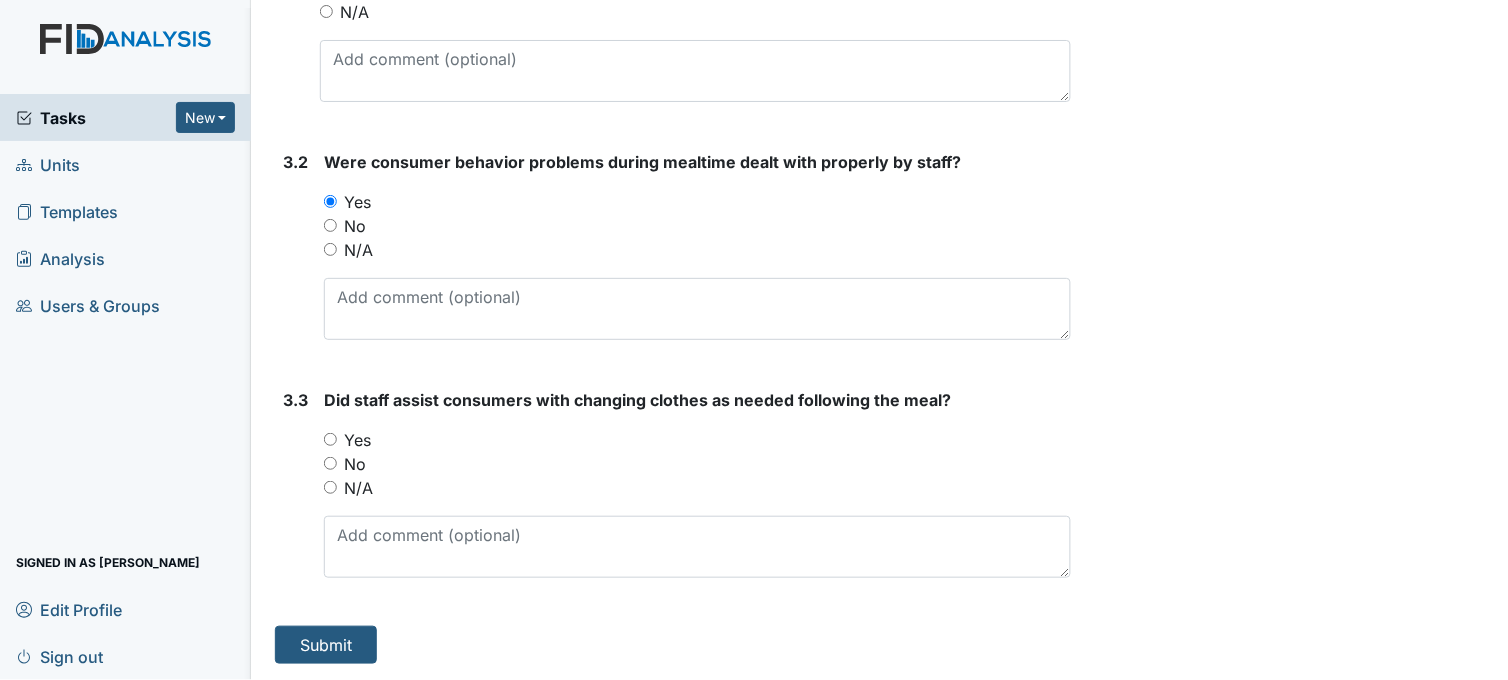 click on "Yes" at bounding box center (330, 439) 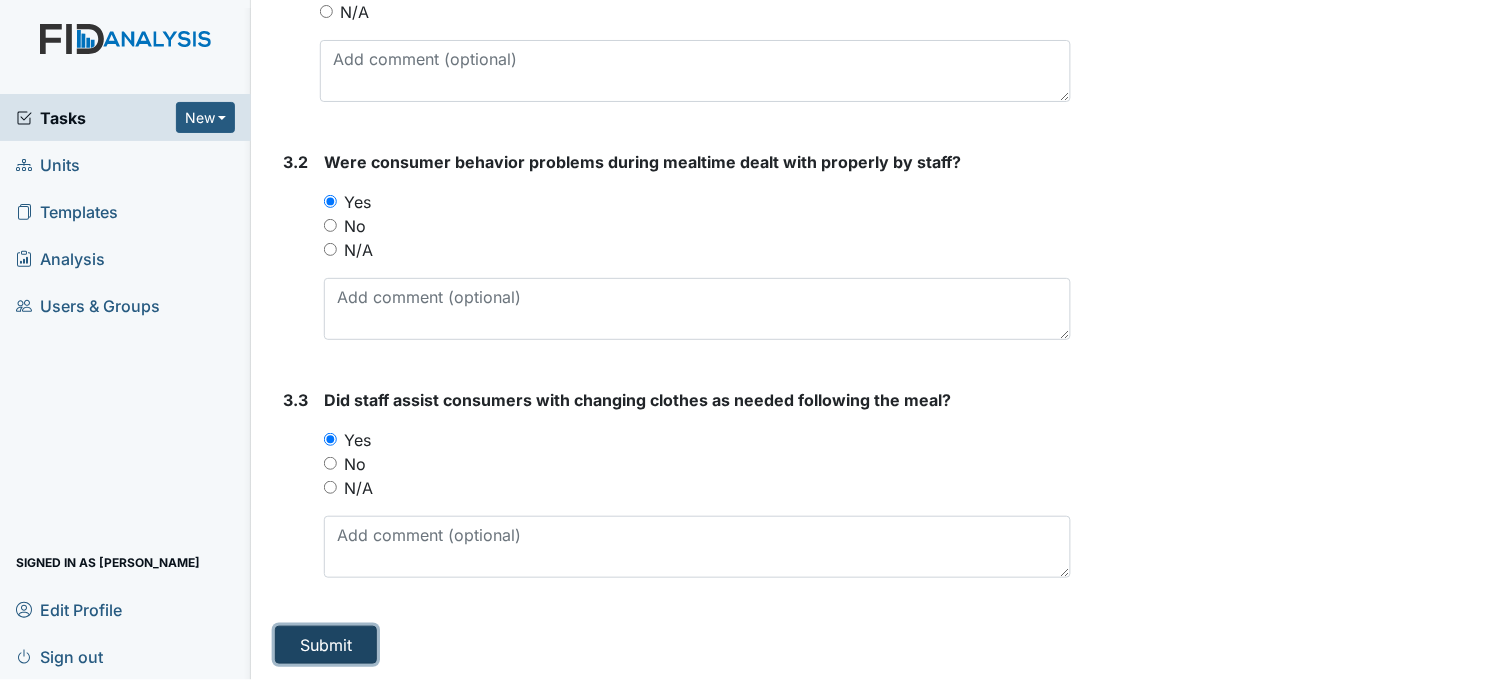 click on "Submit" at bounding box center [326, 645] 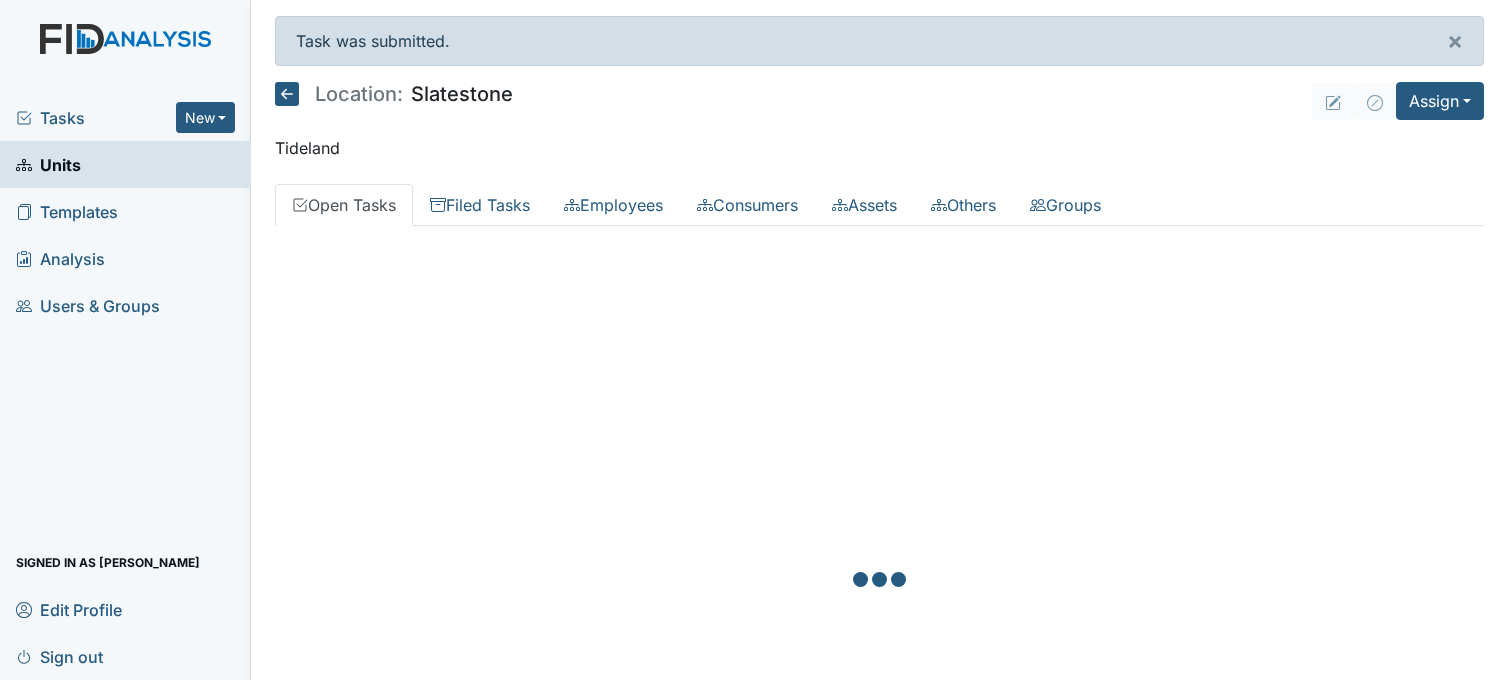 scroll, scrollTop: 0, scrollLeft: 0, axis: both 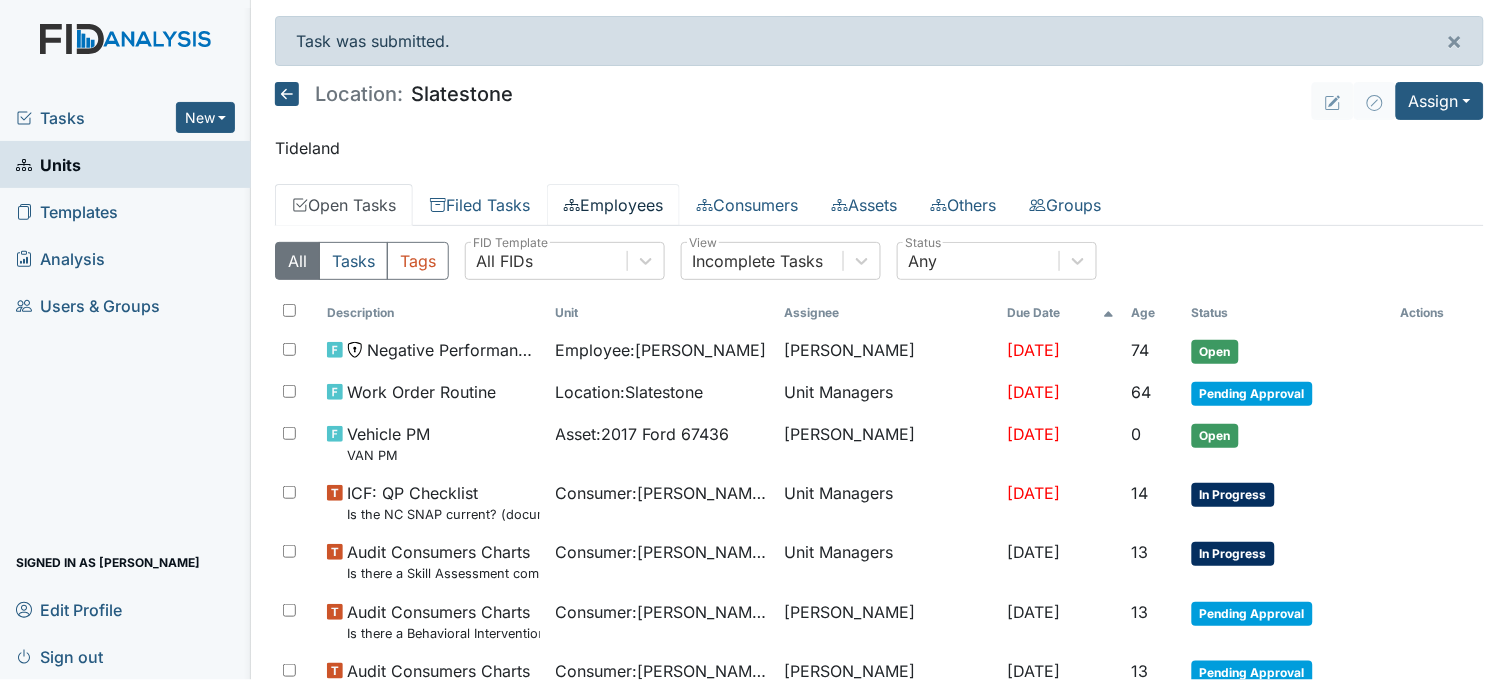 click on "Employees" at bounding box center [613, 205] 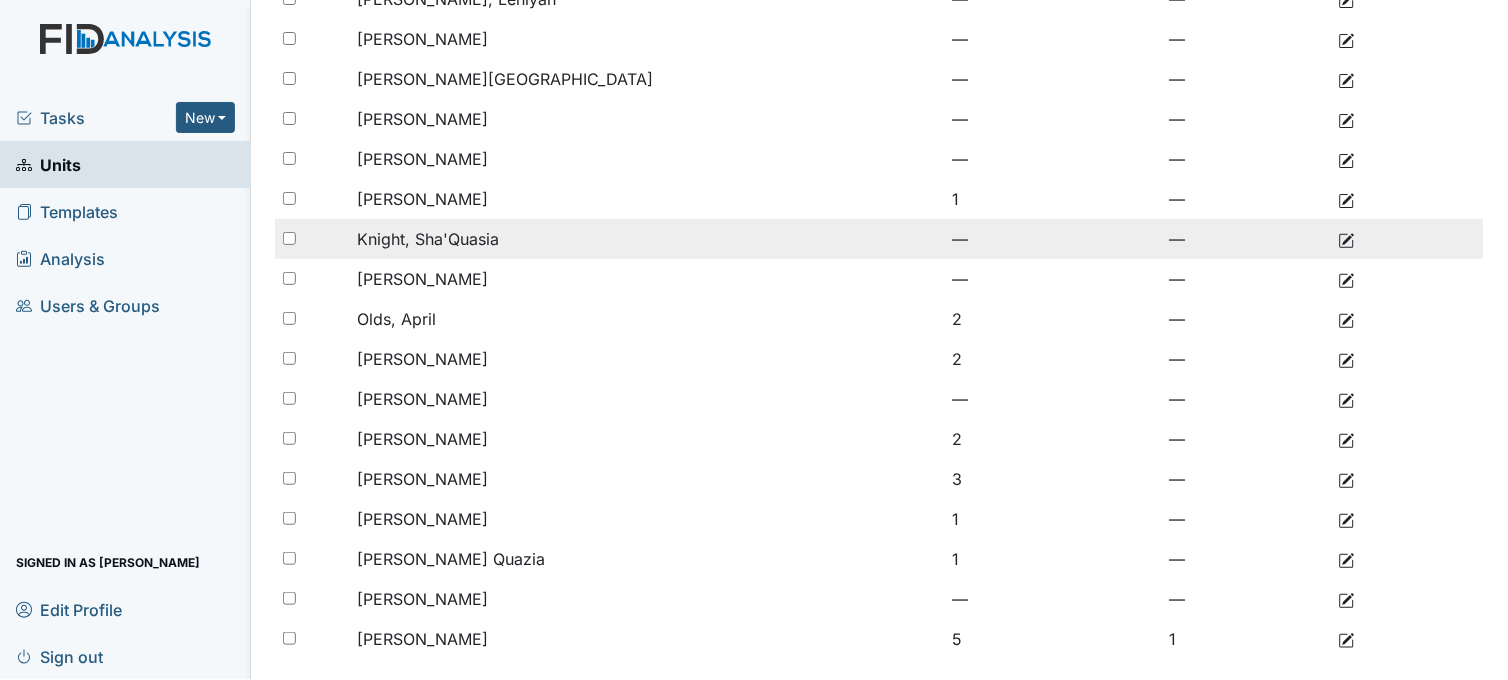 scroll, scrollTop: 412, scrollLeft: 0, axis: vertical 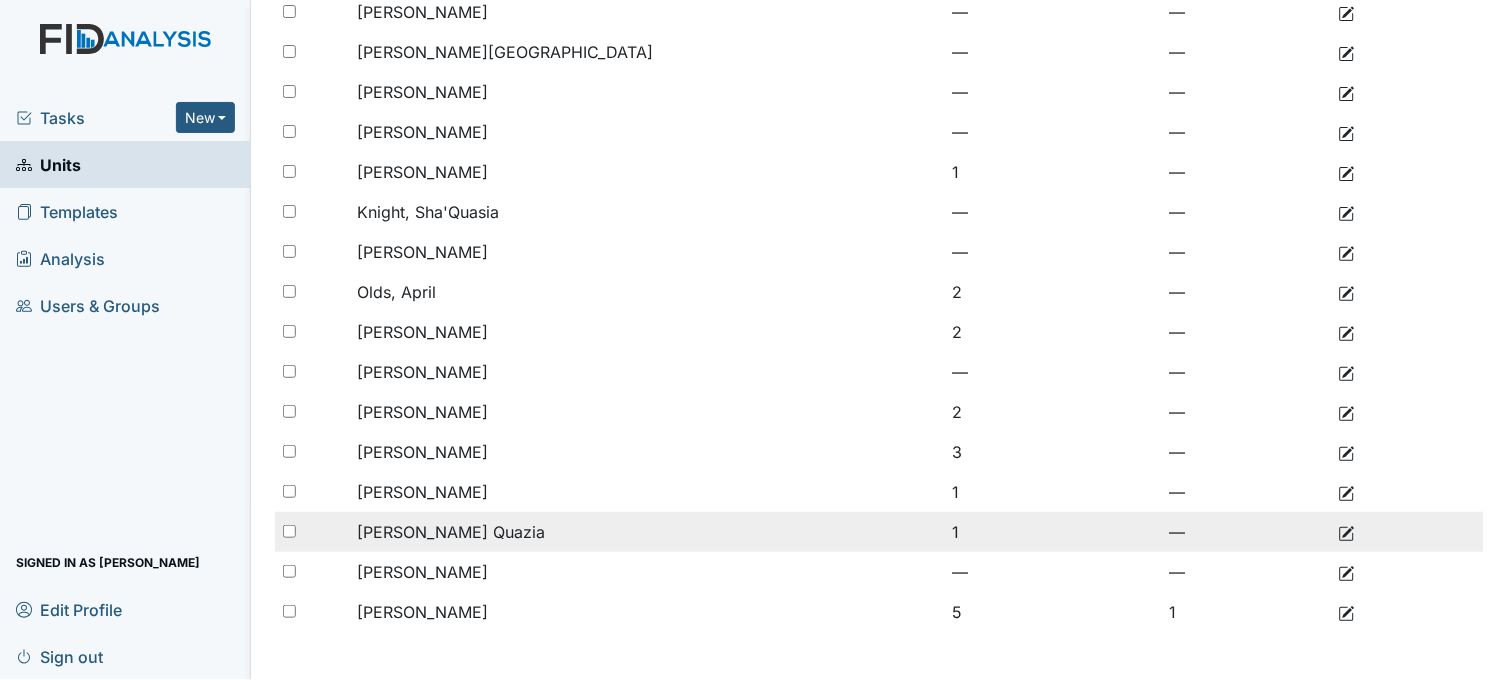 click on "[PERSON_NAME] Quazia" at bounding box center (451, 532) 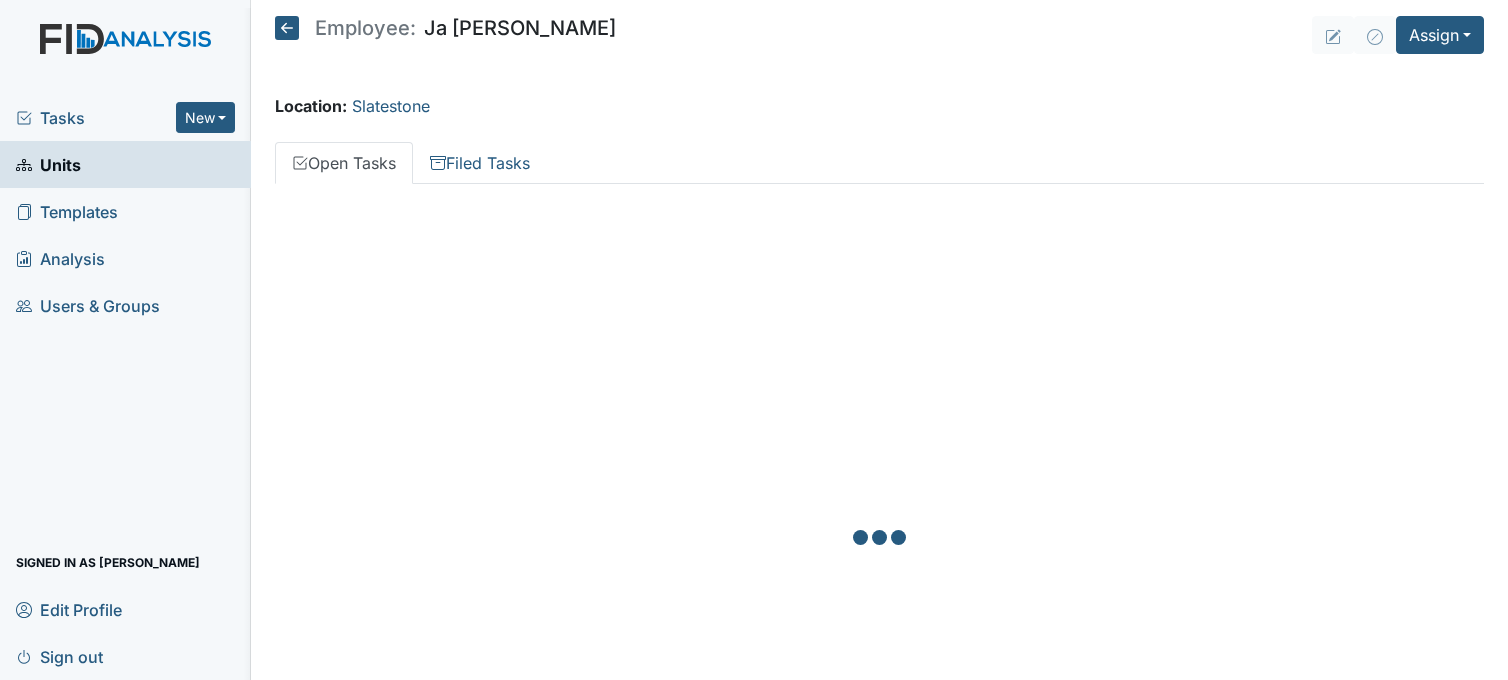 scroll, scrollTop: 0, scrollLeft: 0, axis: both 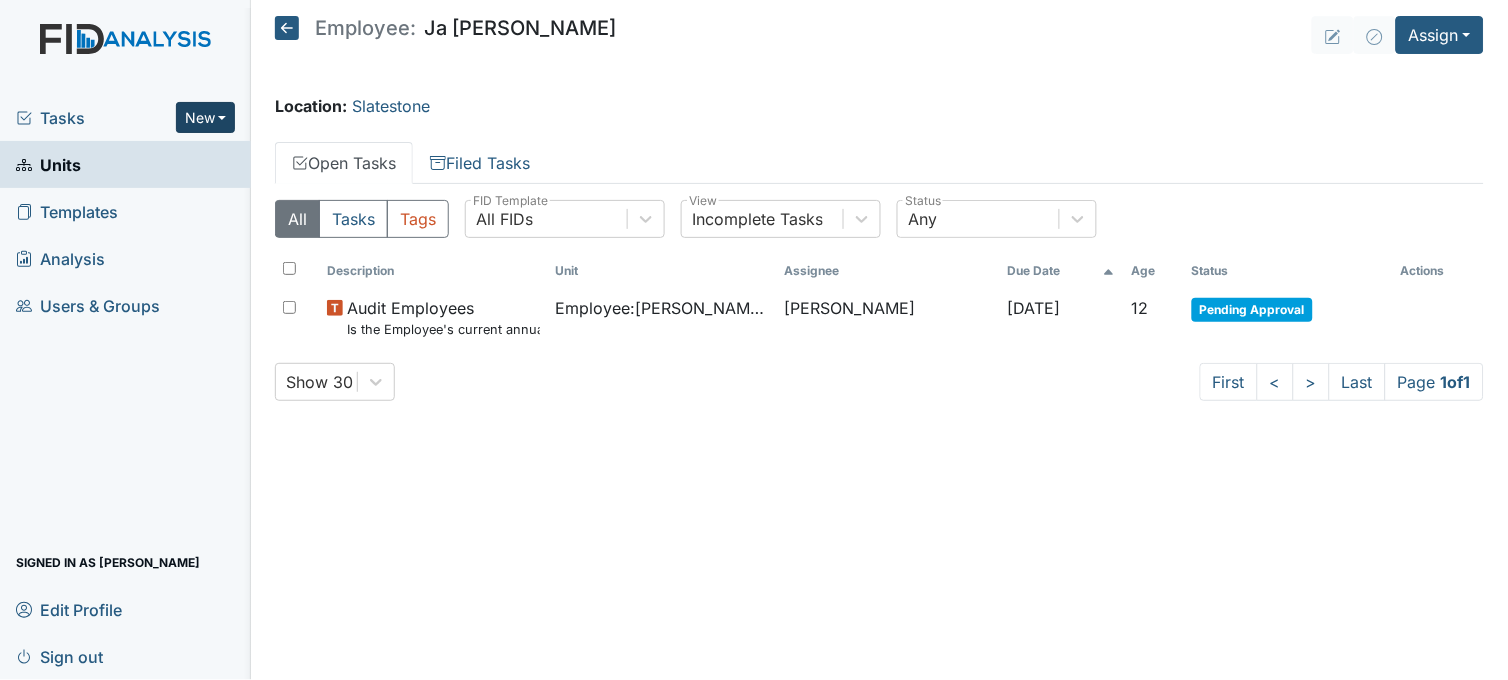 click on "New" at bounding box center (206, 117) 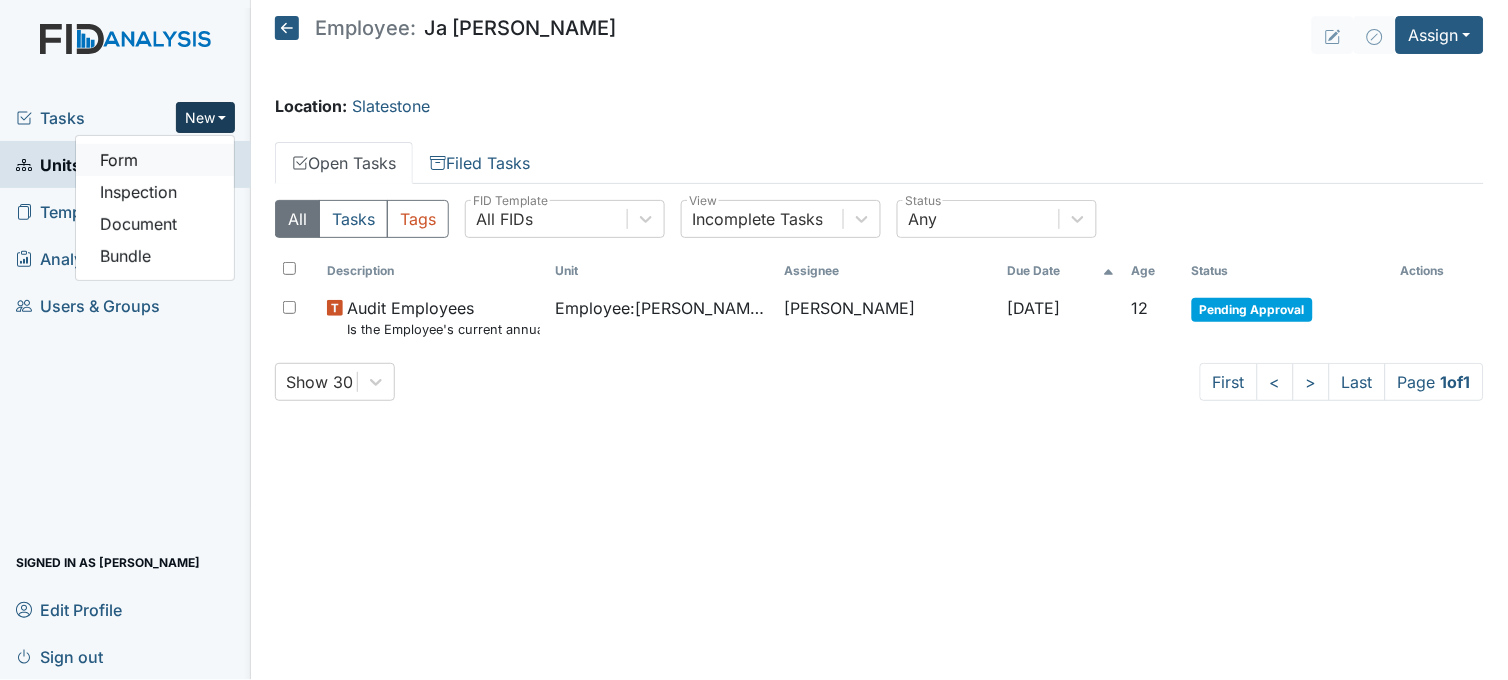 click on "Form" at bounding box center [155, 160] 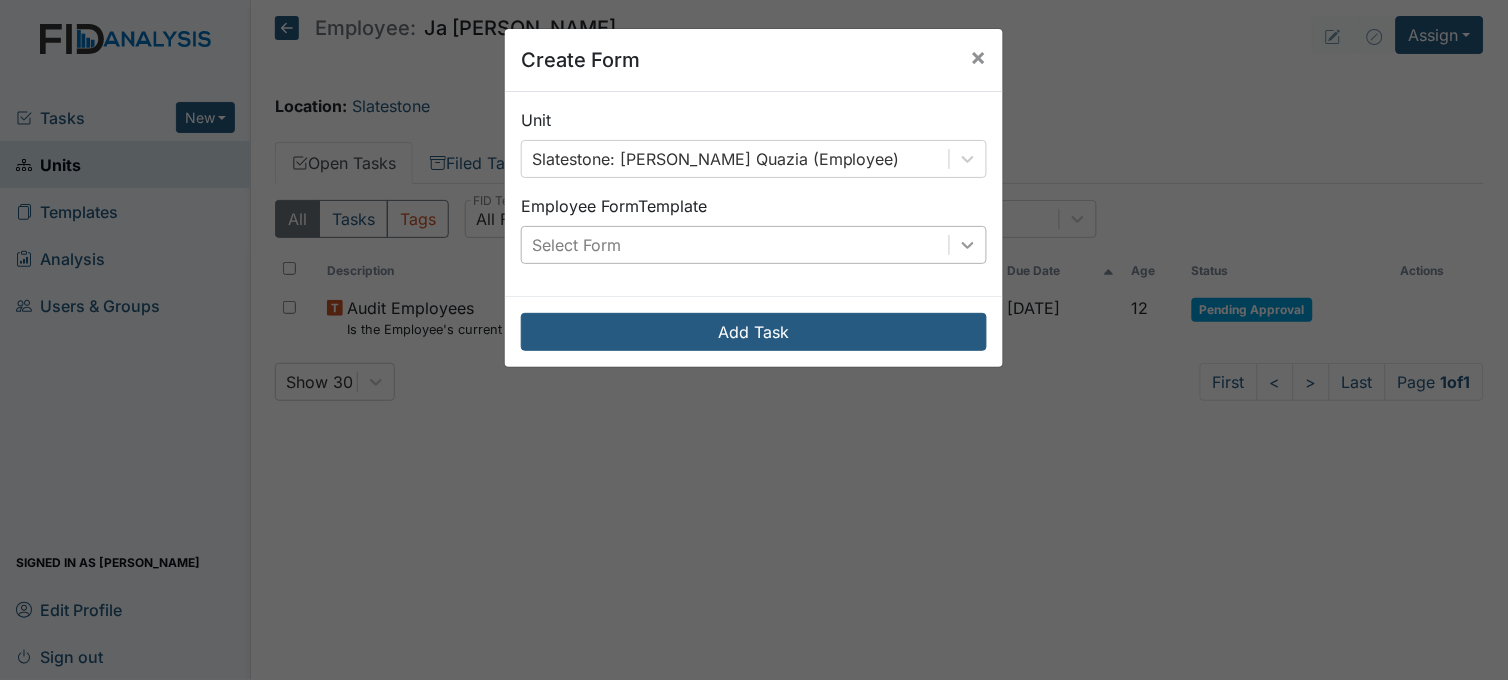 click 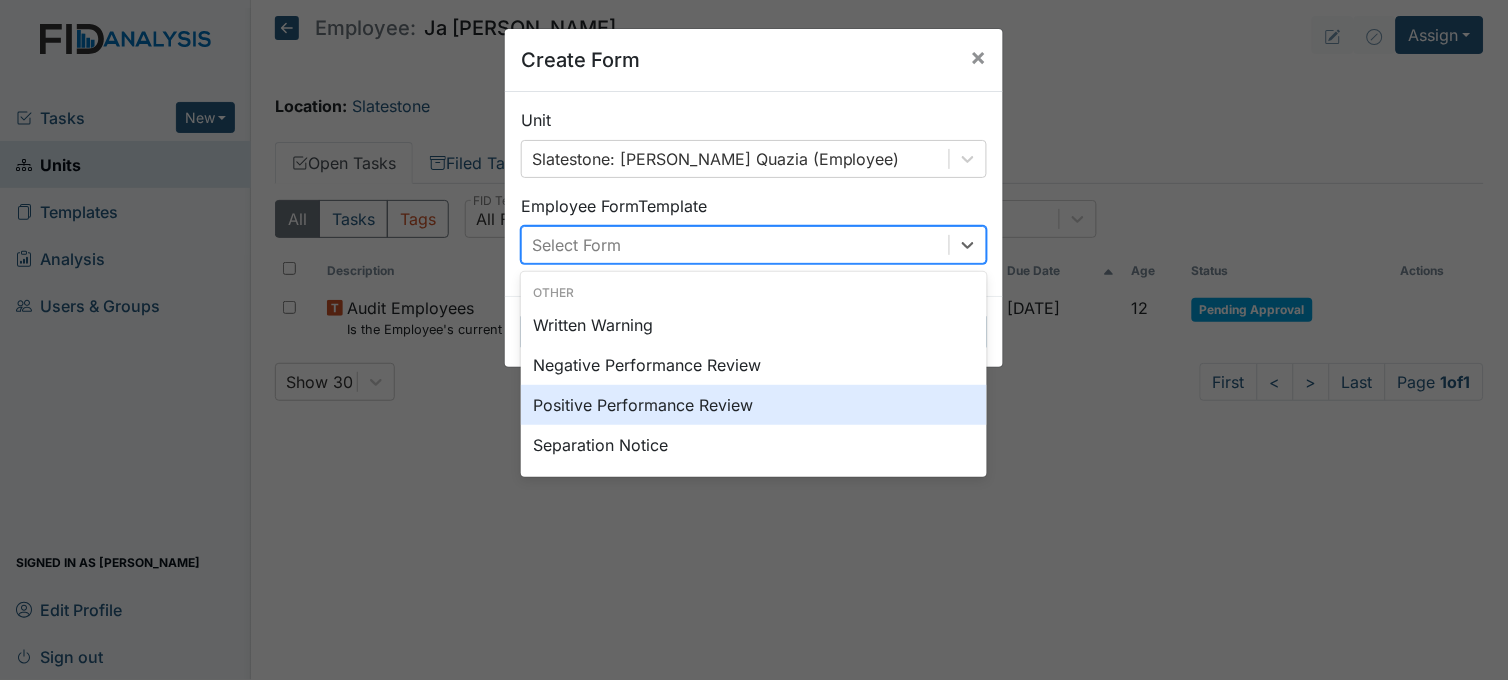 click on "Positive Performance Review" at bounding box center [754, 405] 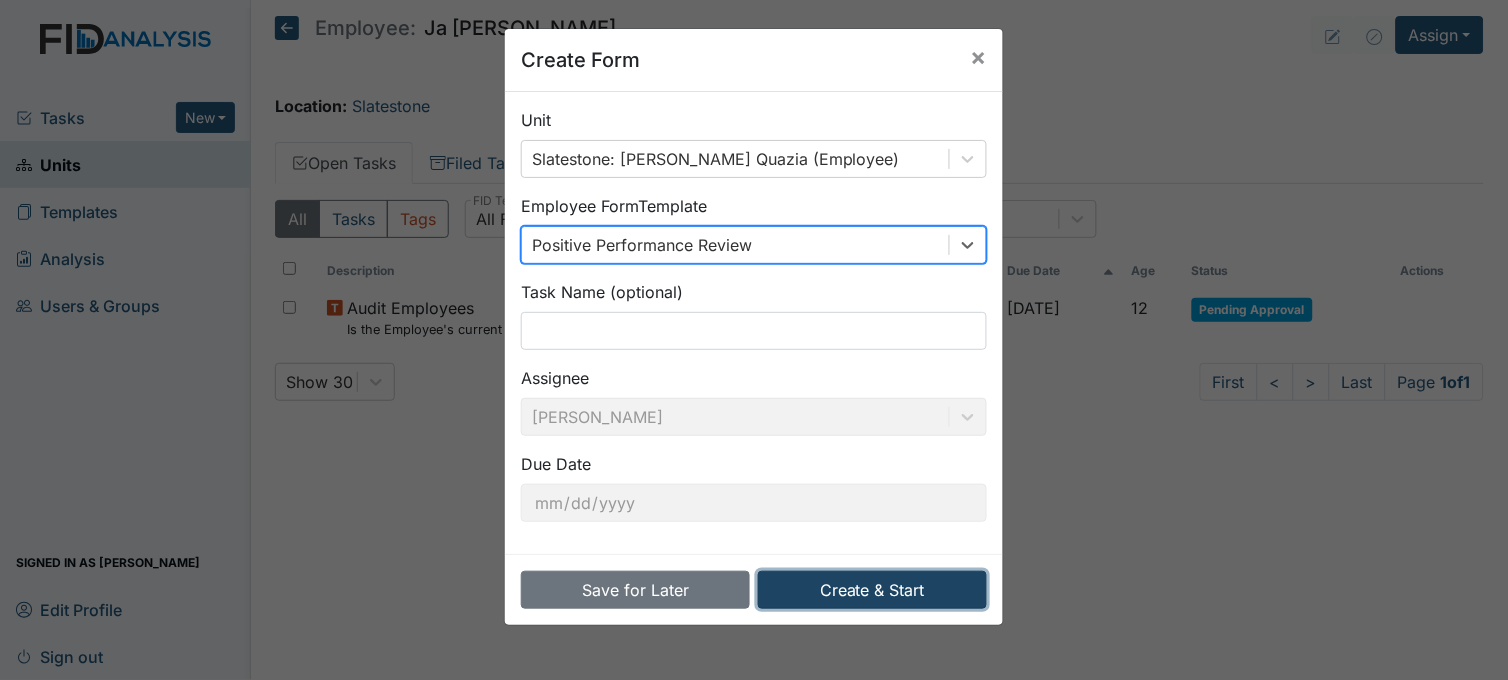 click on "Create & Start" at bounding box center [872, 590] 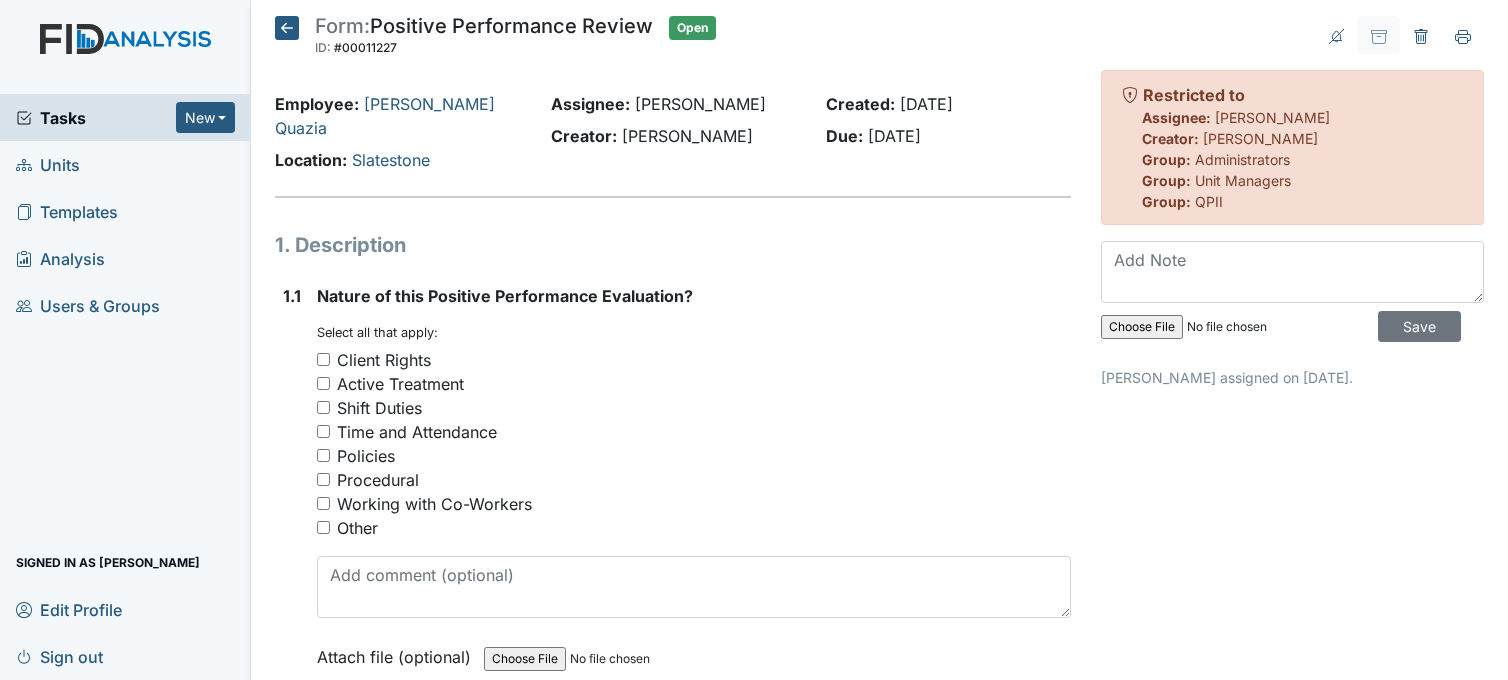 scroll, scrollTop: 0, scrollLeft: 0, axis: both 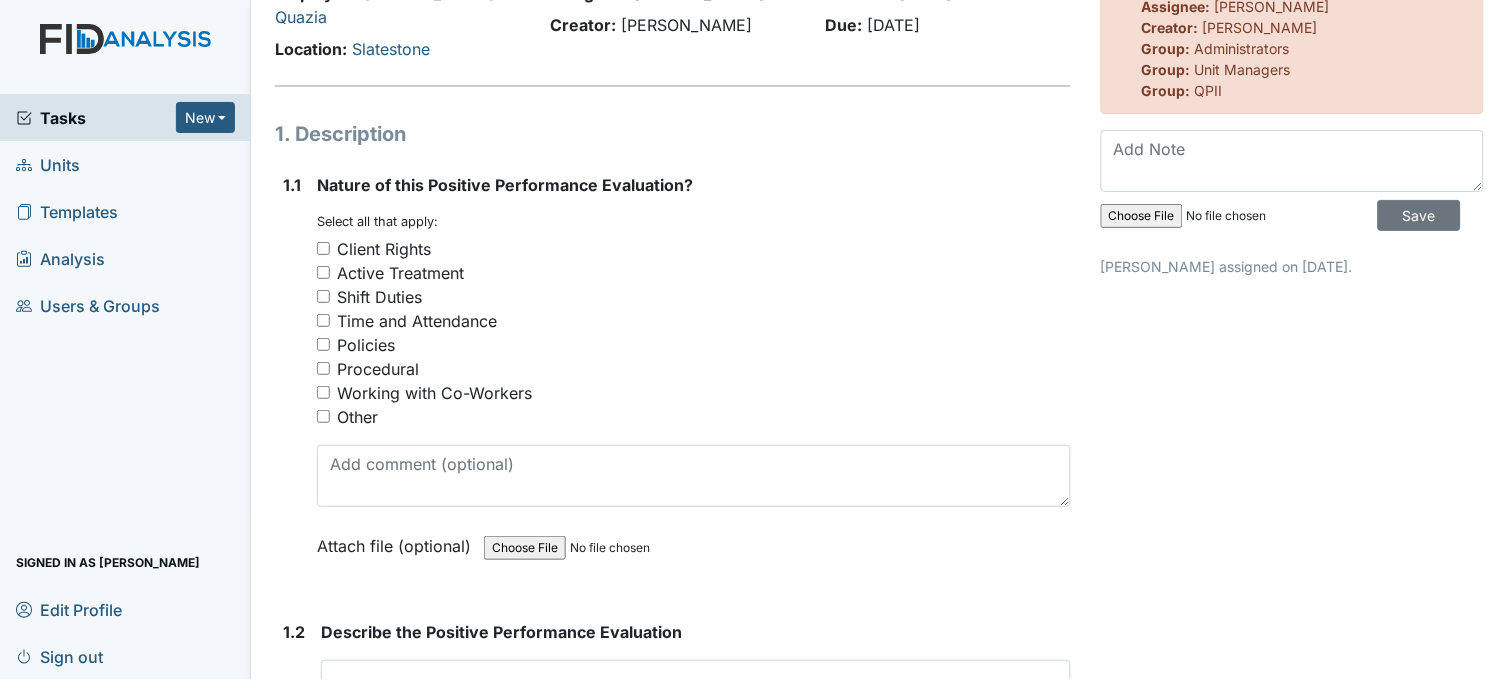 click on "Active Treatment" at bounding box center [323, 272] 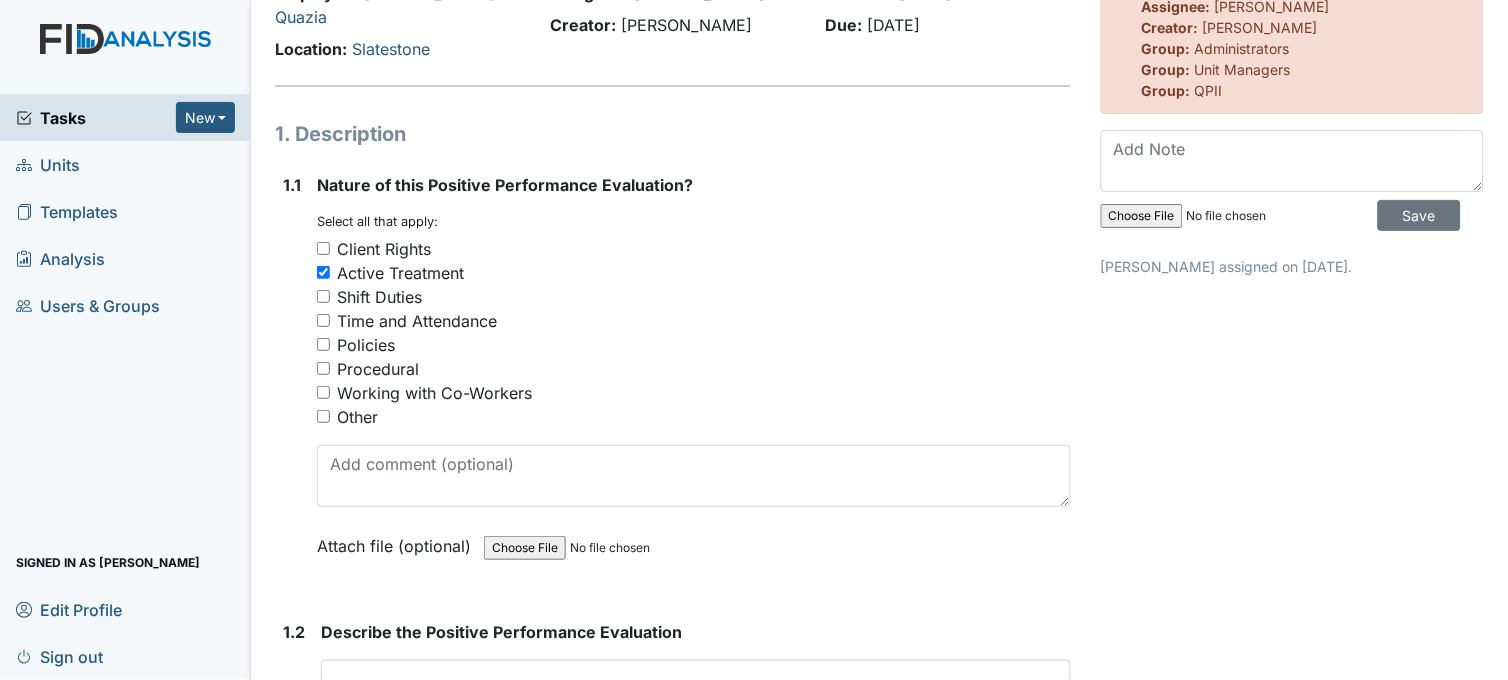 click on "Shift Duties" at bounding box center [323, 296] 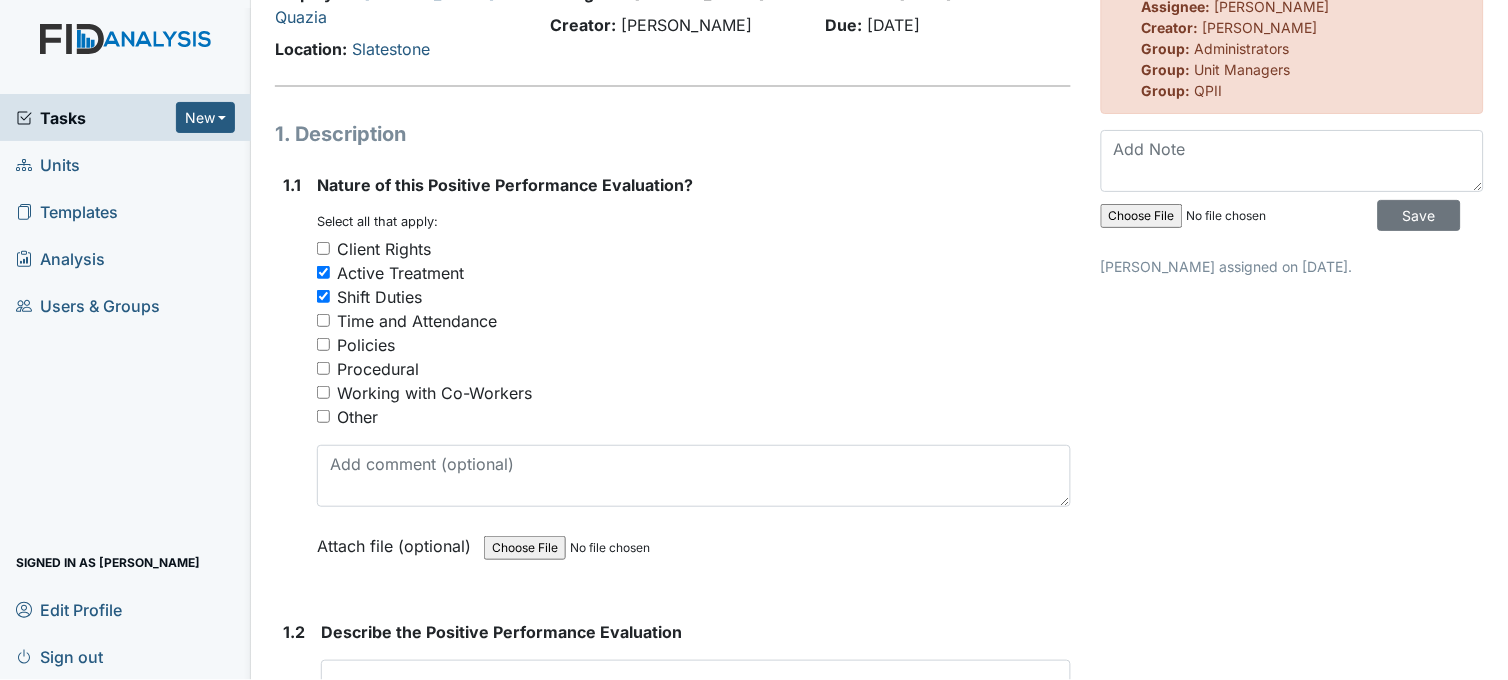 click on "Active Treatment" at bounding box center [323, 272] 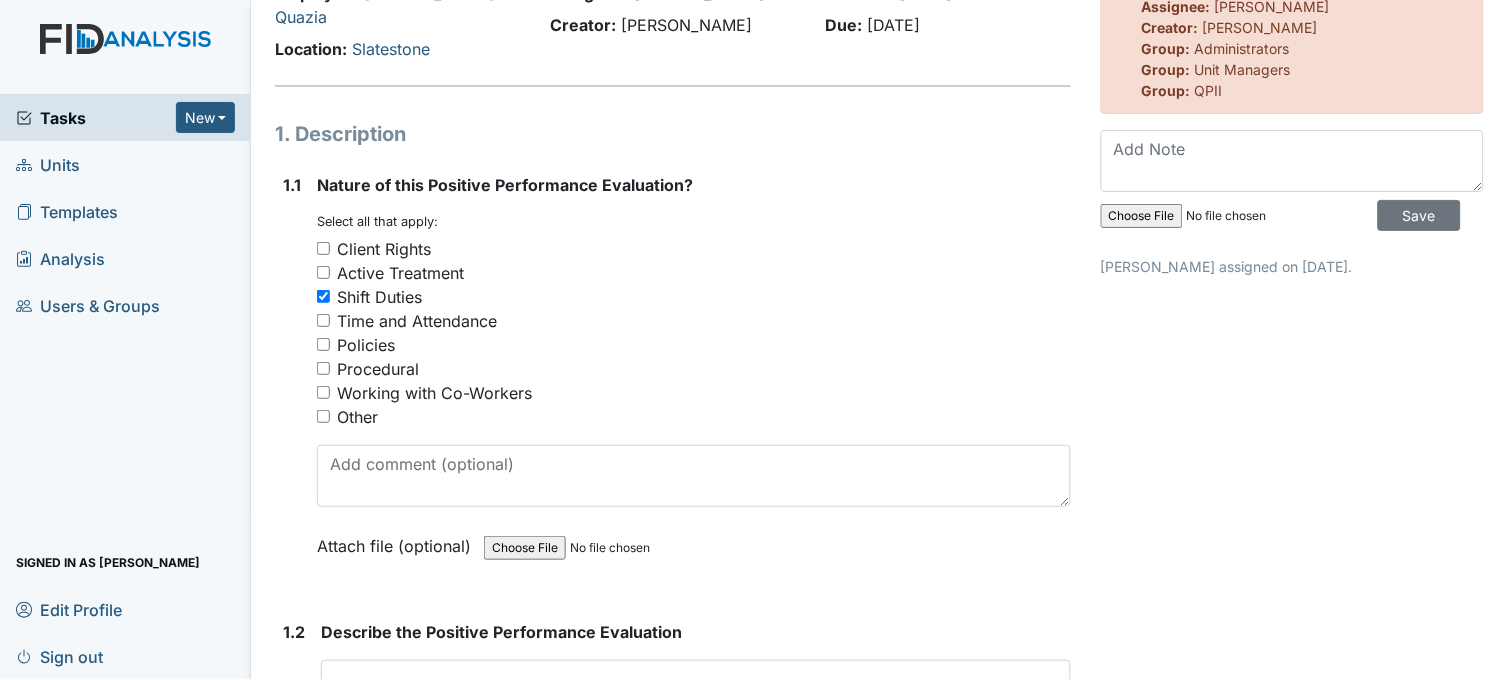 click on "Shift Duties" at bounding box center [323, 296] 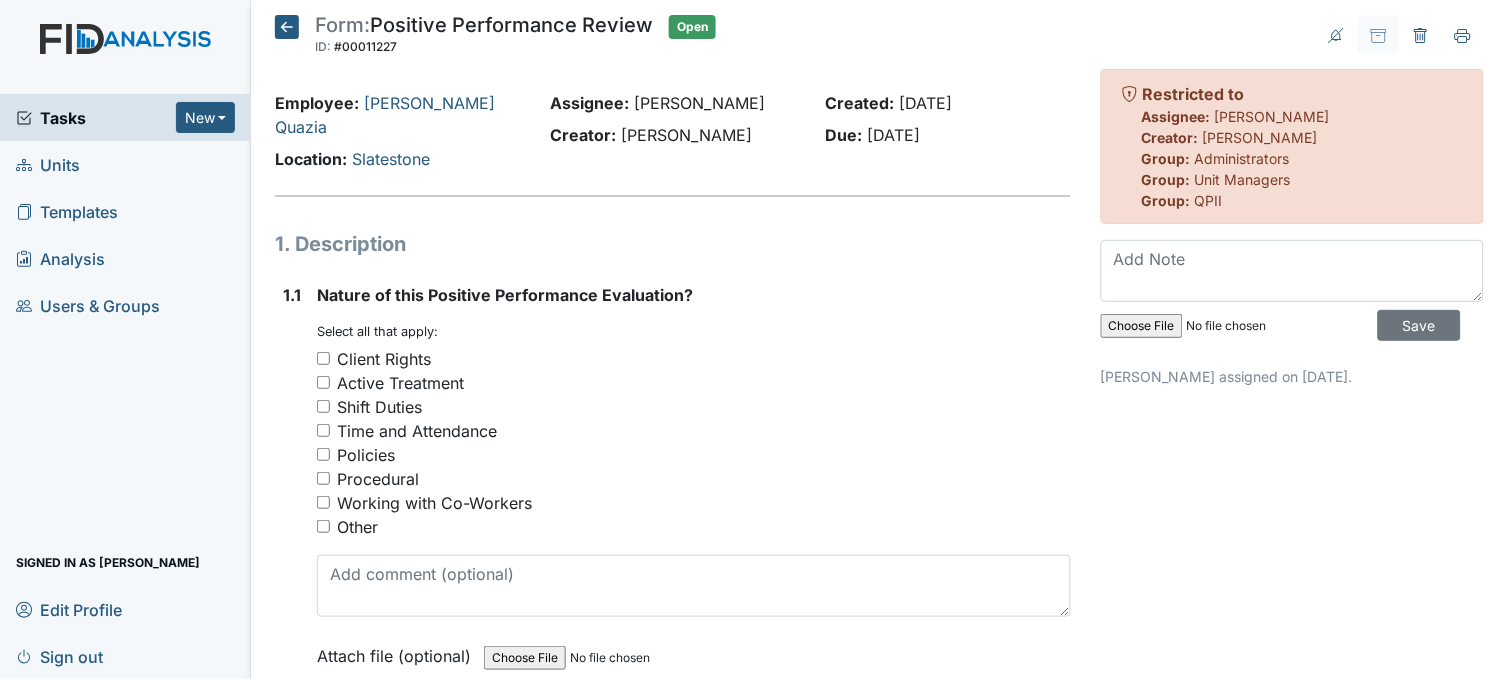 scroll, scrollTop: 0, scrollLeft: 0, axis: both 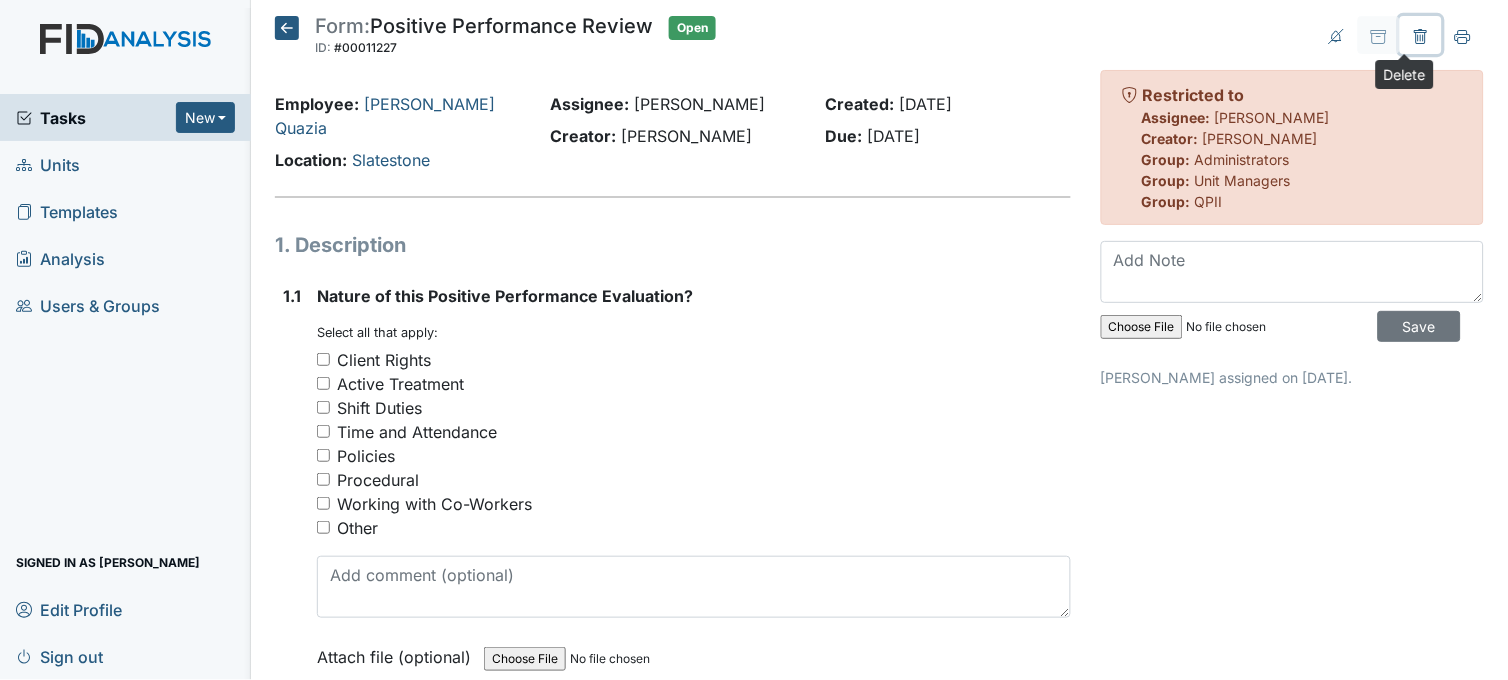 click 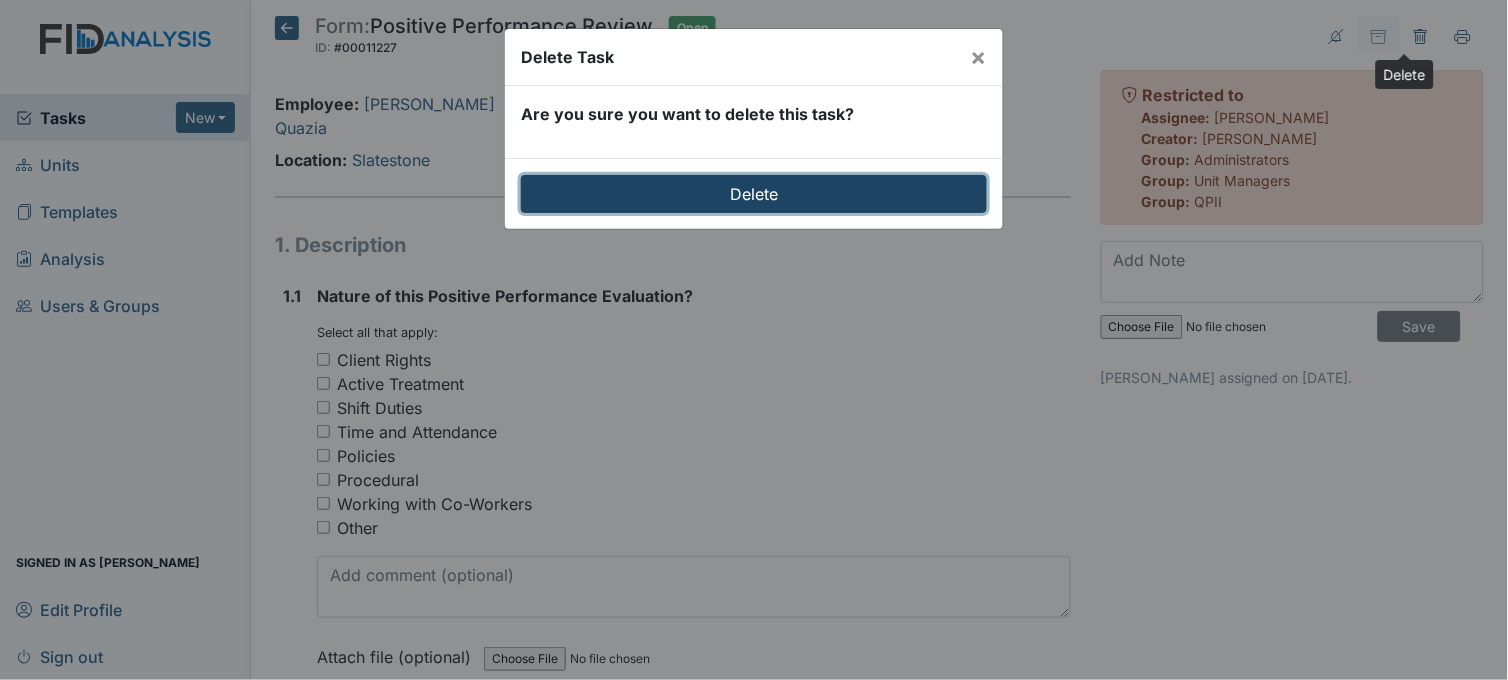 click on "Delete" at bounding box center (754, 194) 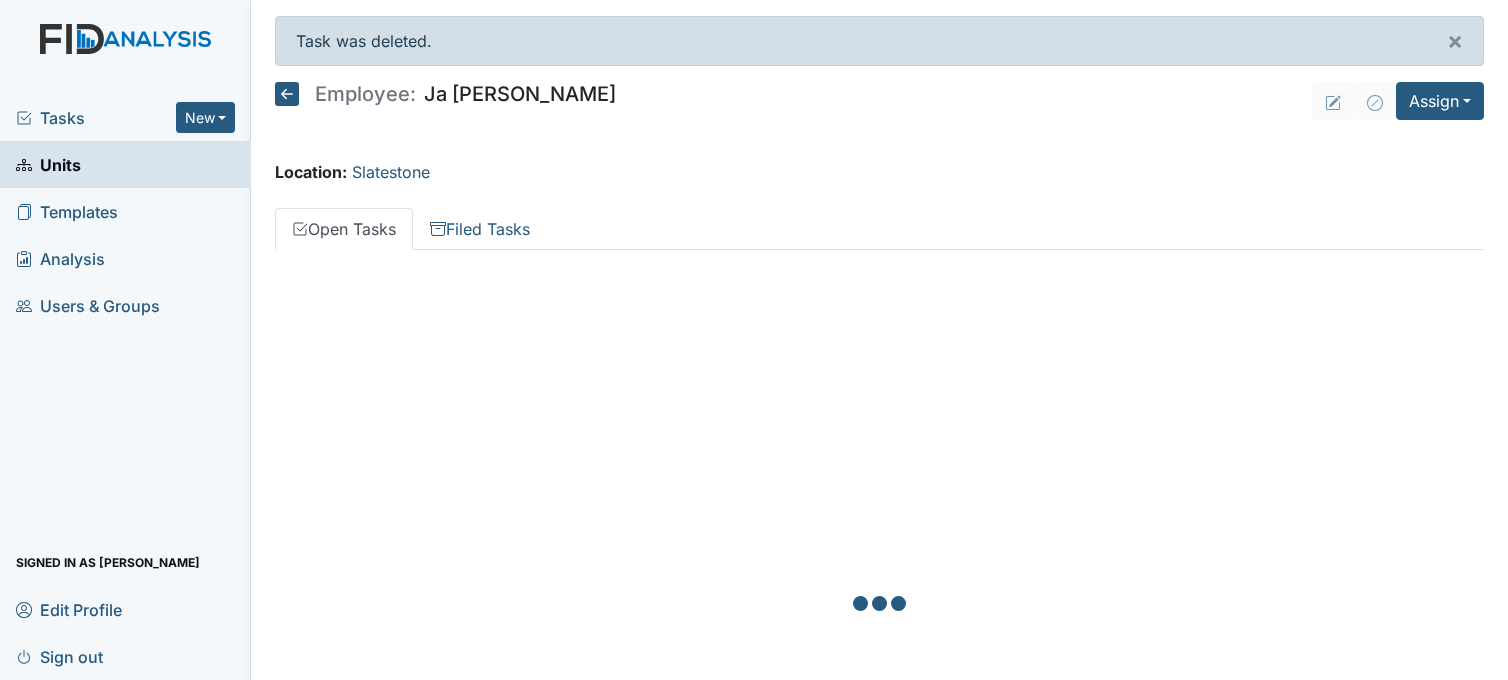 scroll, scrollTop: 0, scrollLeft: 0, axis: both 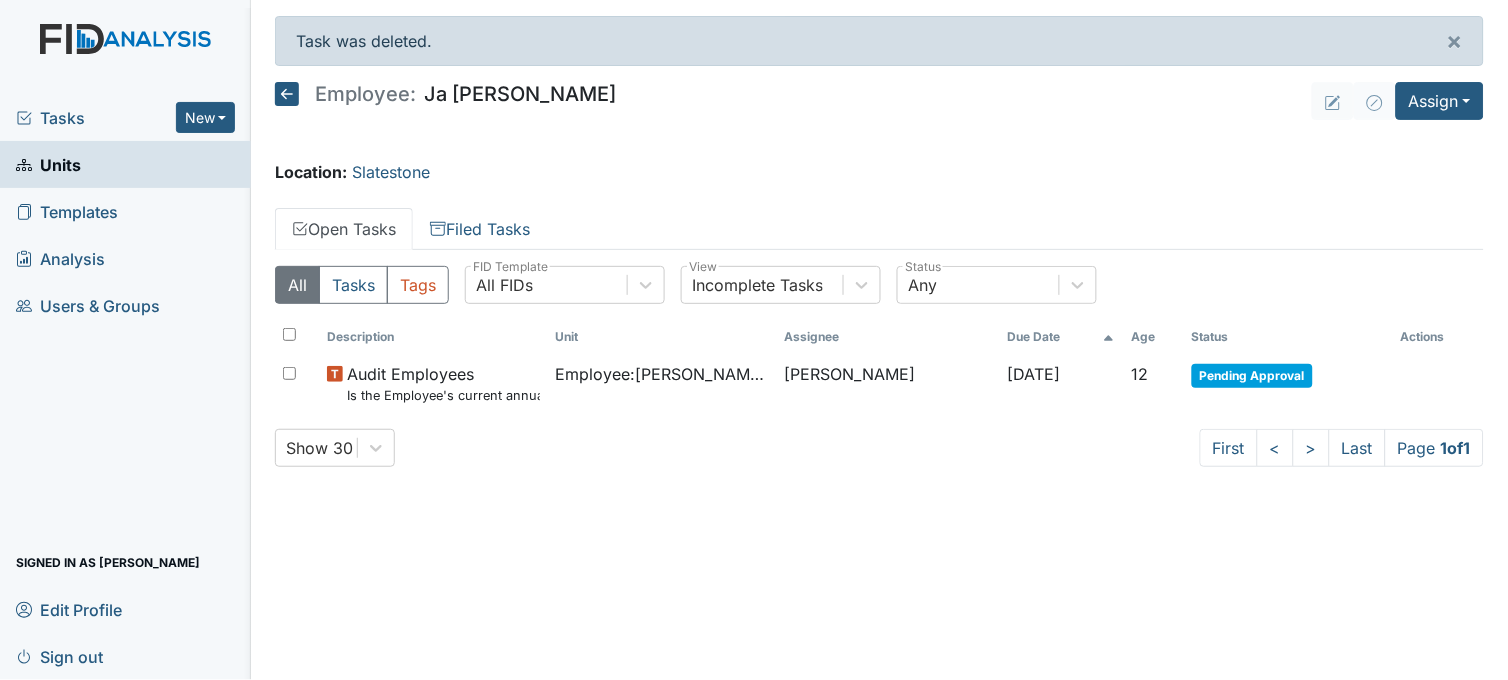click on "Tasks" at bounding box center [96, 118] 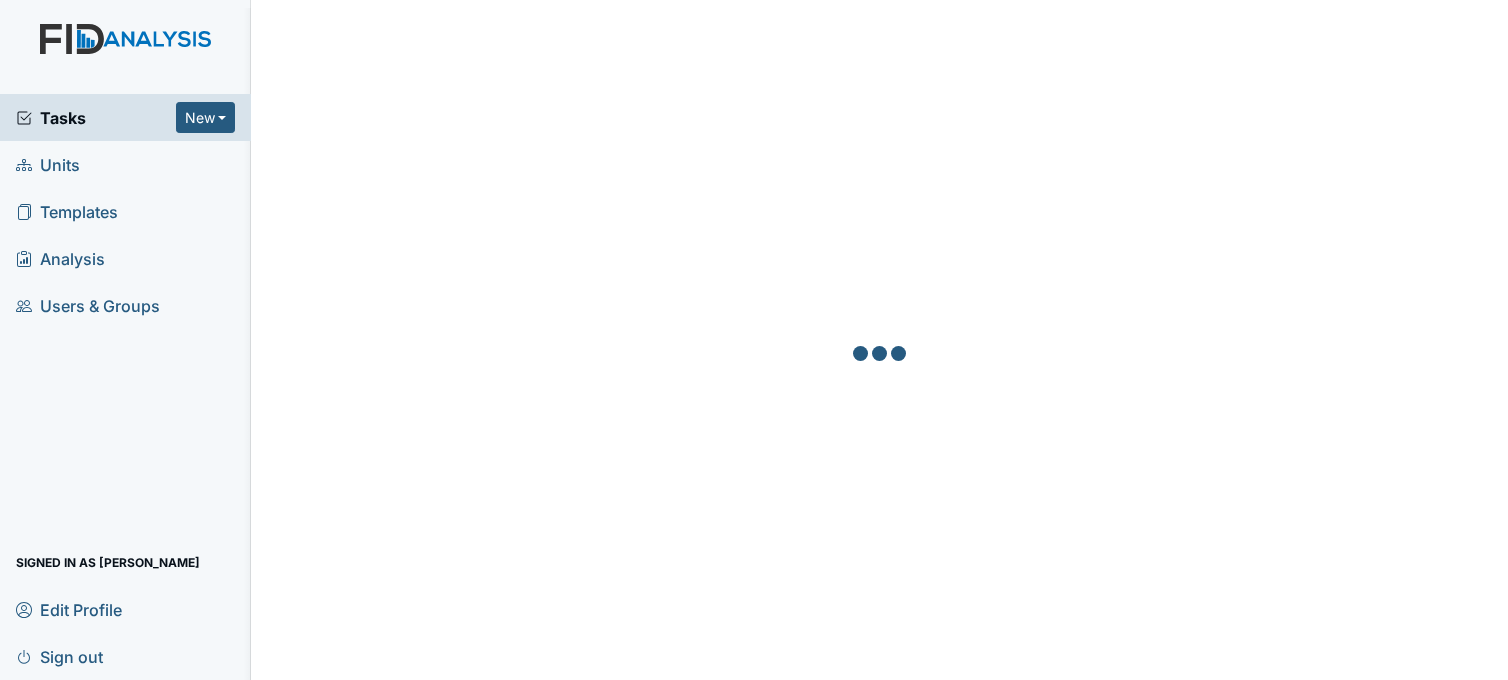 scroll, scrollTop: 0, scrollLeft: 0, axis: both 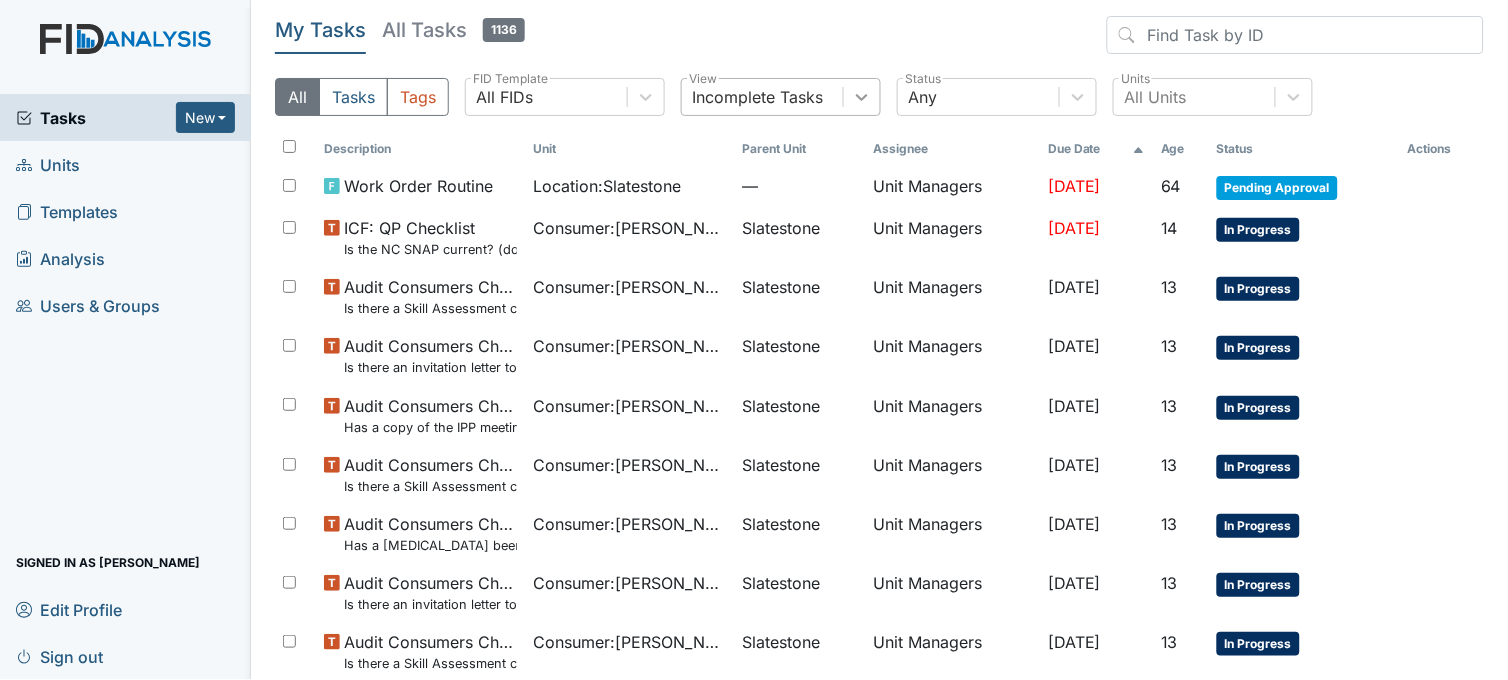 click 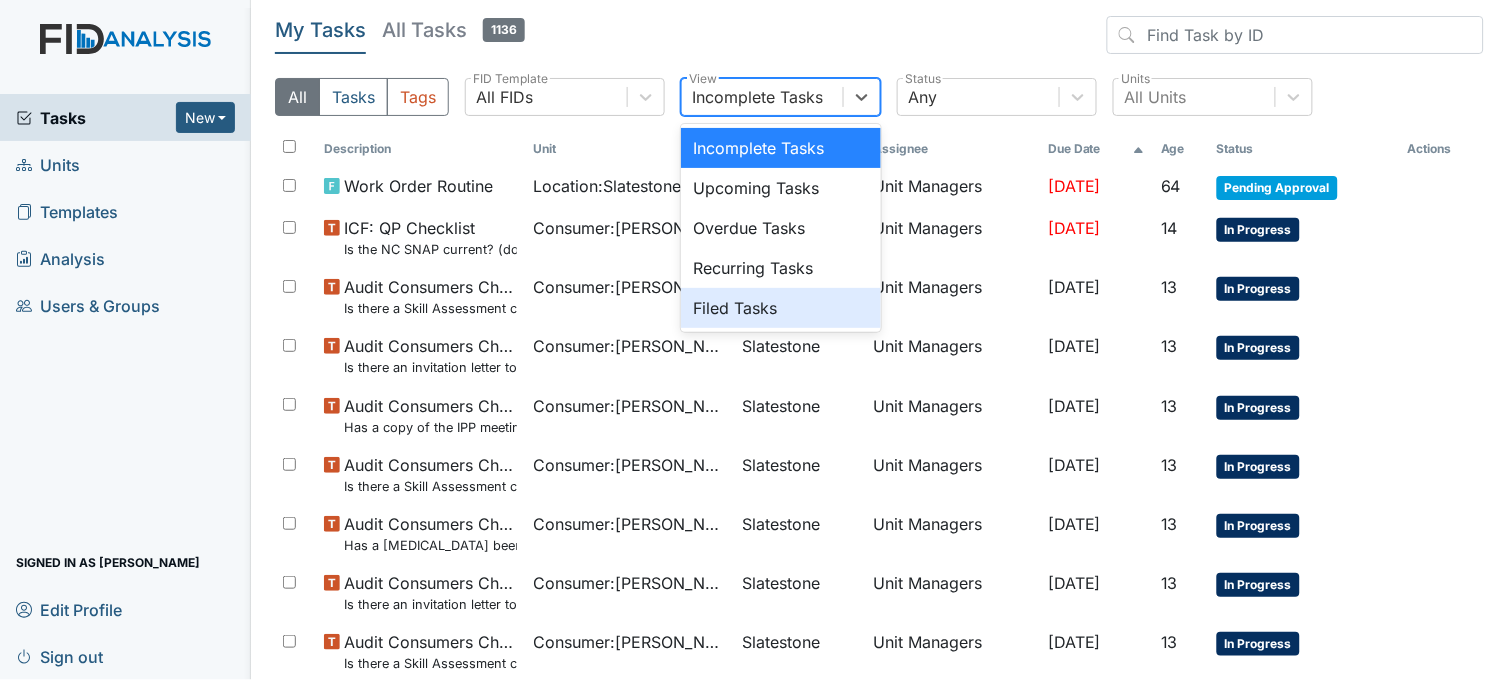 click on "Filed Tasks" at bounding box center [781, 308] 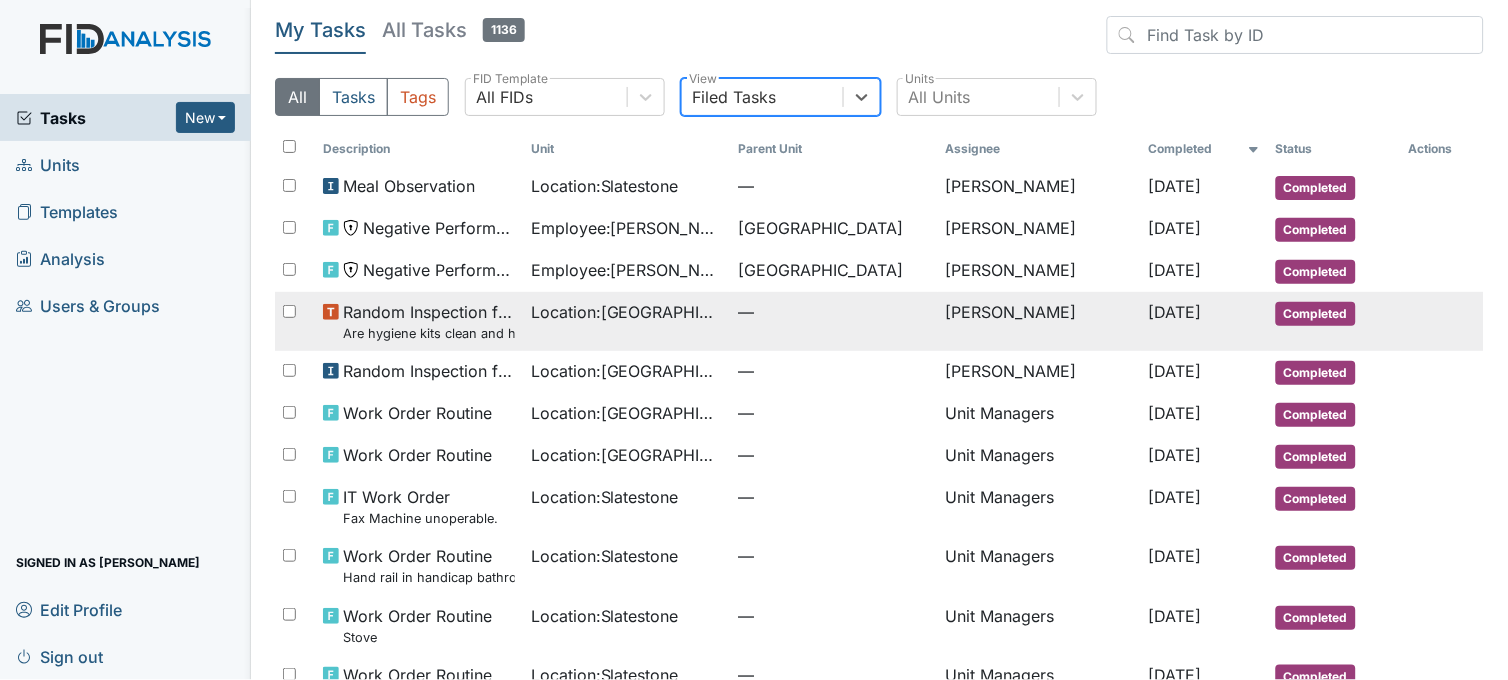 scroll, scrollTop: 111, scrollLeft: 0, axis: vertical 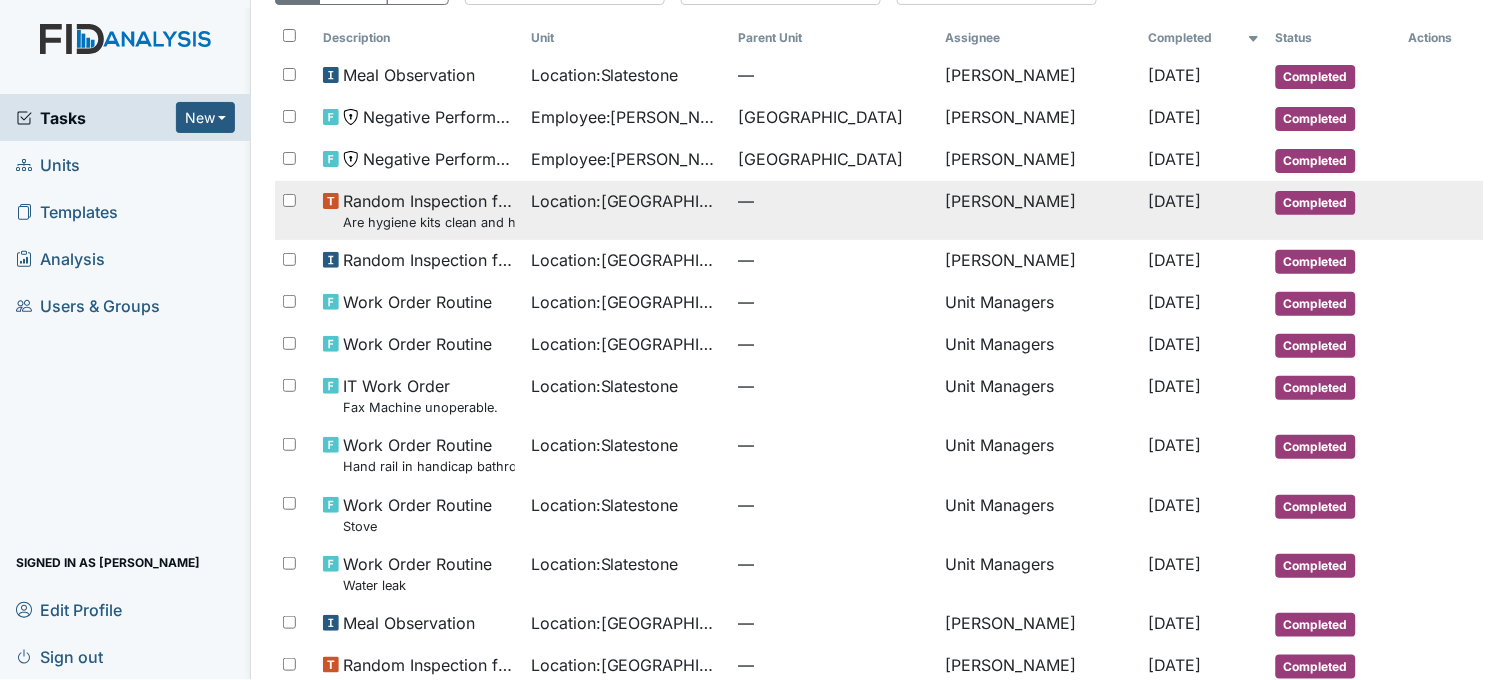 click on "Location :  [GEOGRAPHIC_DATA]" at bounding box center [626, 201] 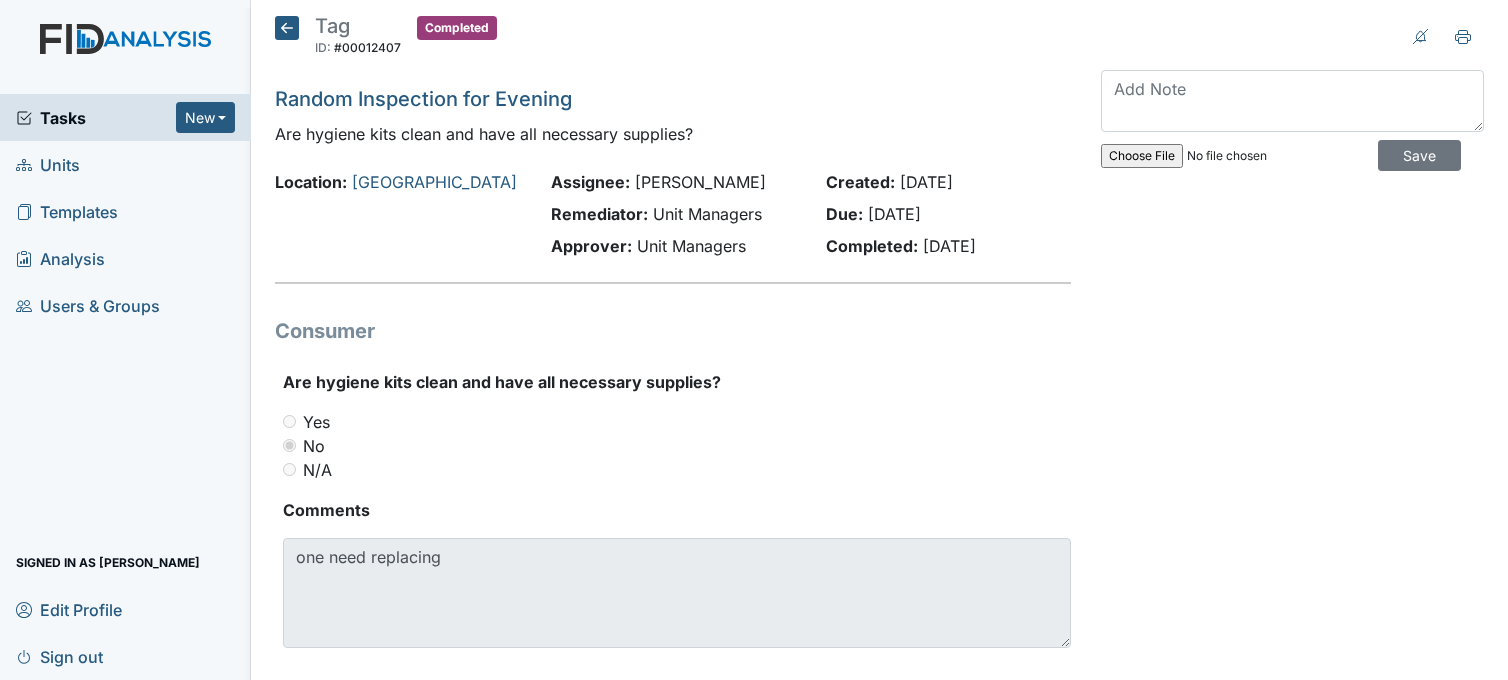 scroll, scrollTop: 0, scrollLeft: 0, axis: both 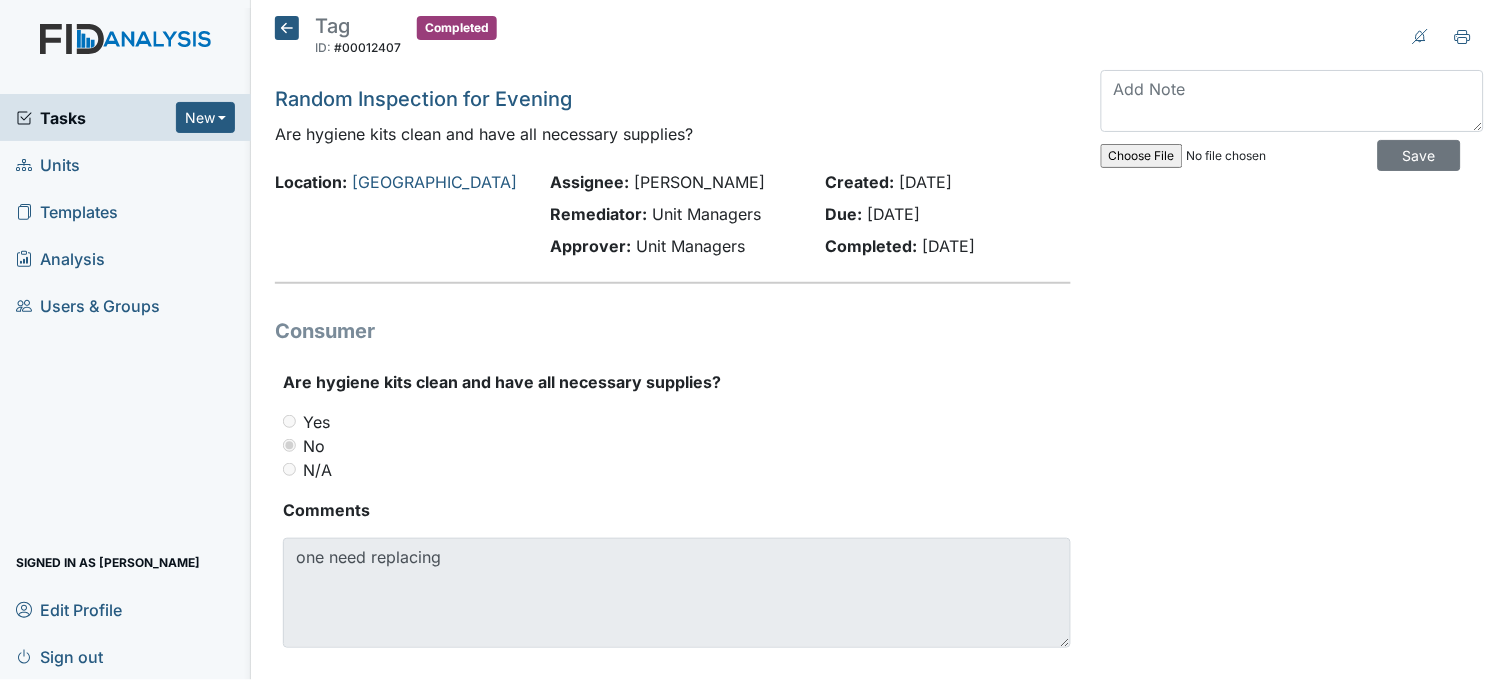 click 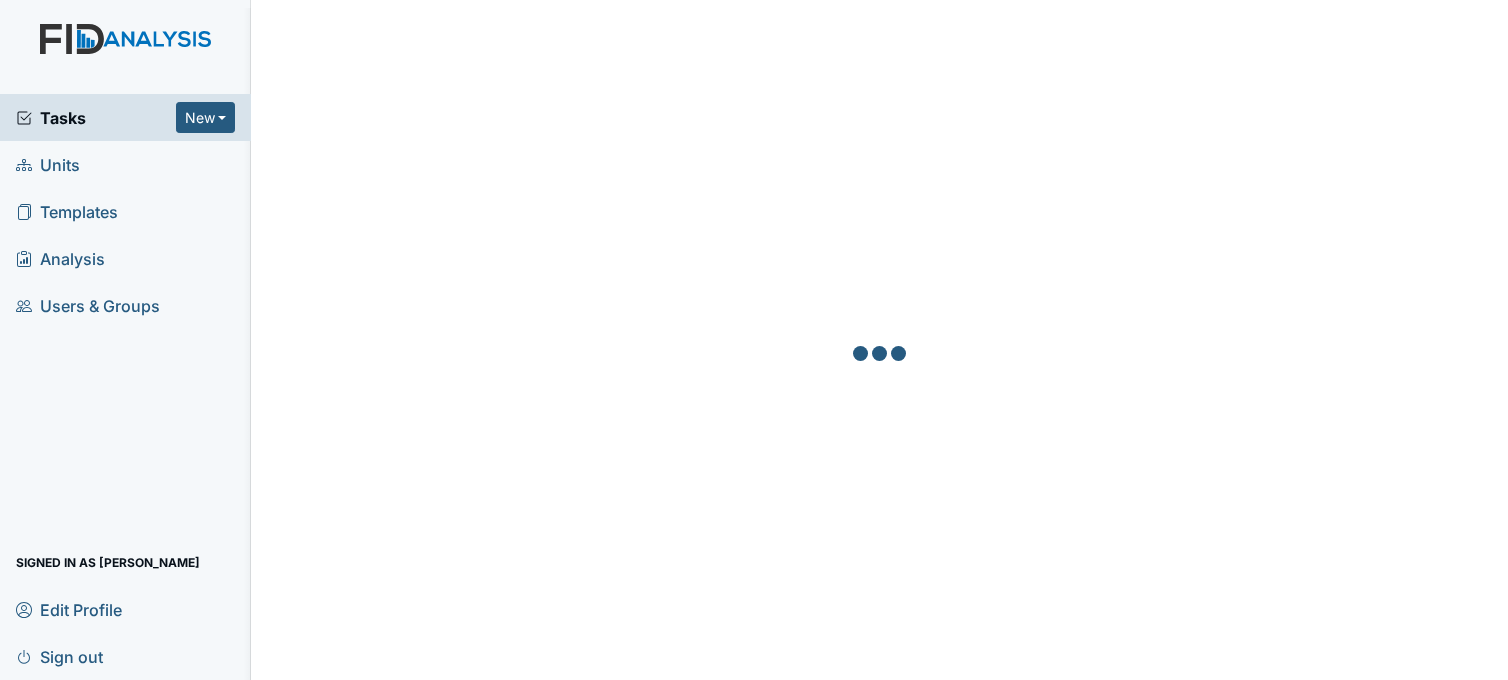 scroll, scrollTop: 0, scrollLeft: 0, axis: both 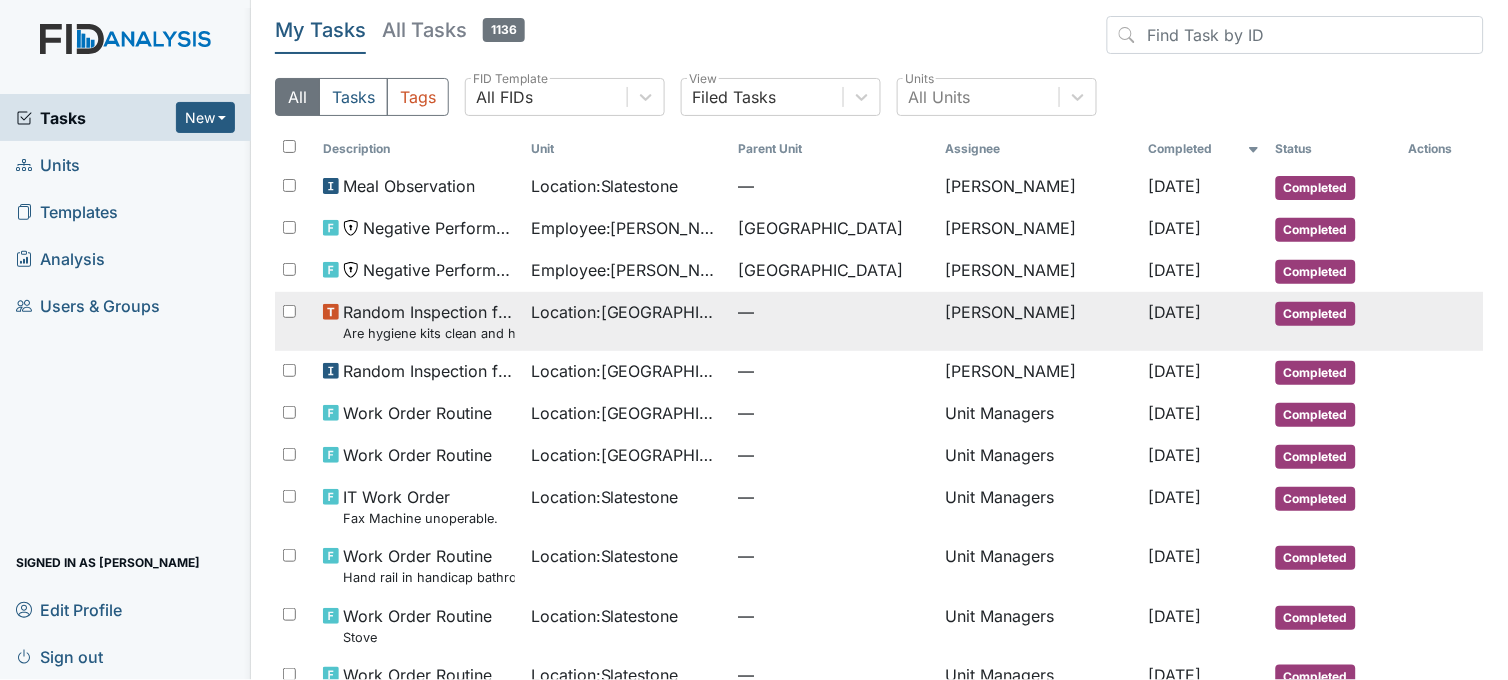 click on "Location :  Beaufort Heights" at bounding box center (626, 312) 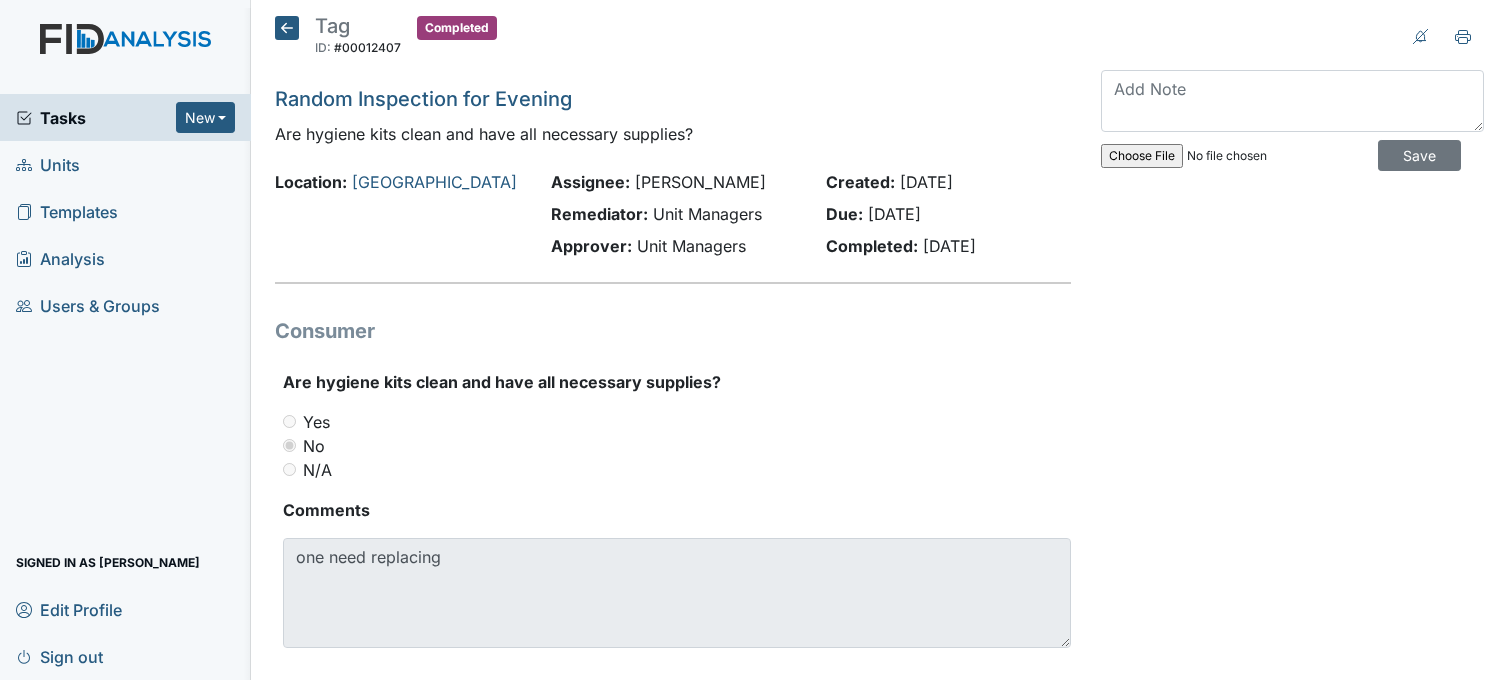 scroll, scrollTop: 0, scrollLeft: 0, axis: both 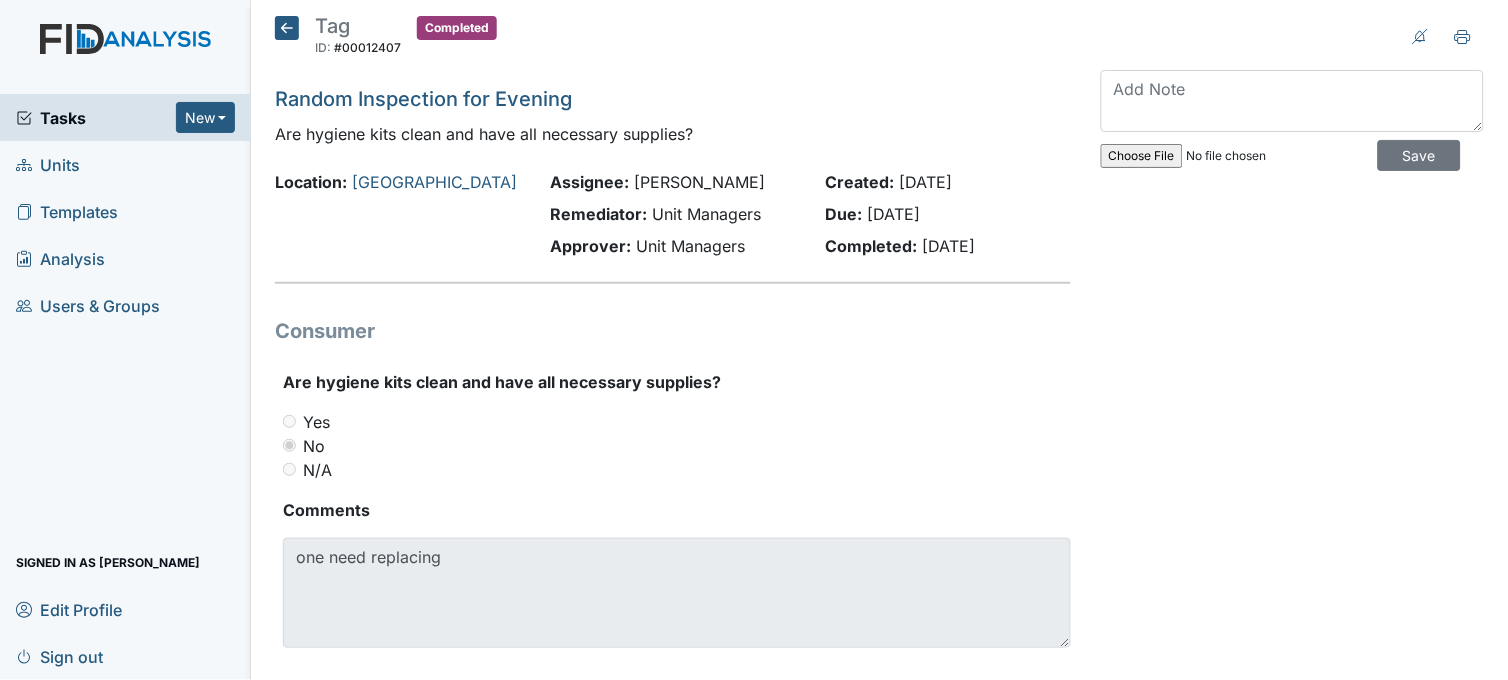 click 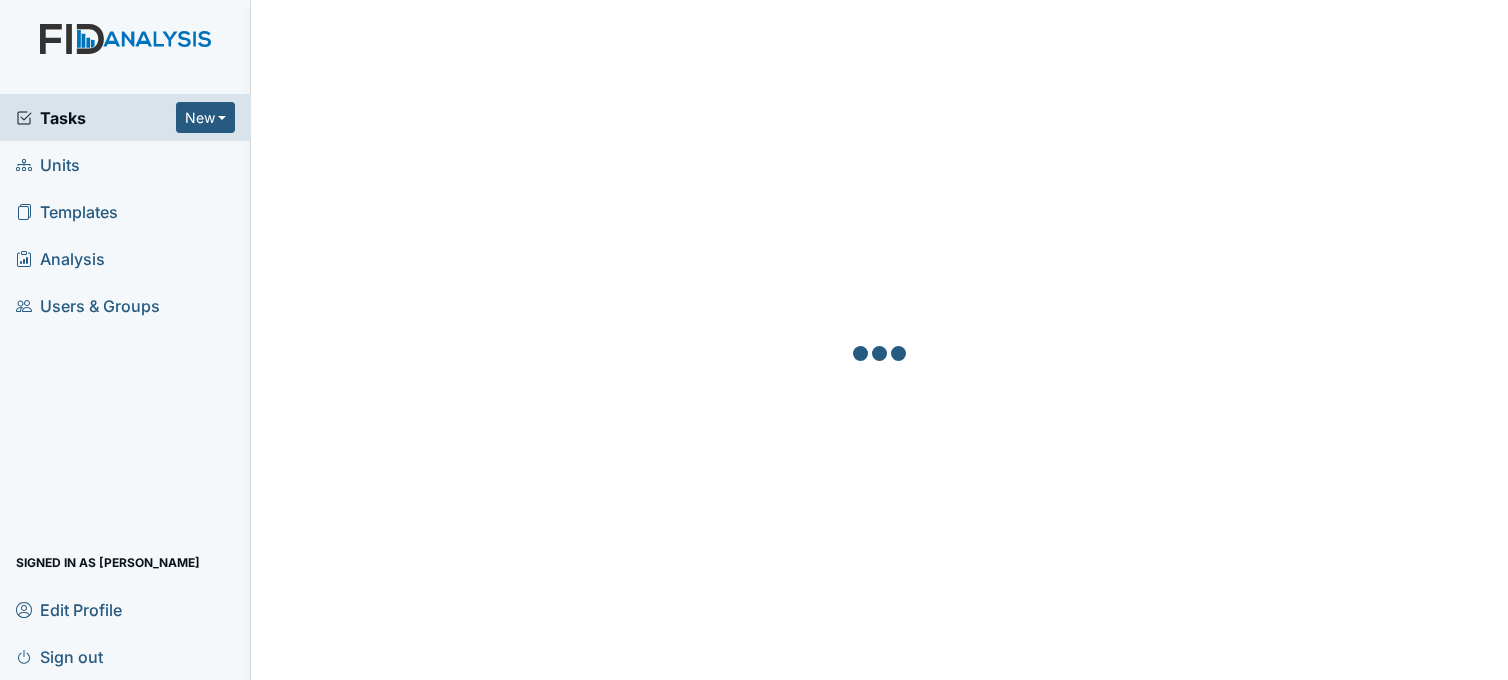 scroll, scrollTop: 0, scrollLeft: 0, axis: both 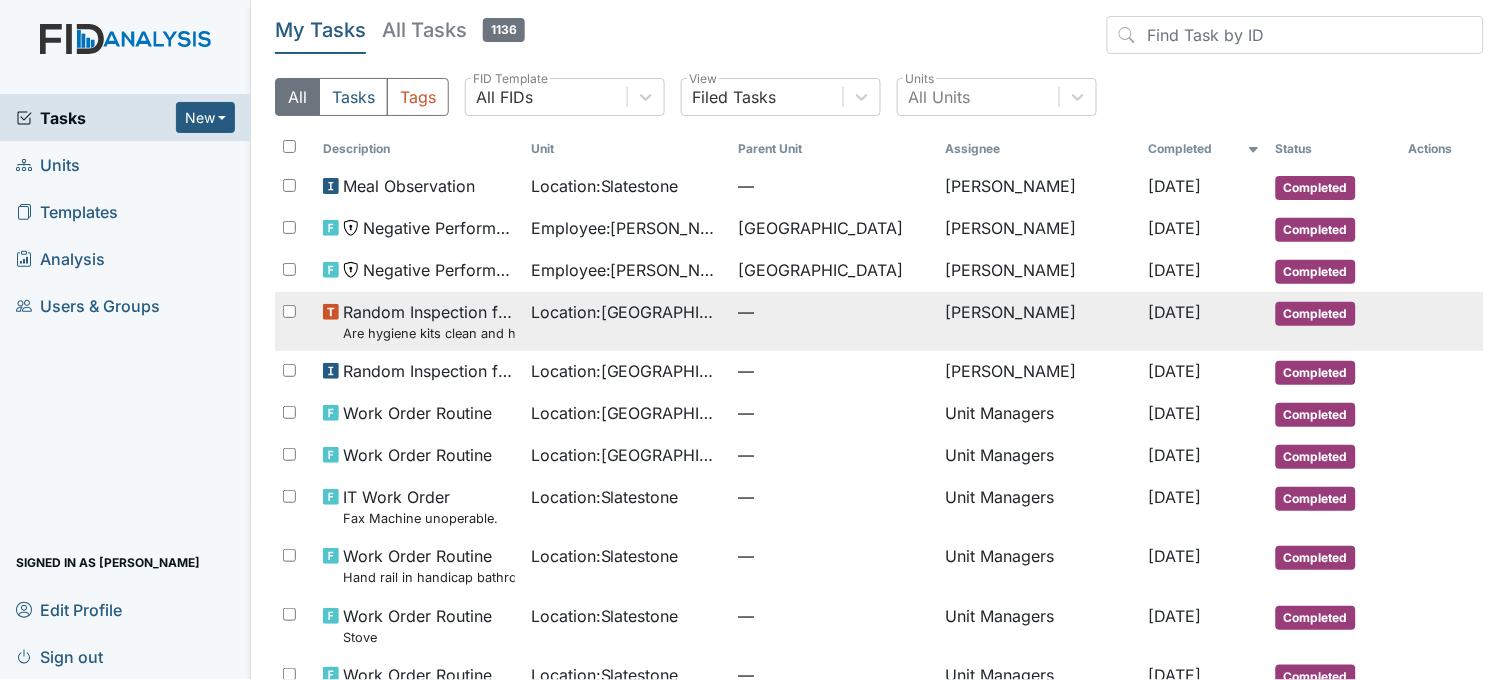 click on "[PERSON_NAME]" at bounding box center [1039, 321] 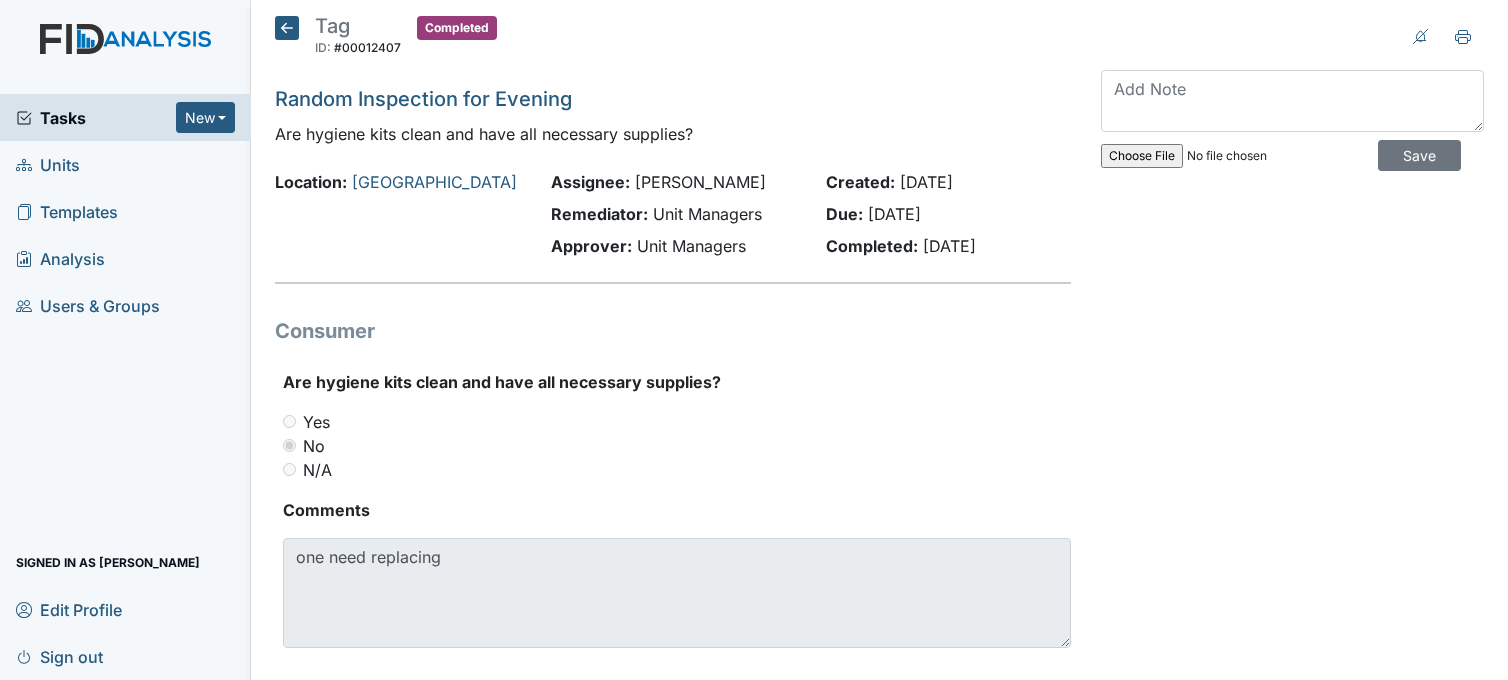 scroll, scrollTop: 0, scrollLeft: 0, axis: both 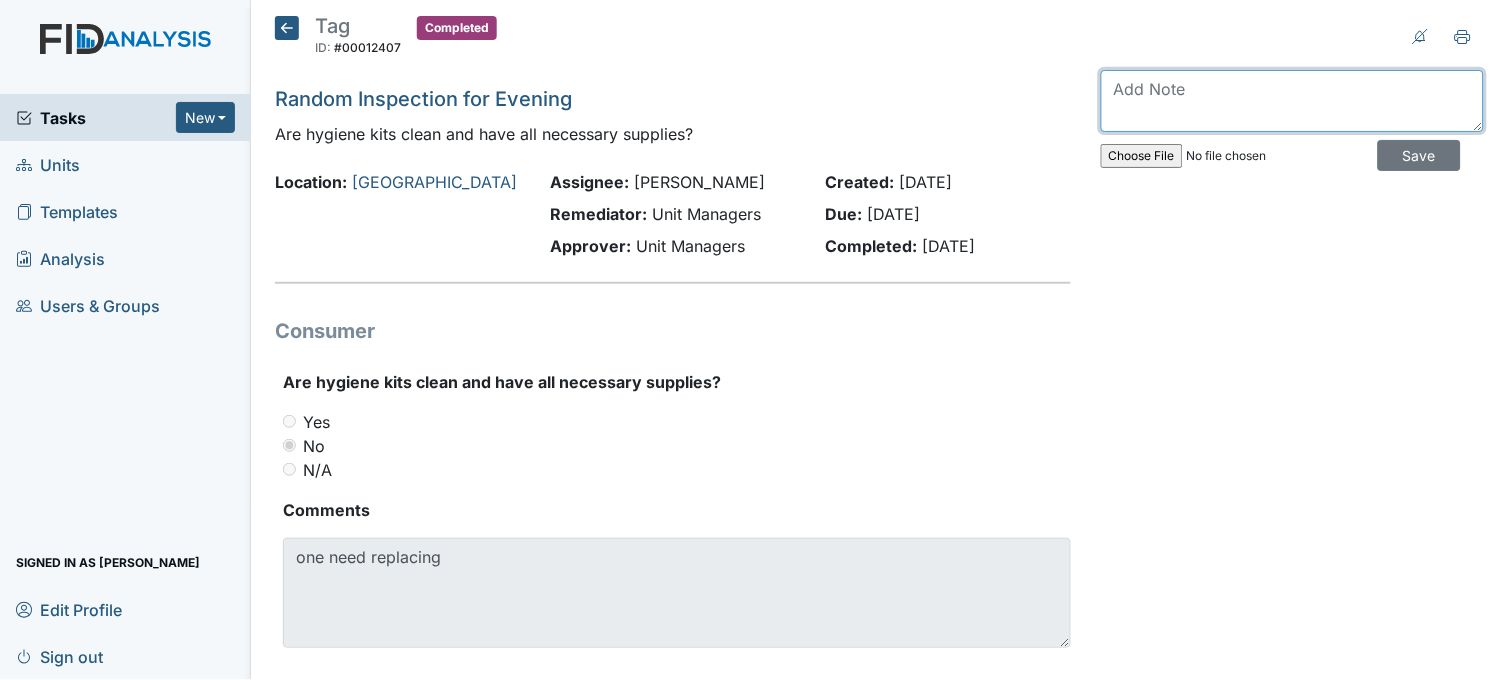 click at bounding box center (1292, 101) 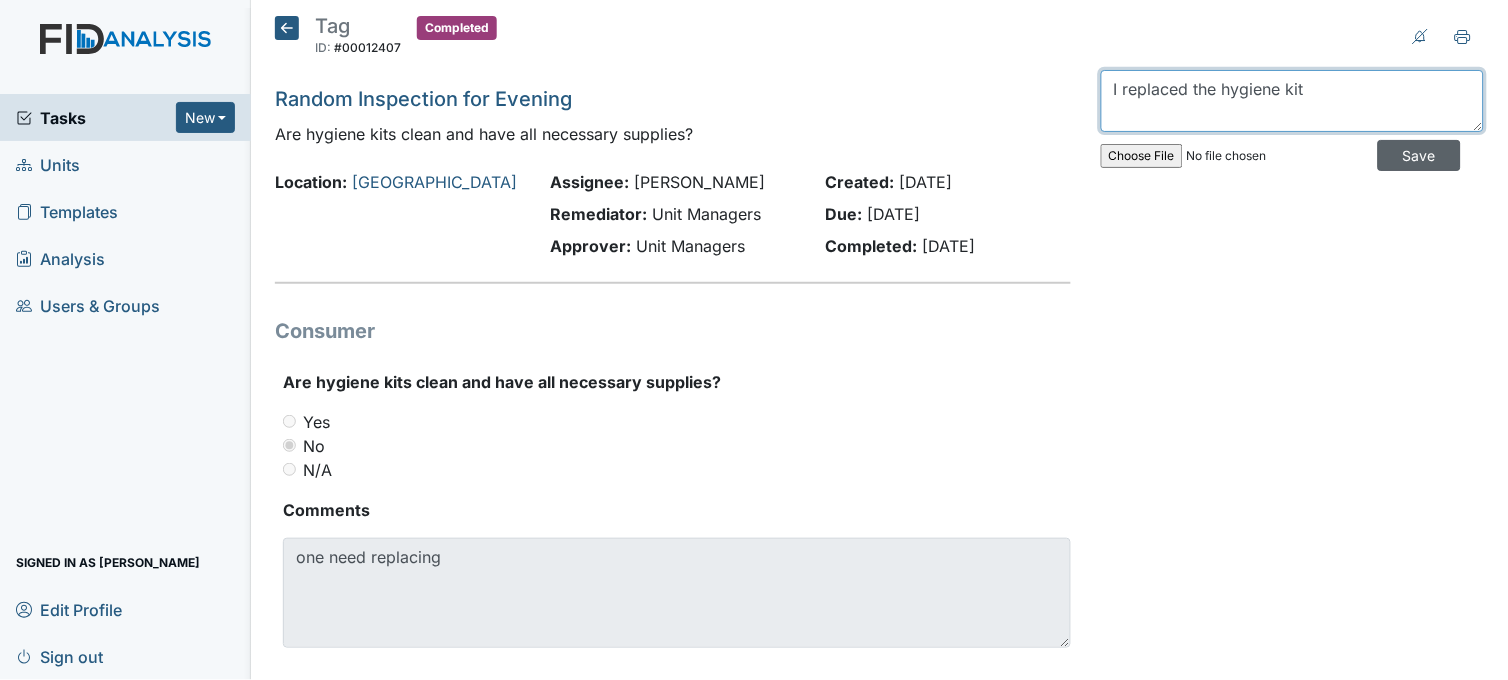 type on "I replaced the hygiene kit" 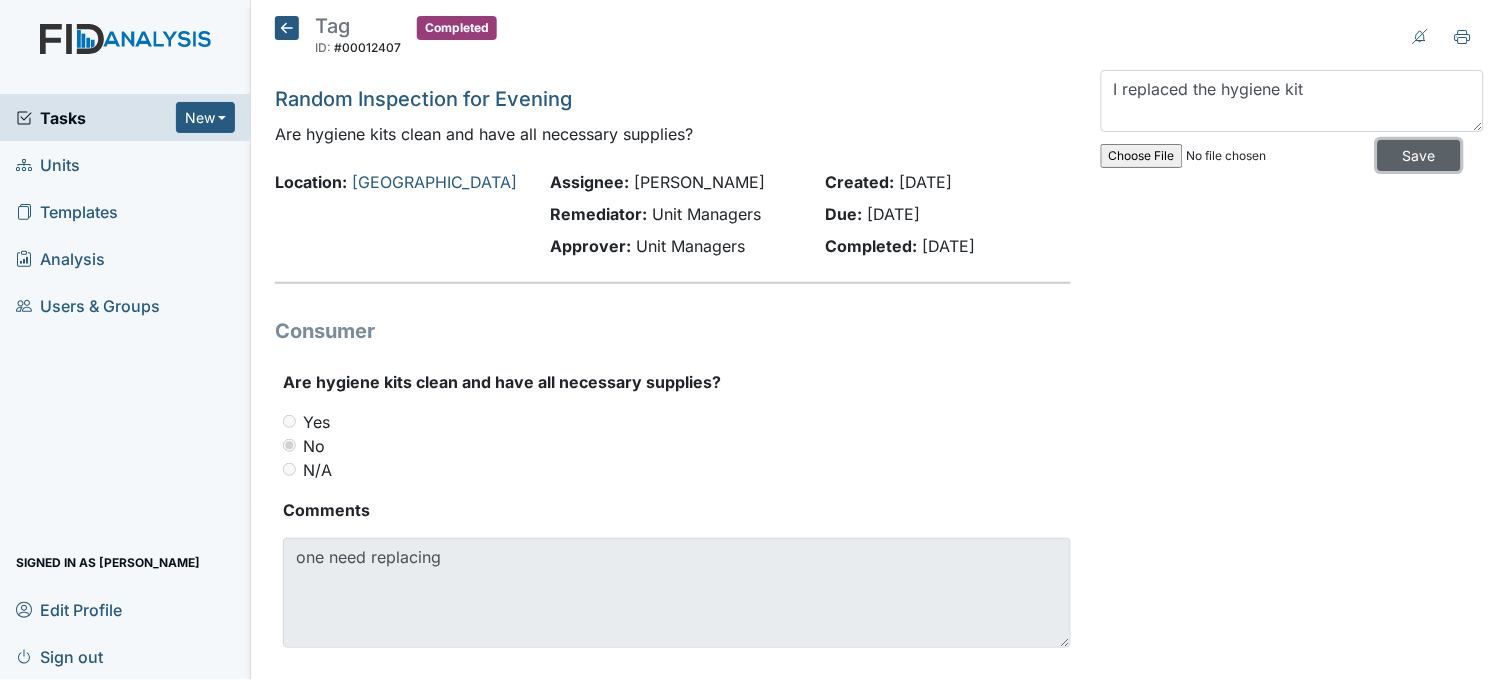 click on "Save" at bounding box center [1419, 155] 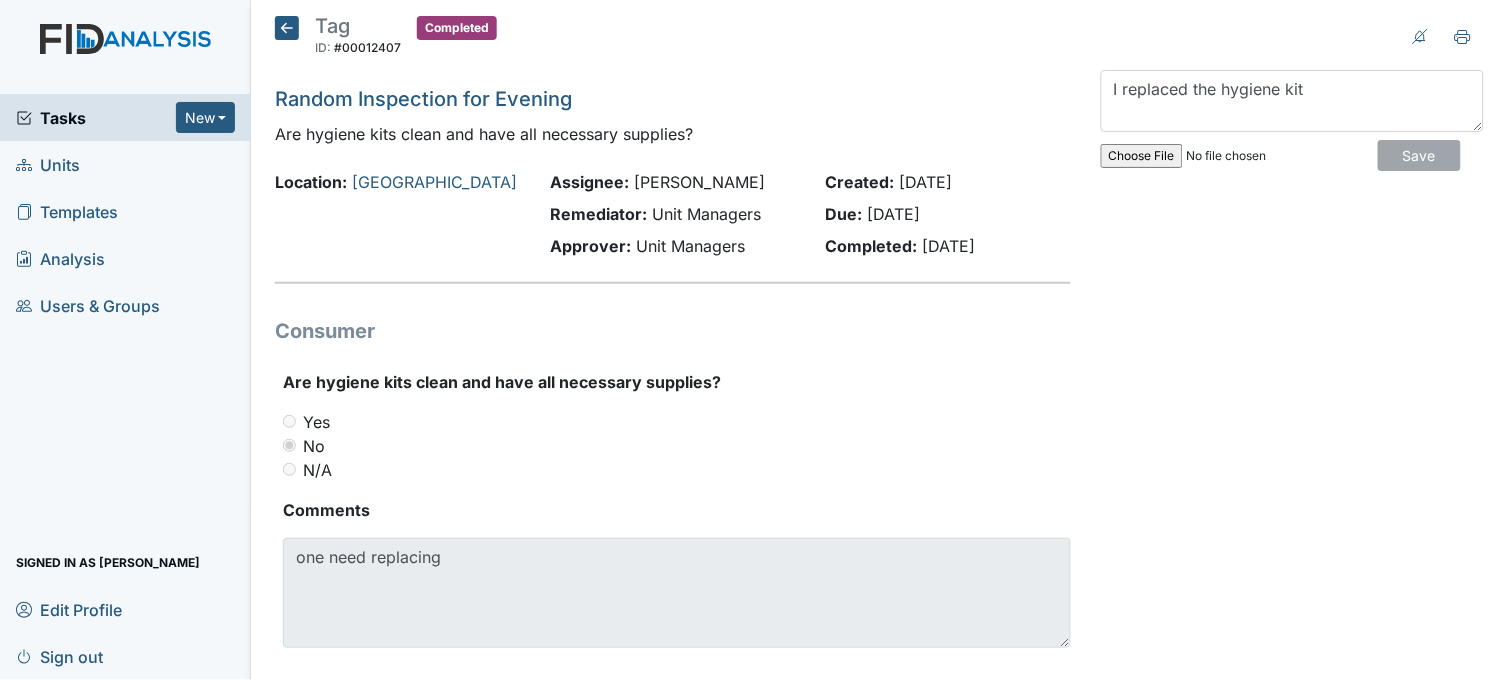 type 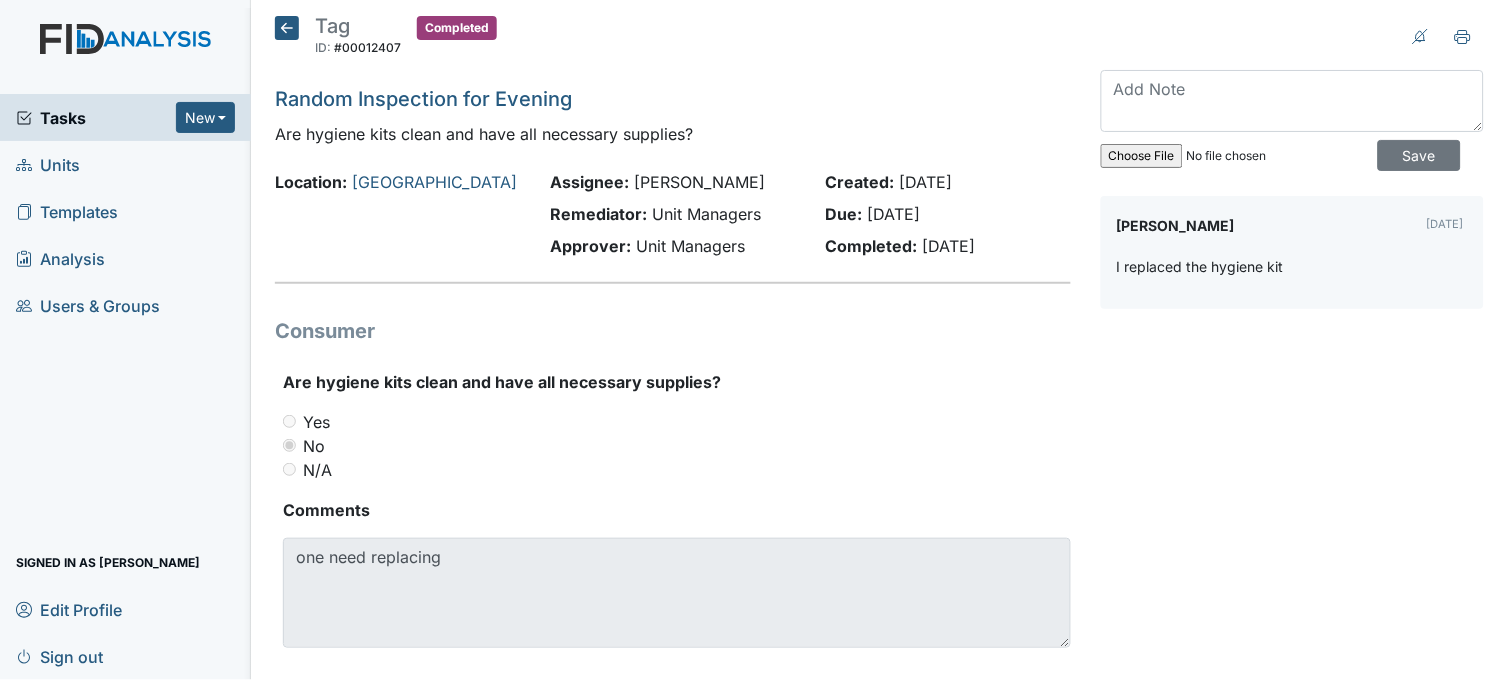 click 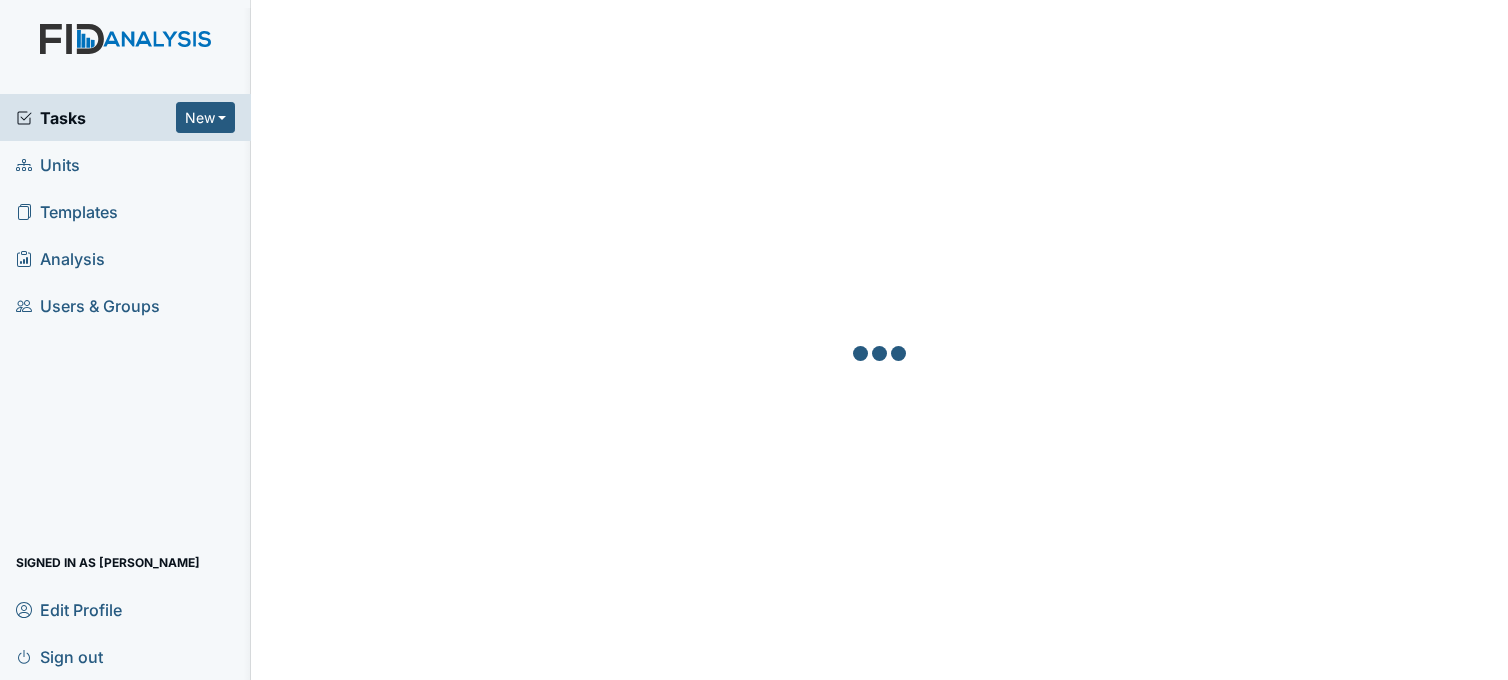 scroll, scrollTop: 0, scrollLeft: 0, axis: both 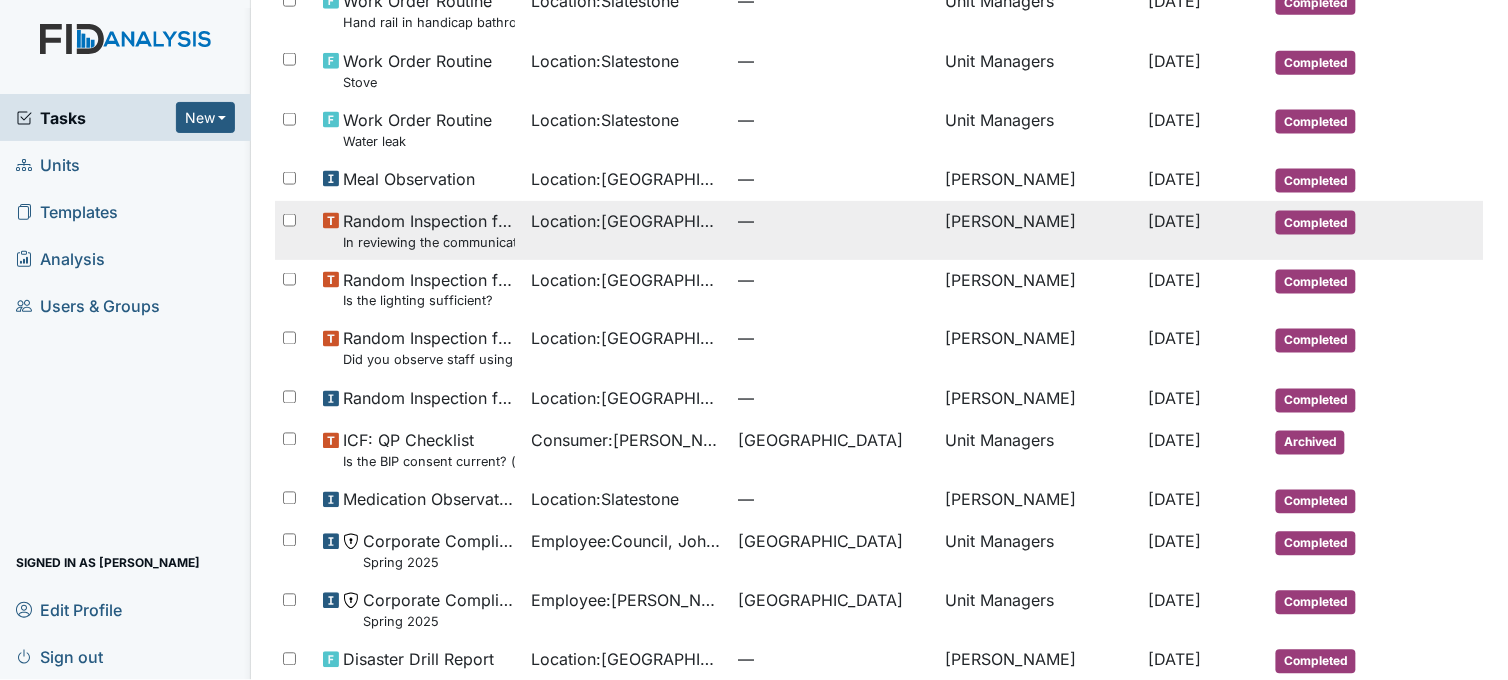click on "Location :  [GEOGRAPHIC_DATA]" at bounding box center [626, 221] 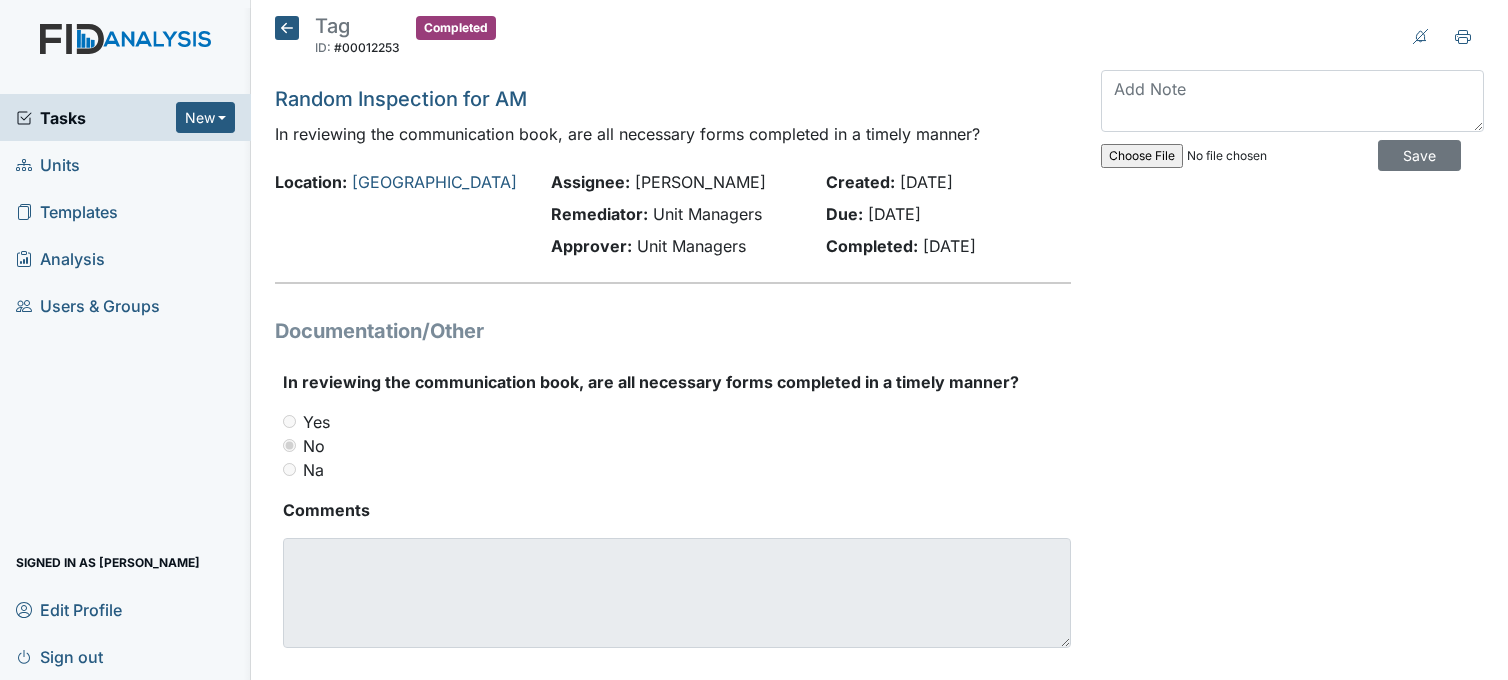 scroll, scrollTop: 0, scrollLeft: 0, axis: both 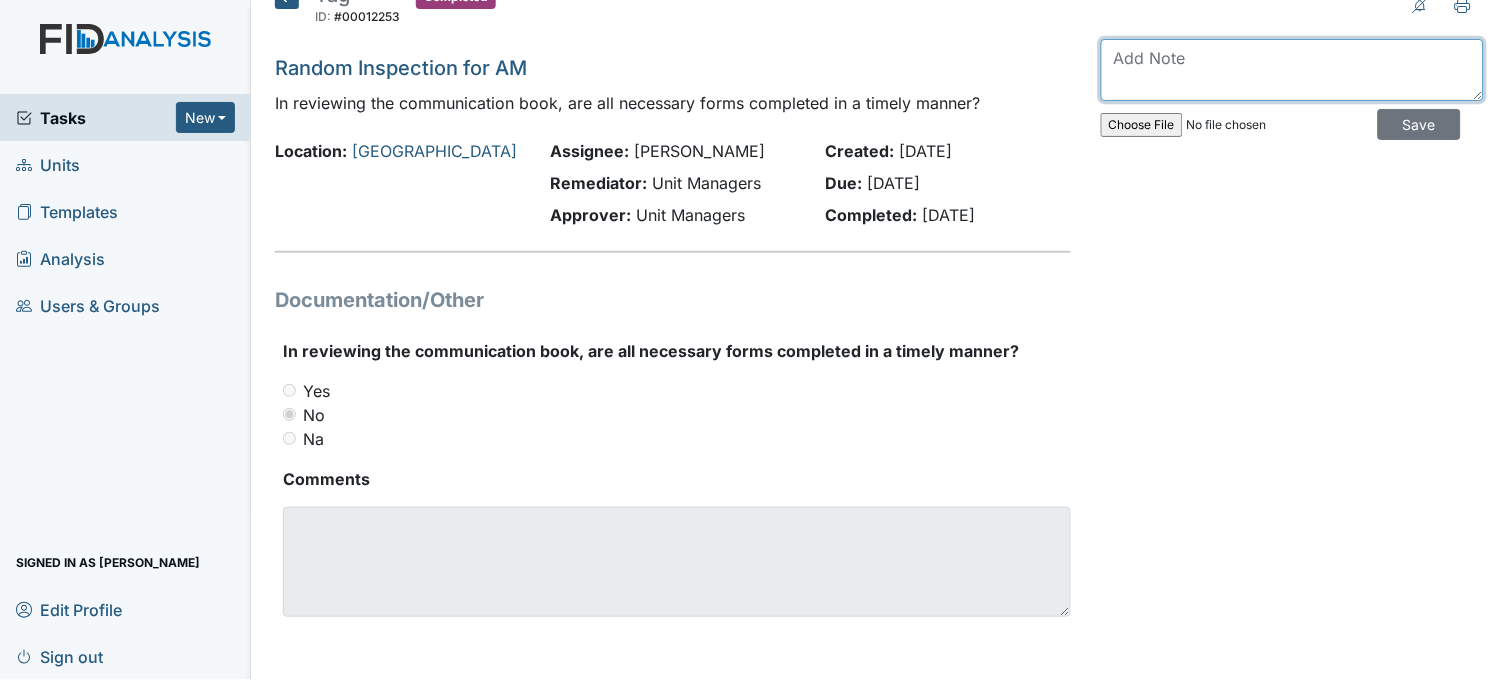 click at bounding box center (1292, 70) 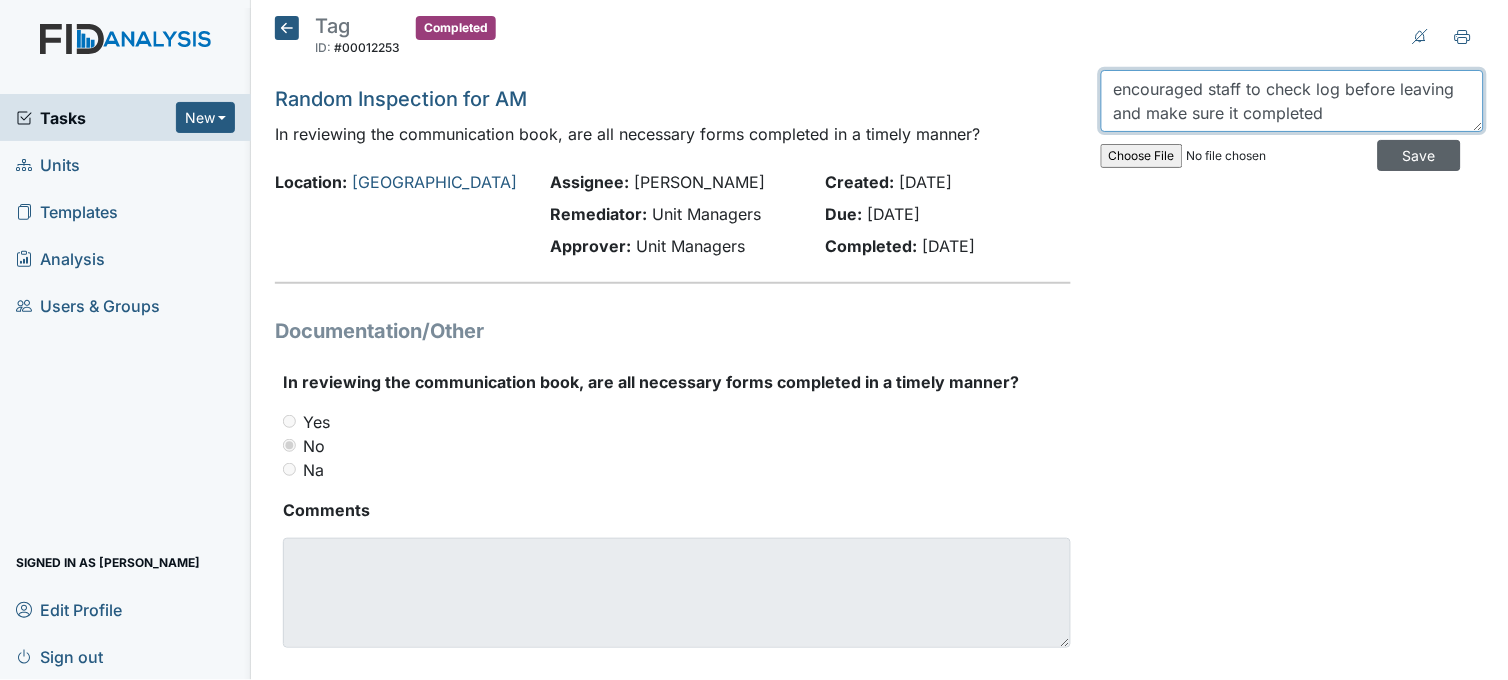 type on "encouraged staff to check log before leaving and make sure it completed" 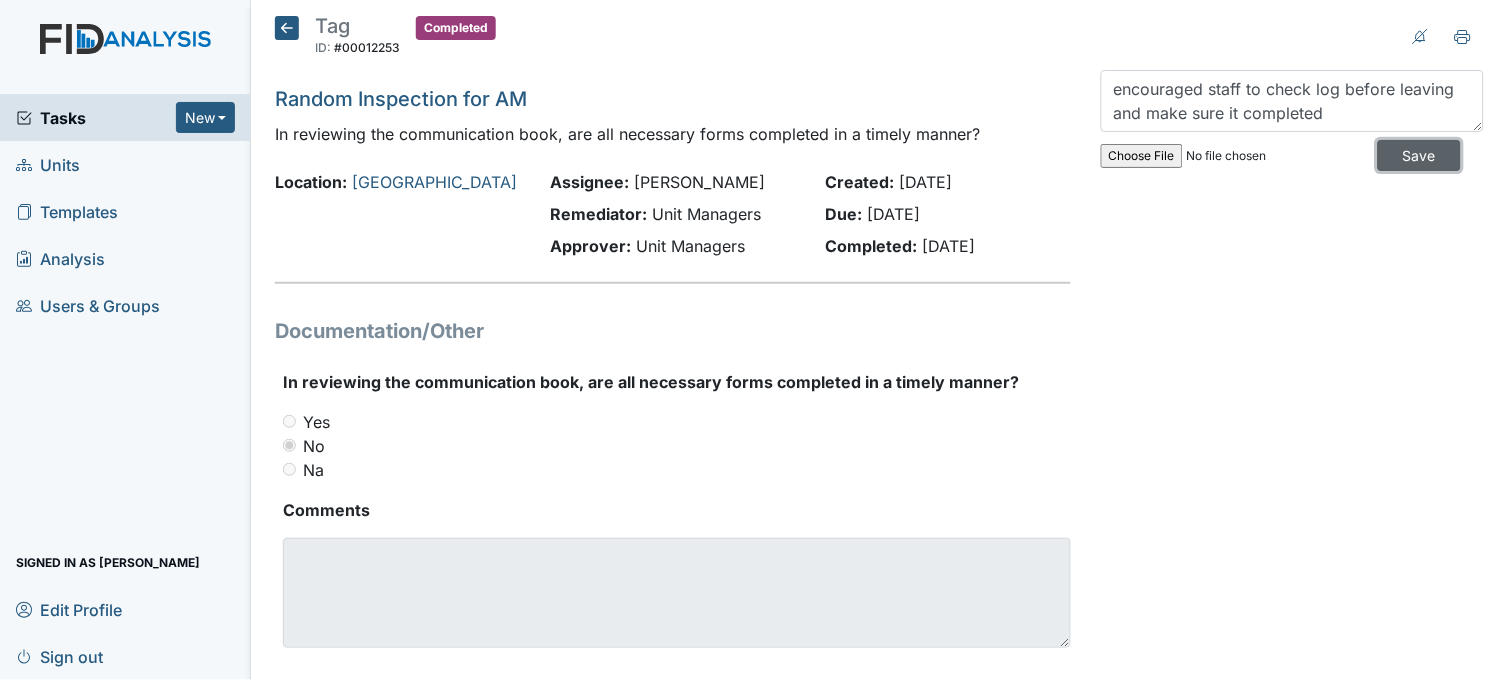 click on "Save" at bounding box center (1419, 155) 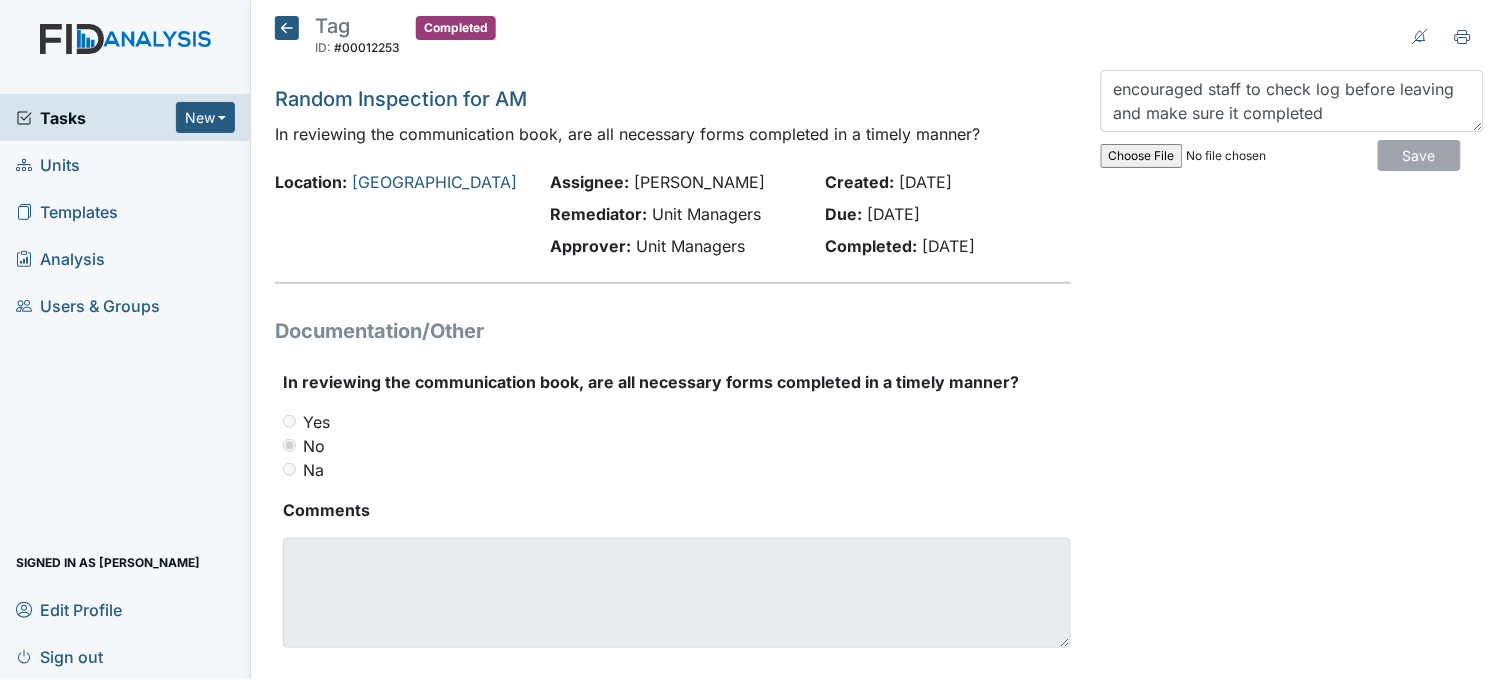 type 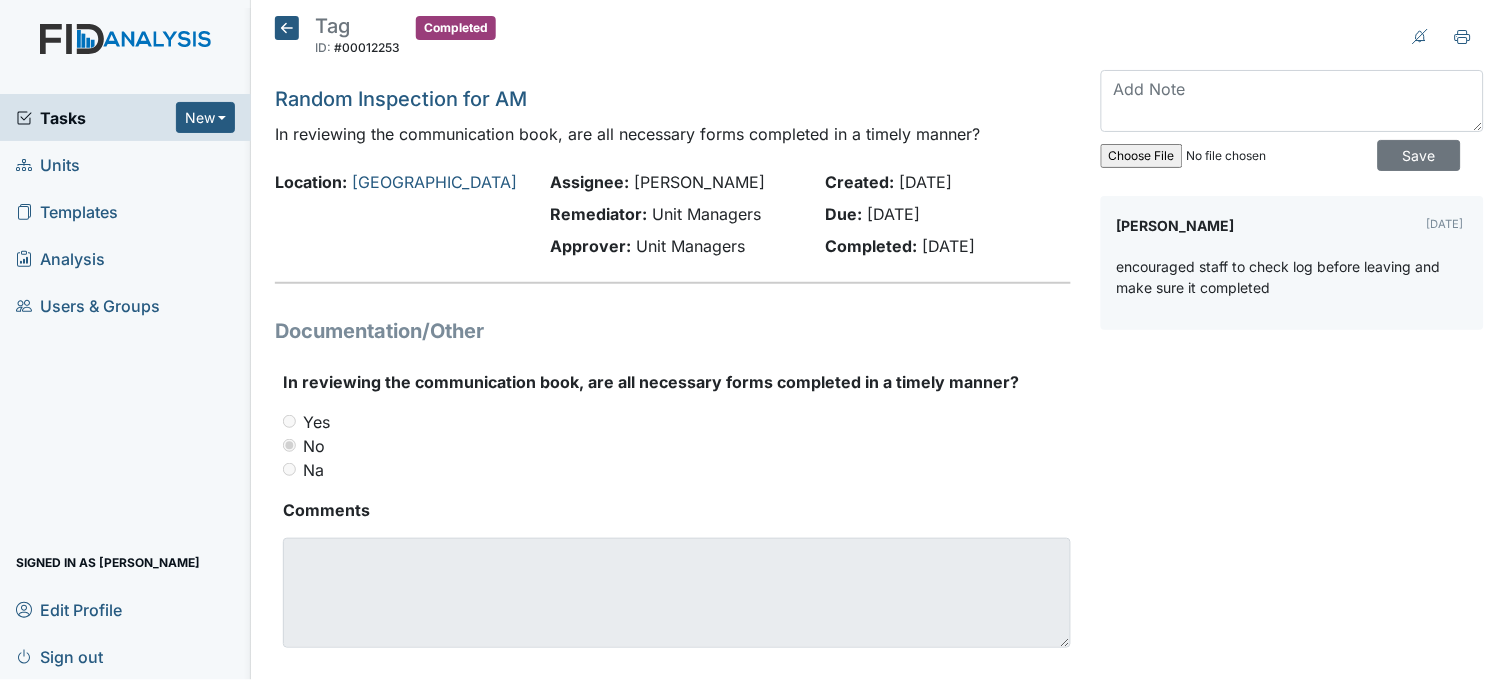 click 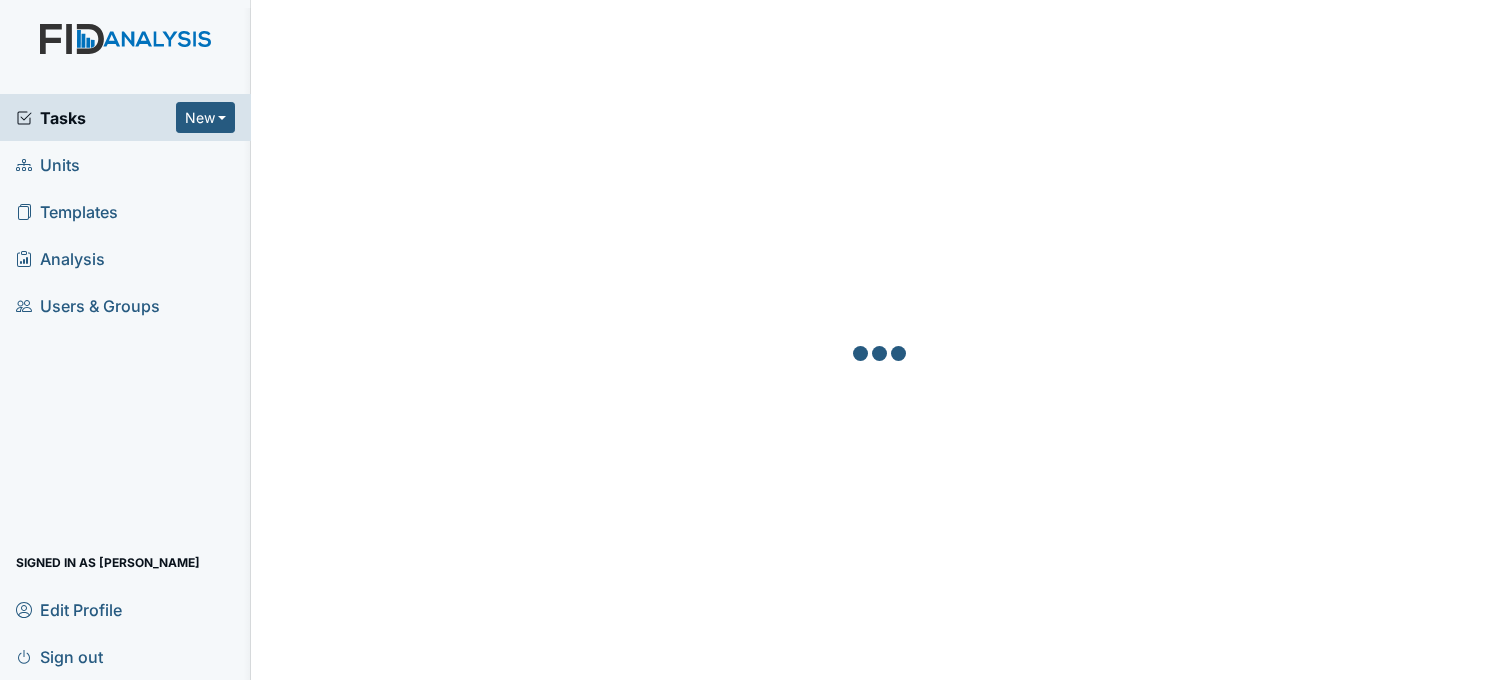 scroll, scrollTop: 0, scrollLeft: 0, axis: both 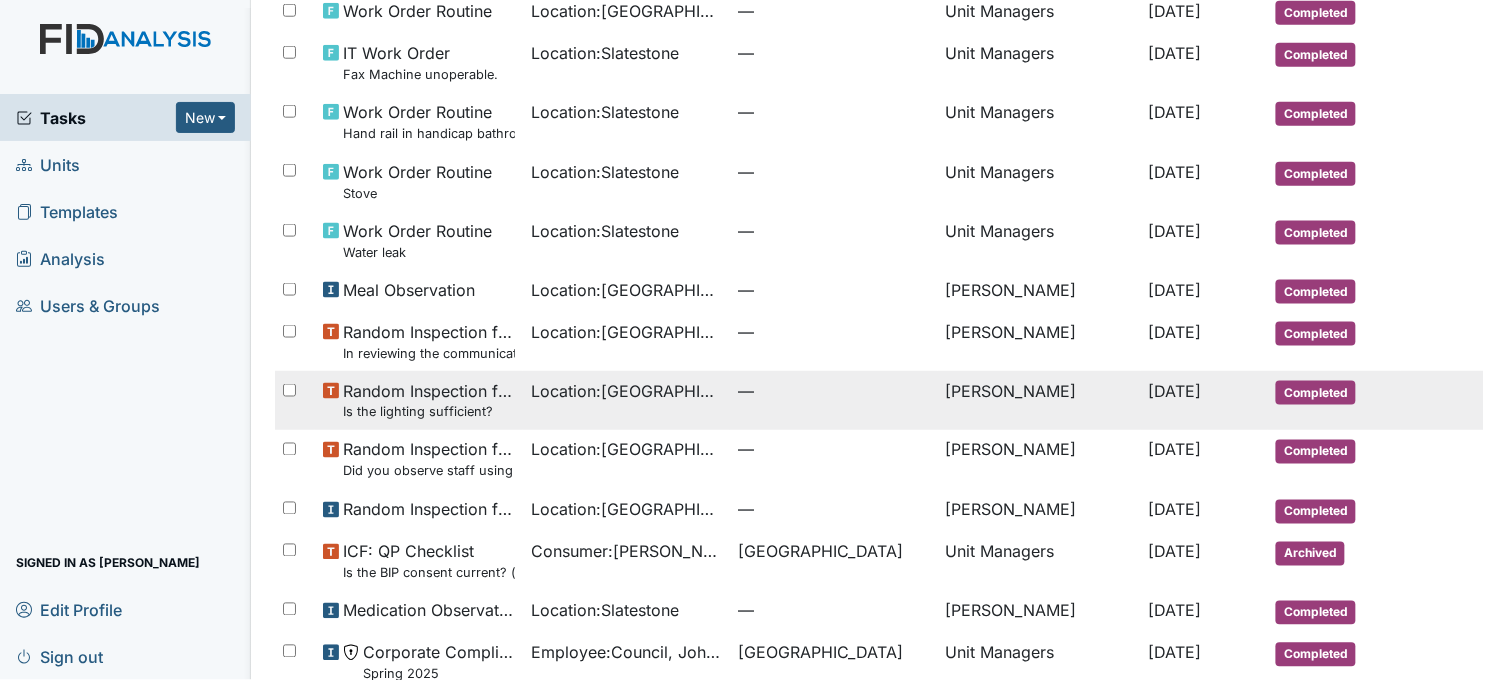 click on "Random Inspection for AM Is the lighting sufficient?" at bounding box center (418, 400) 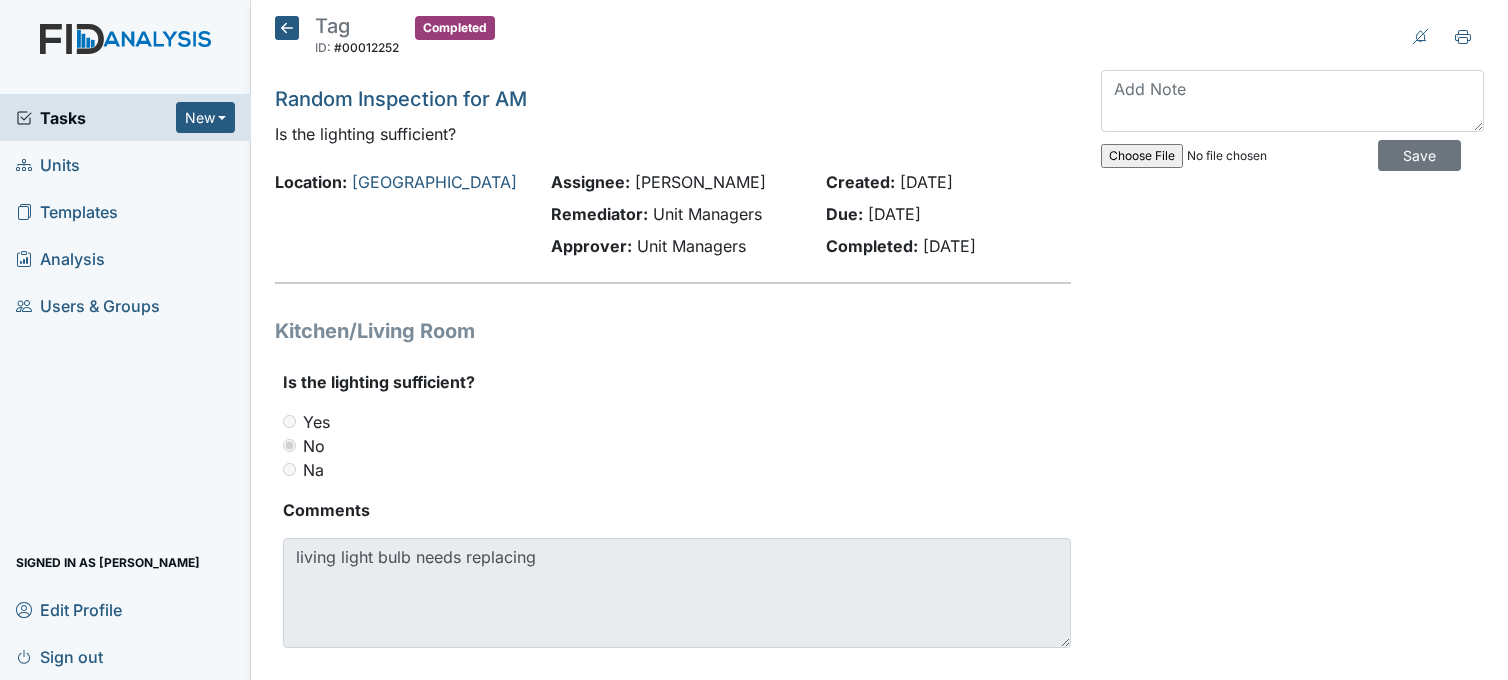scroll, scrollTop: 0, scrollLeft: 0, axis: both 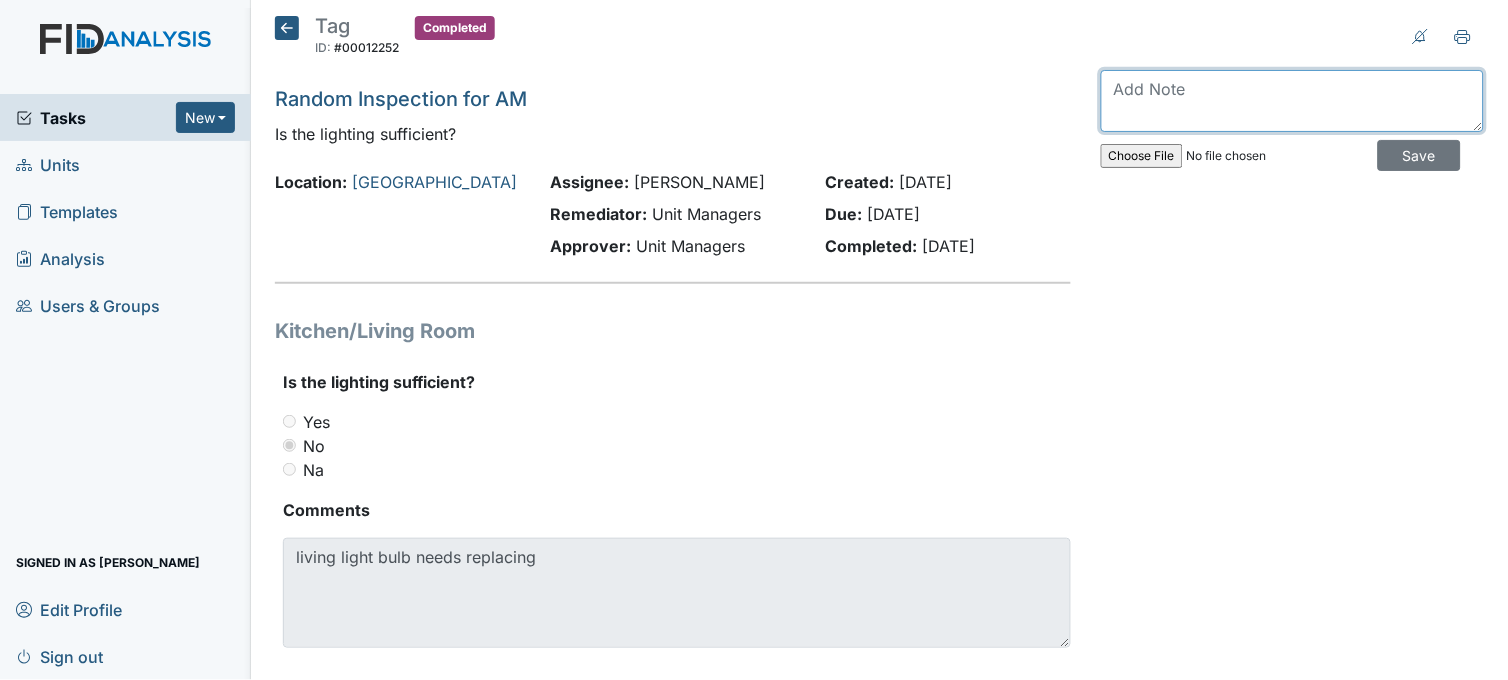 click at bounding box center [1292, 101] 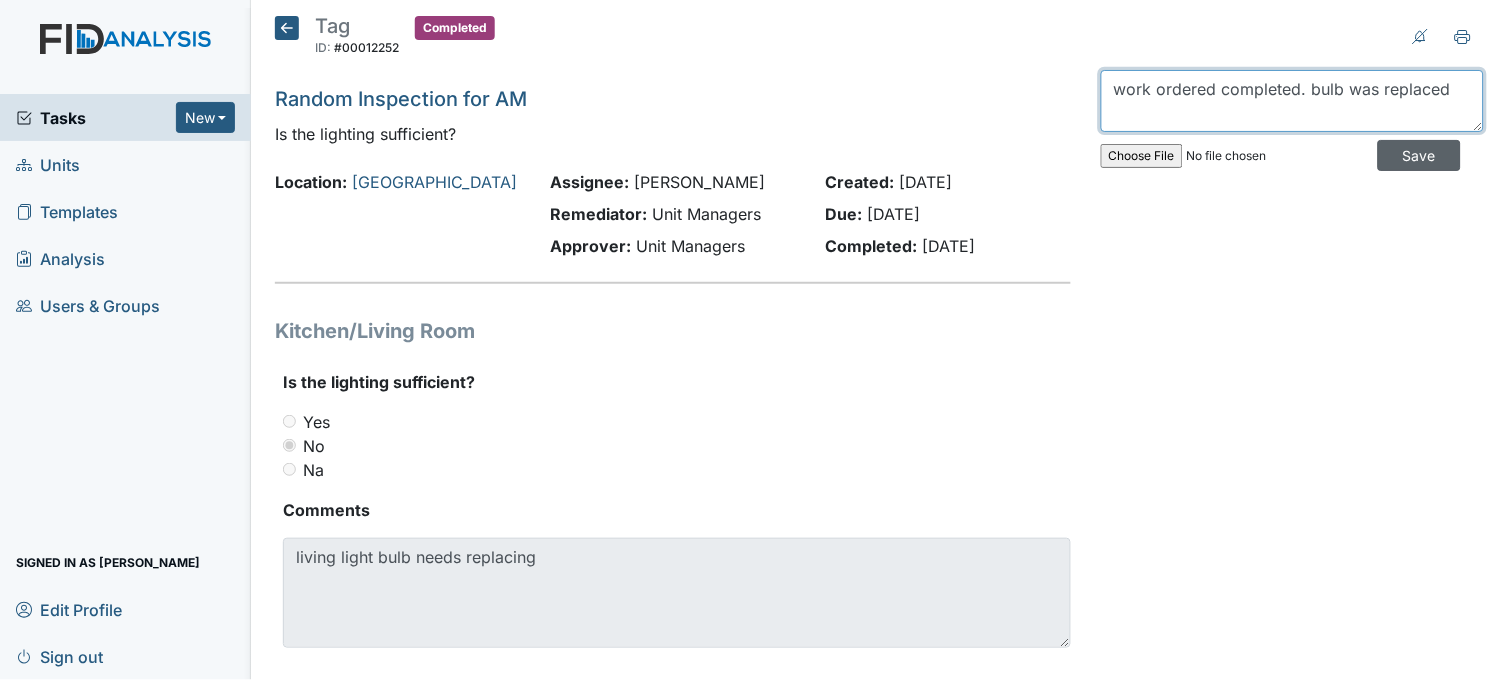 type on "work ordered completed. bulb was replaced" 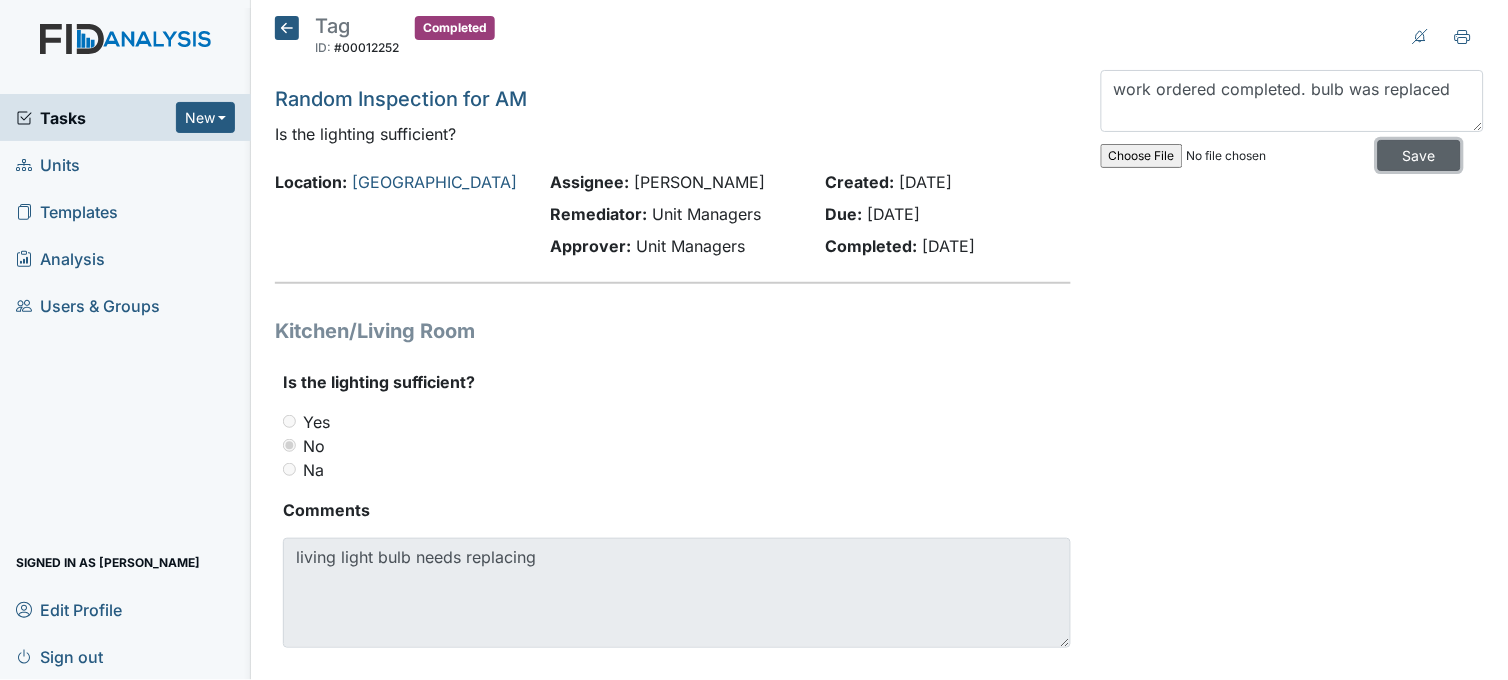 click on "Save" at bounding box center [1419, 155] 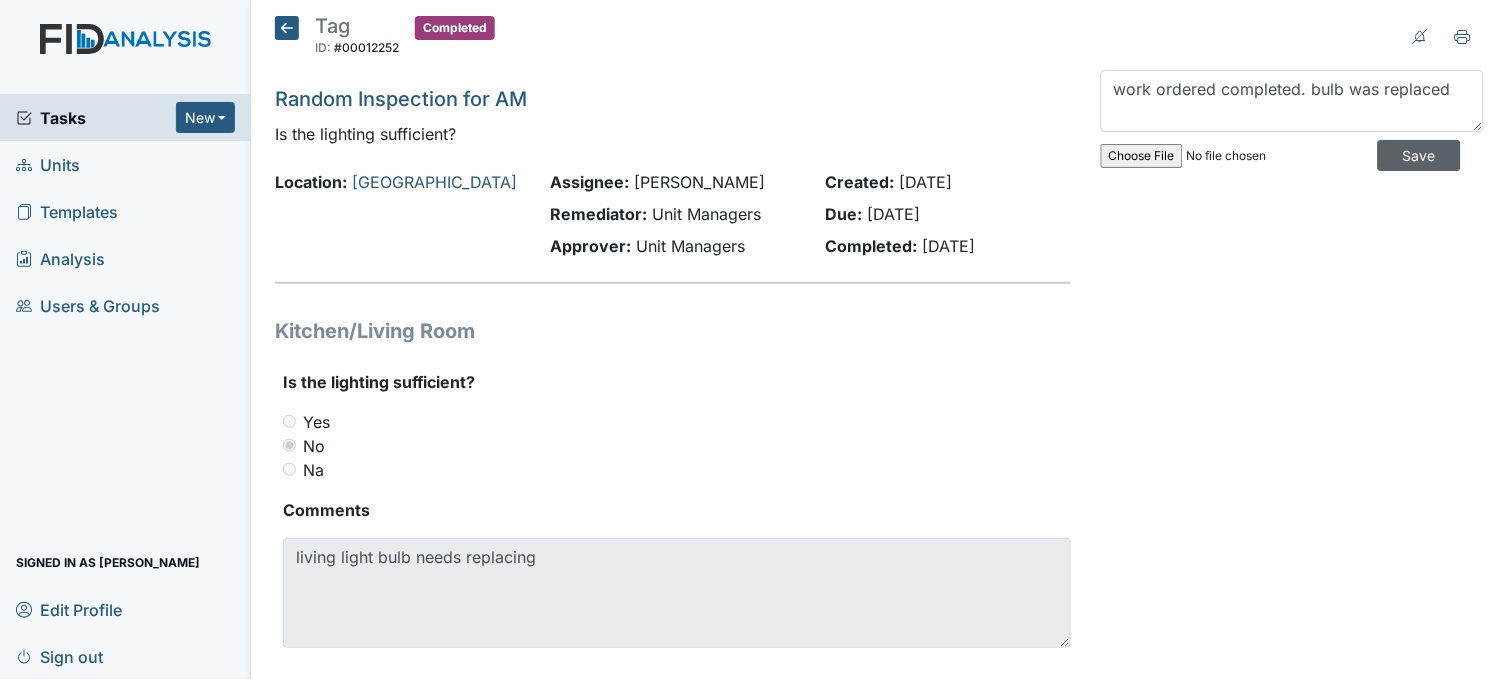type 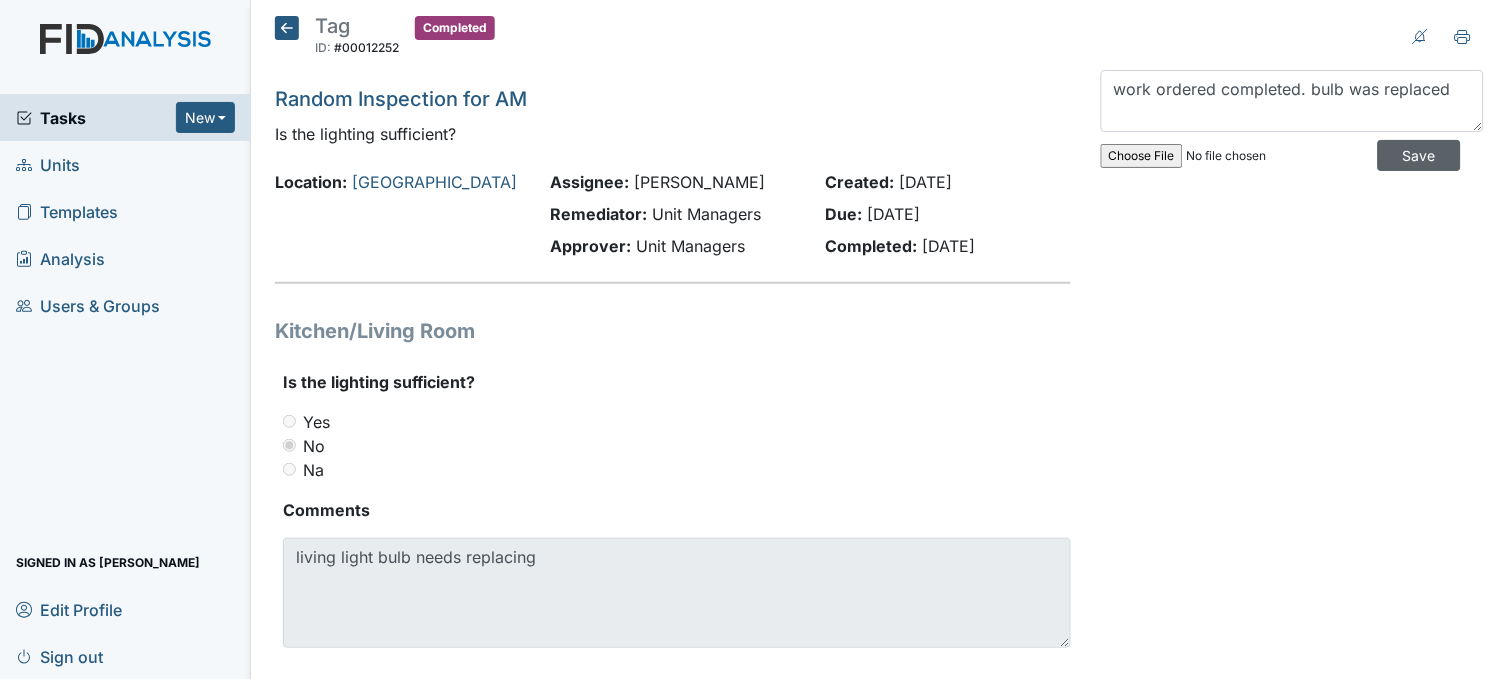 type 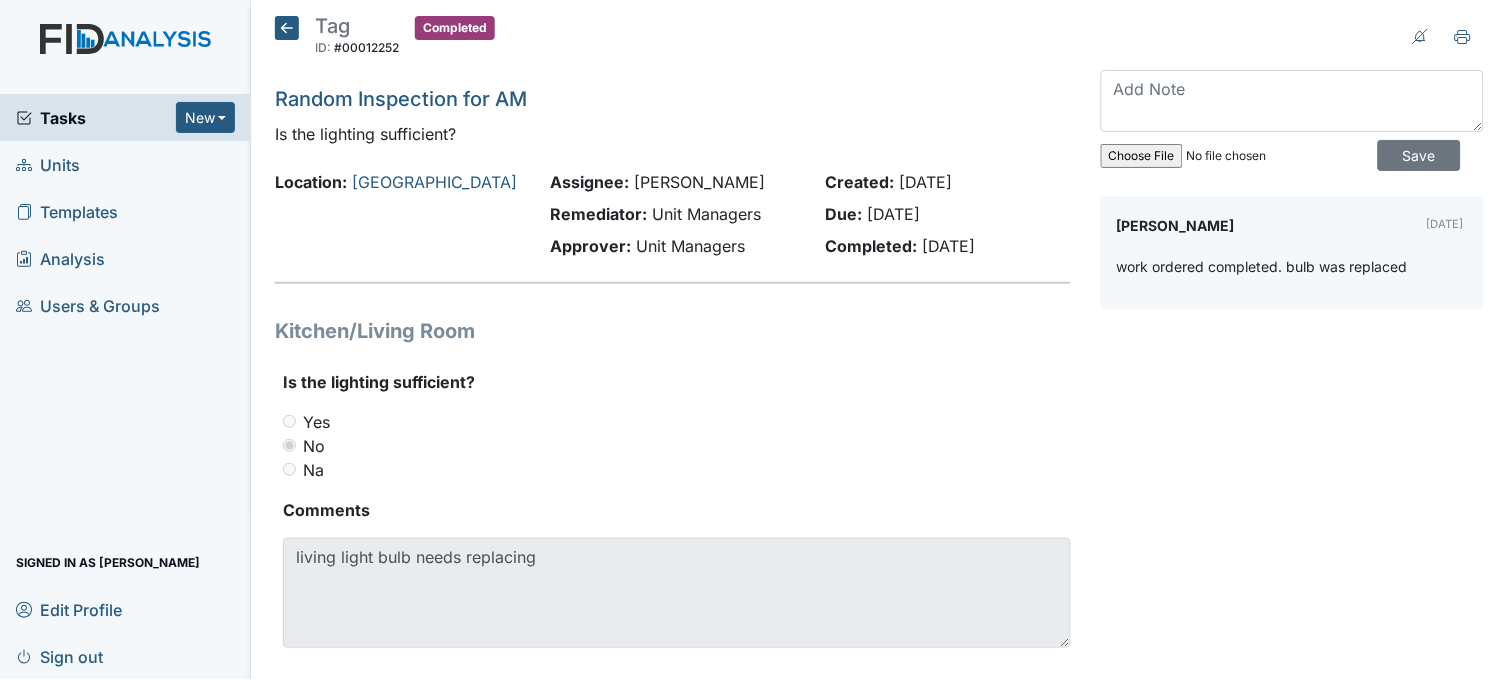 click 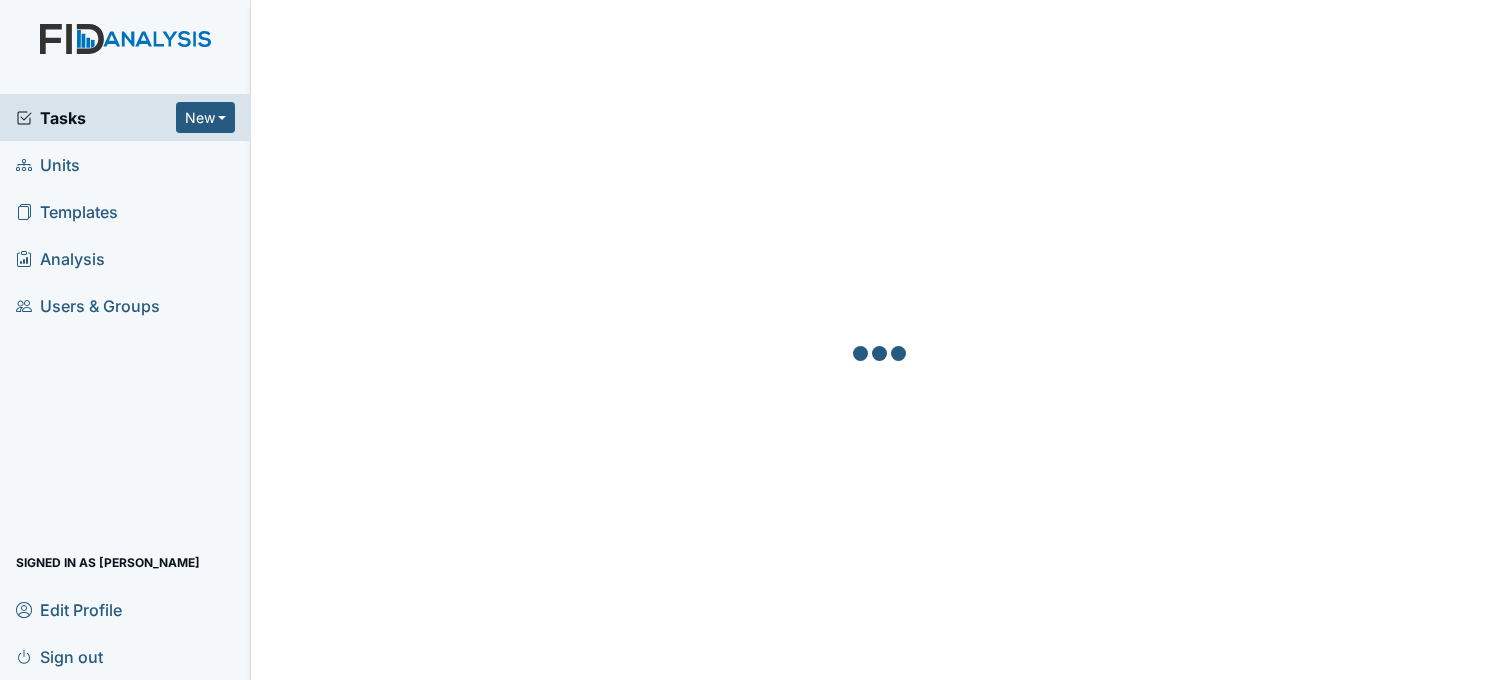scroll, scrollTop: 0, scrollLeft: 0, axis: both 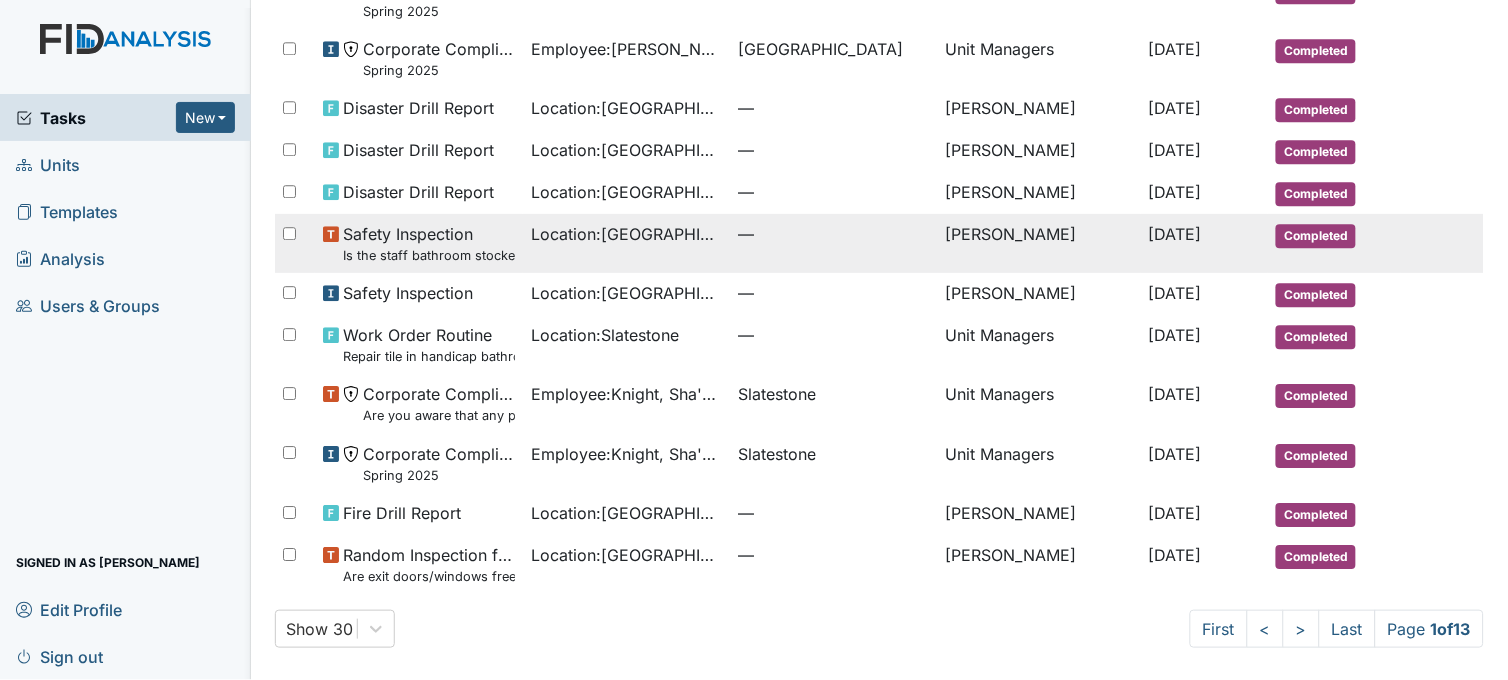 click on "Location :  Beaufort Heights" at bounding box center (626, 243) 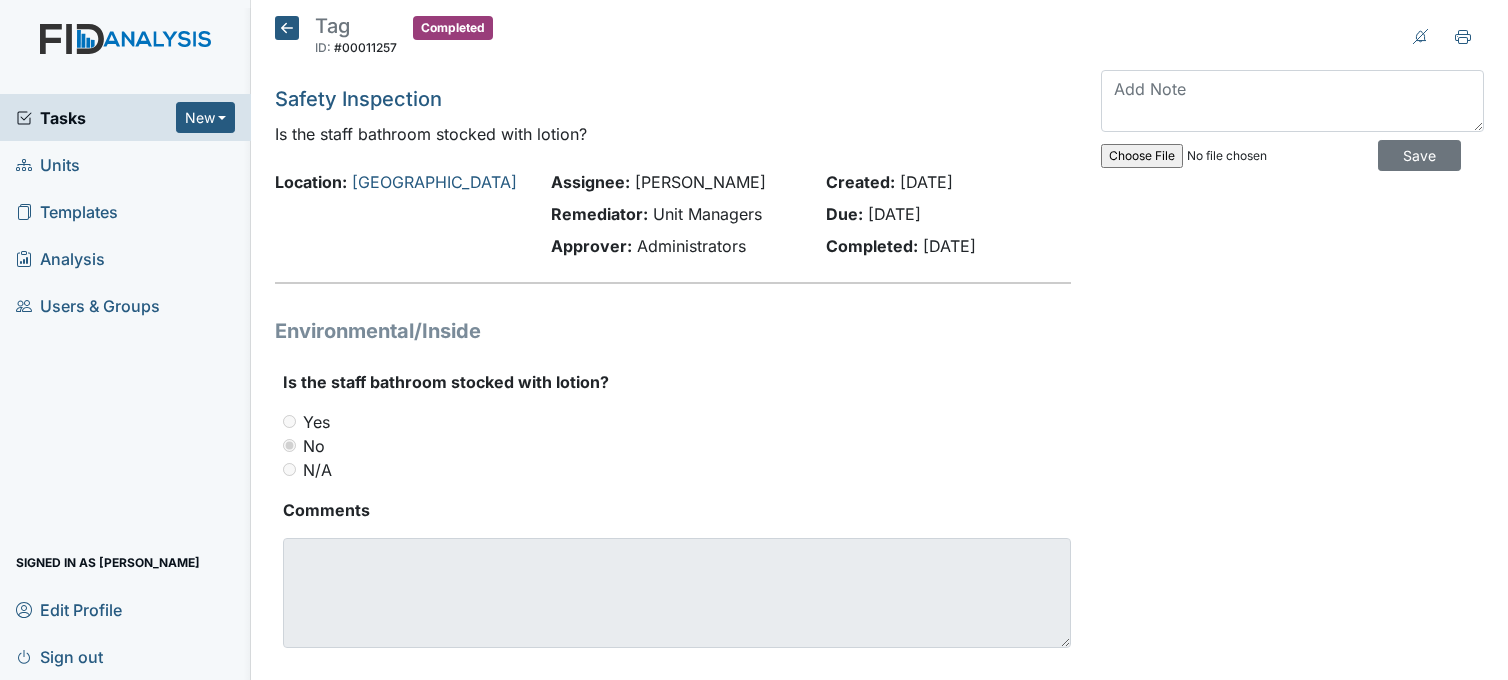scroll, scrollTop: 0, scrollLeft: 0, axis: both 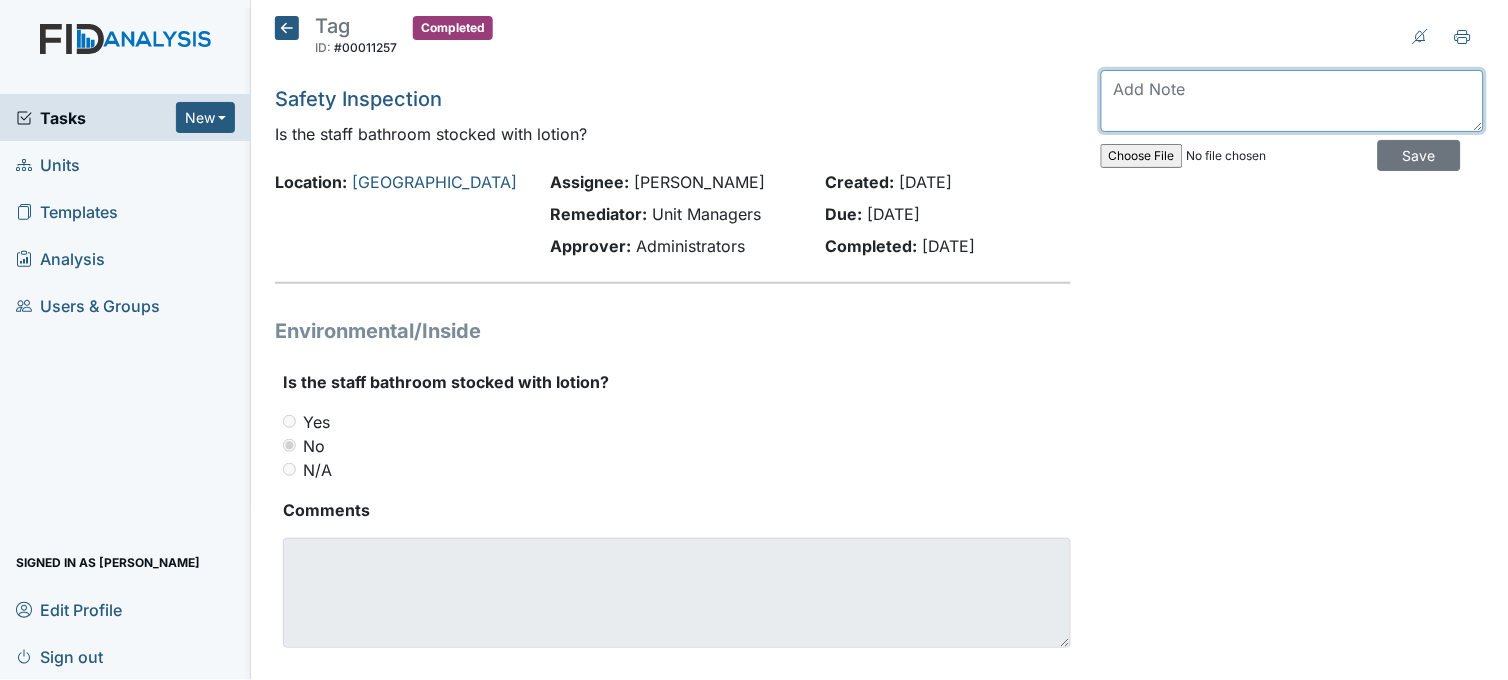 click at bounding box center [1292, 101] 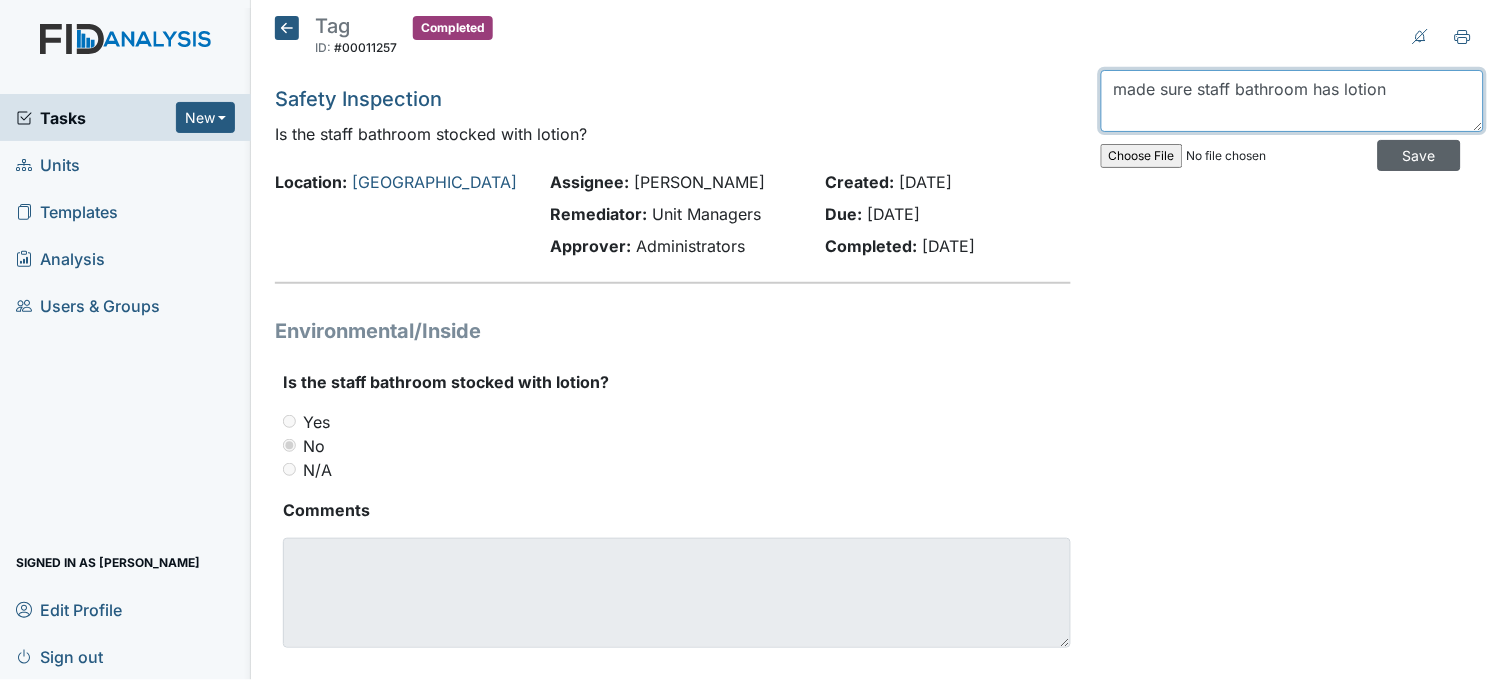 type on "made sure staff bathroom has lotion" 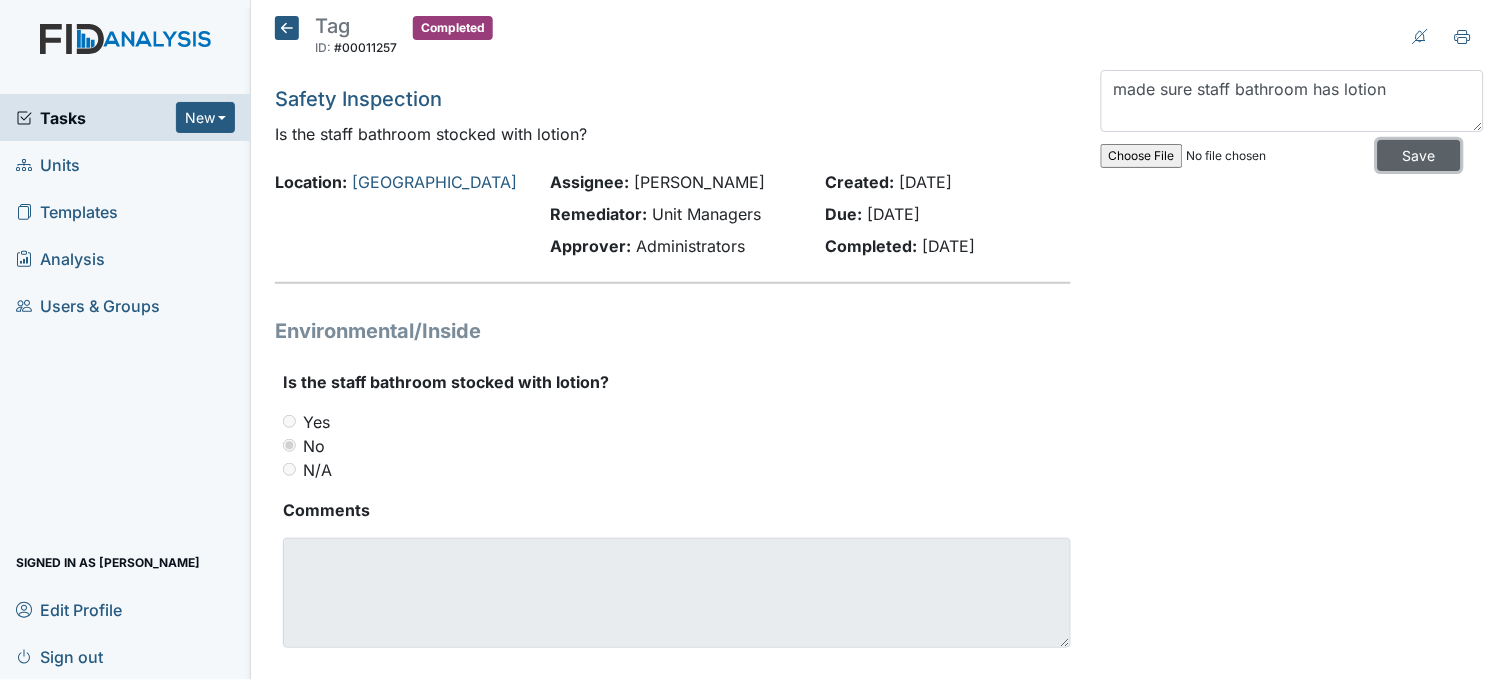 click on "Save" at bounding box center [1419, 155] 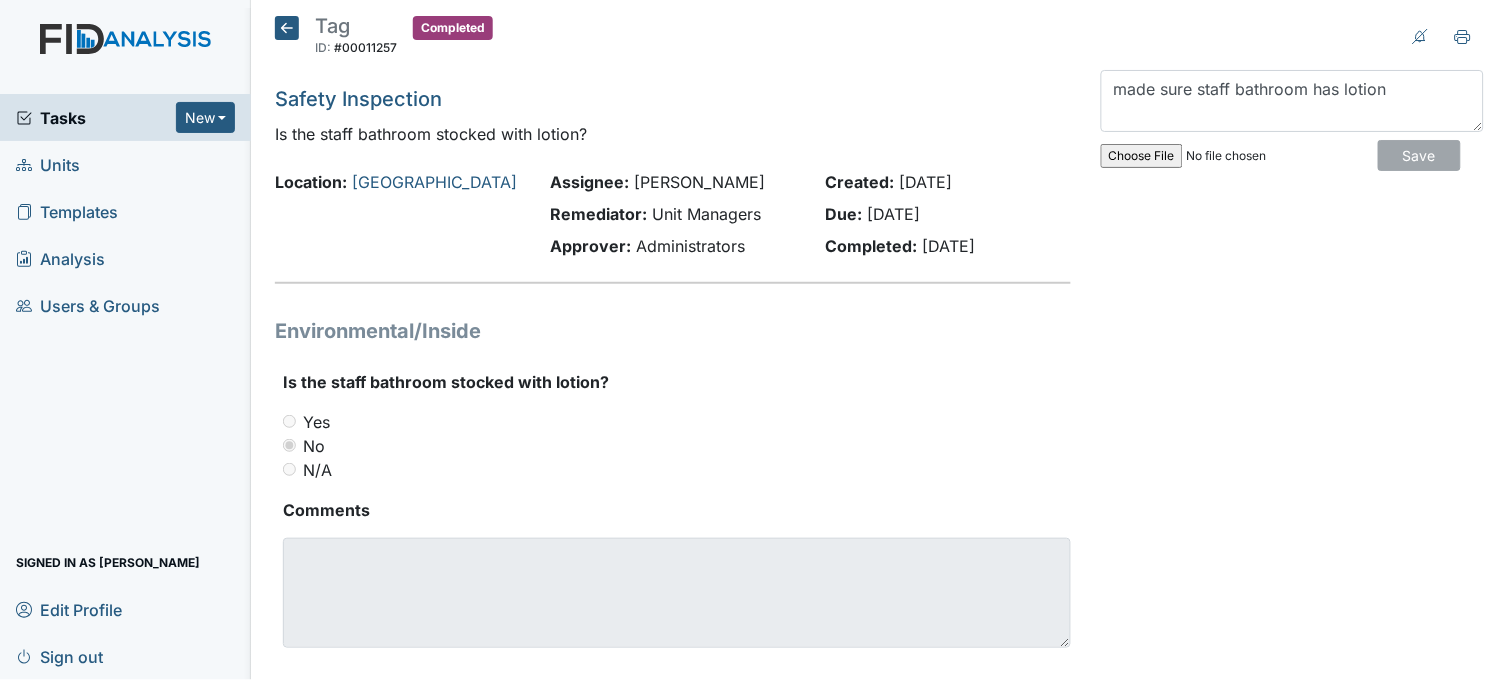 type 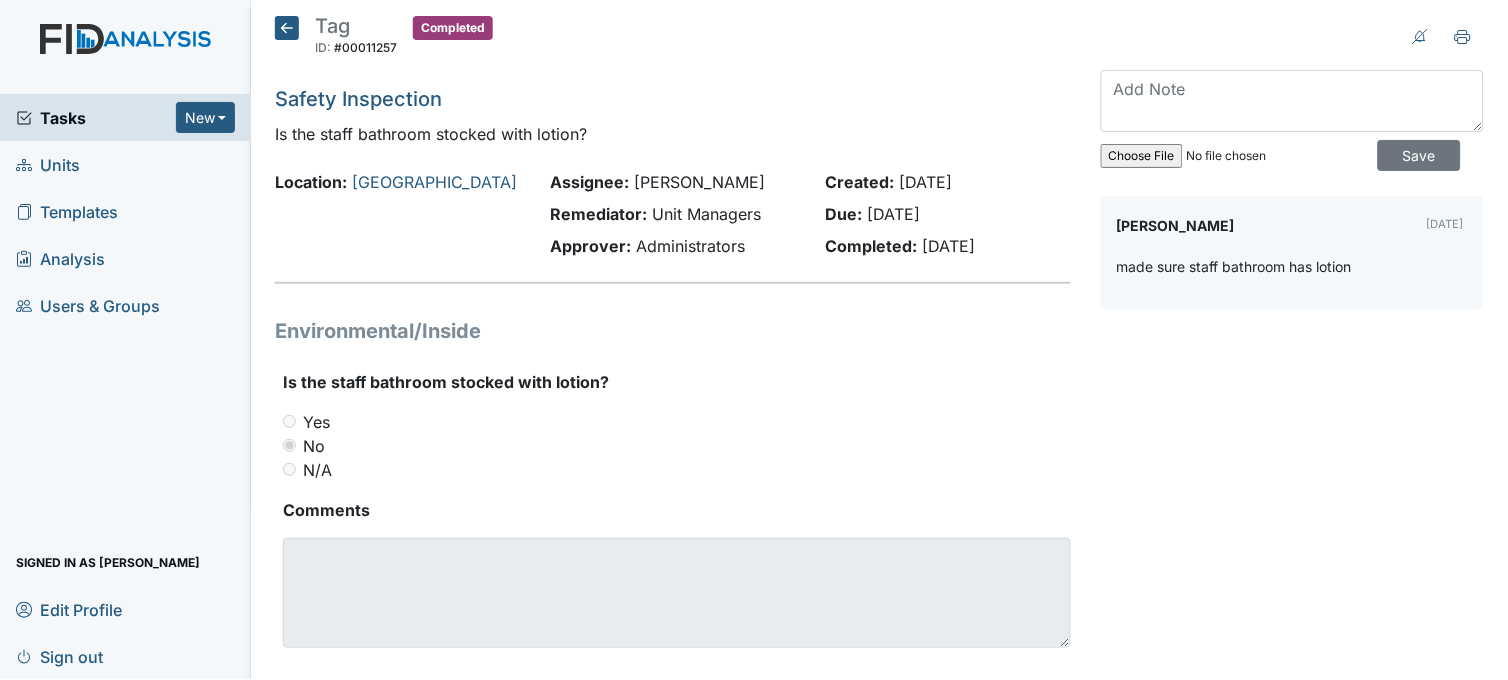 click 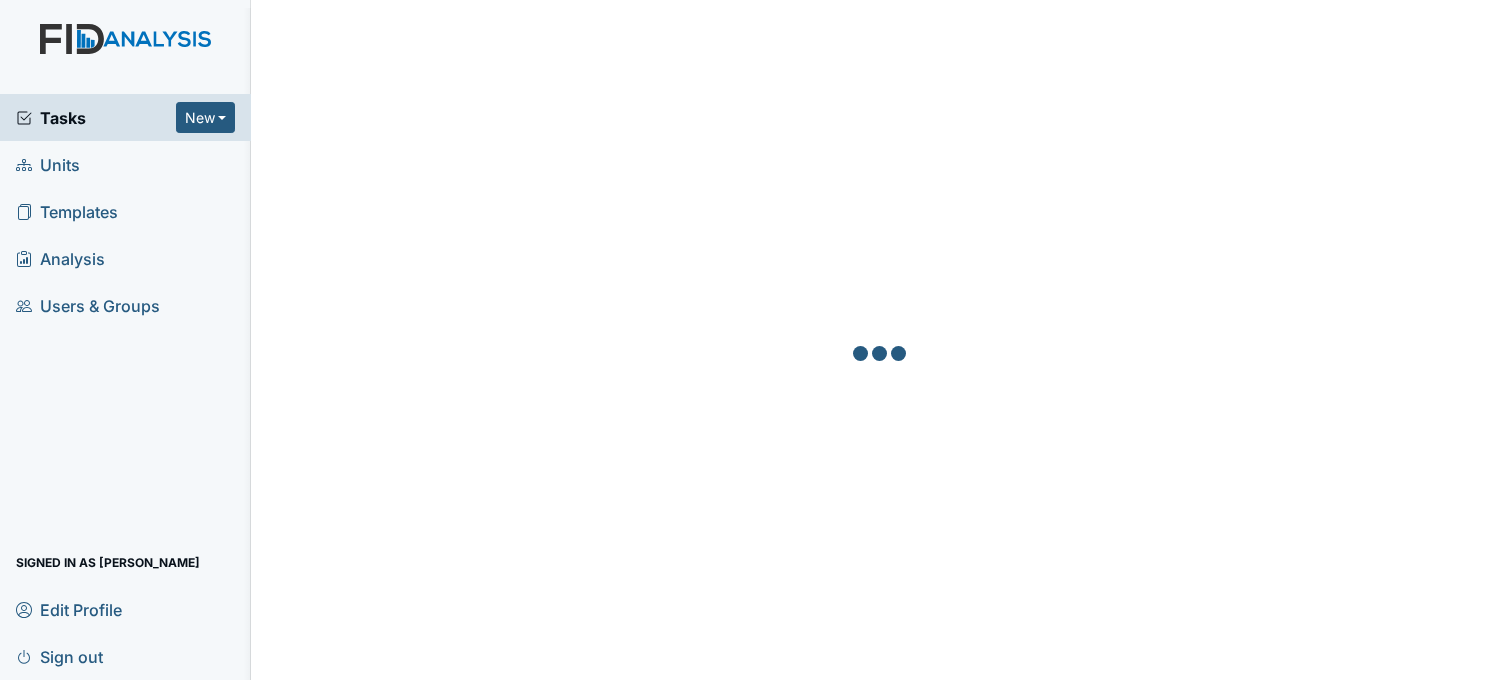 scroll, scrollTop: 0, scrollLeft: 0, axis: both 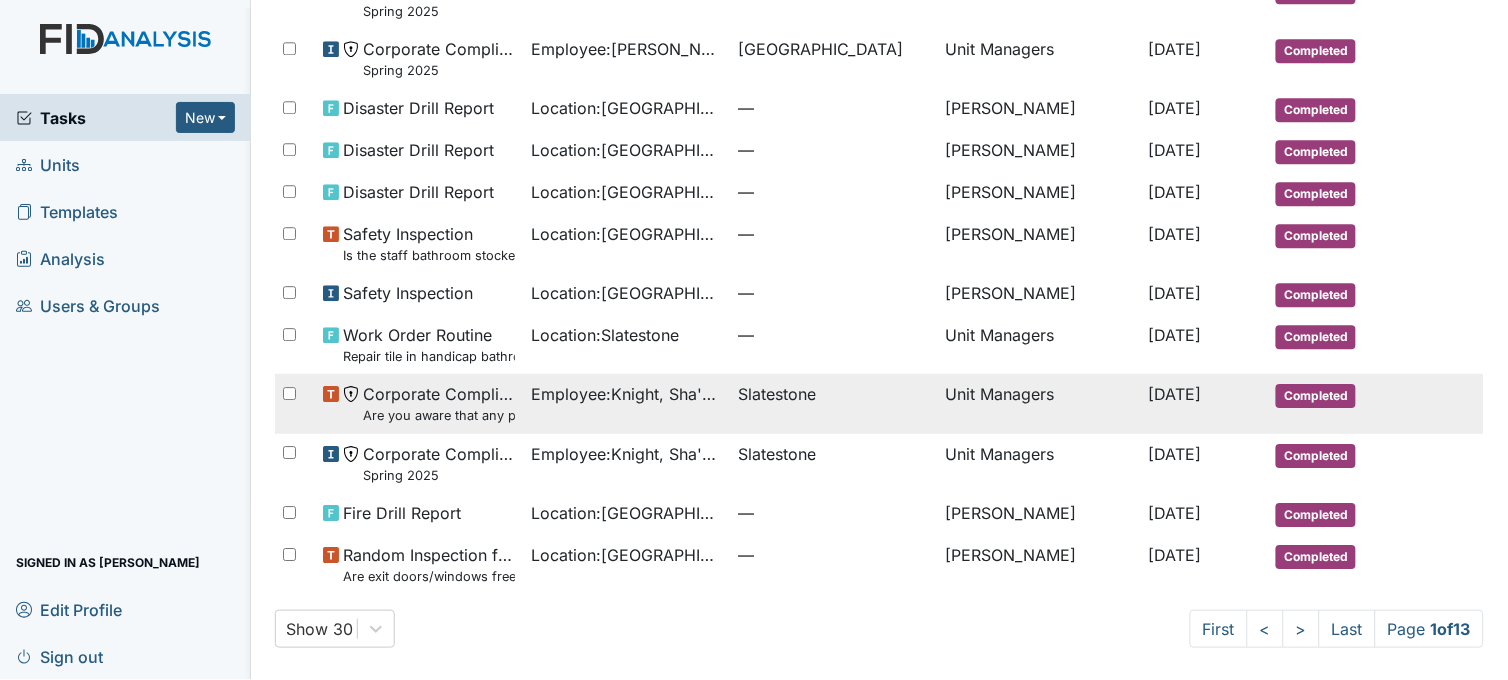 click on "Employee :  Knight, Sha'Quasia" at bounding box center (626, 394) 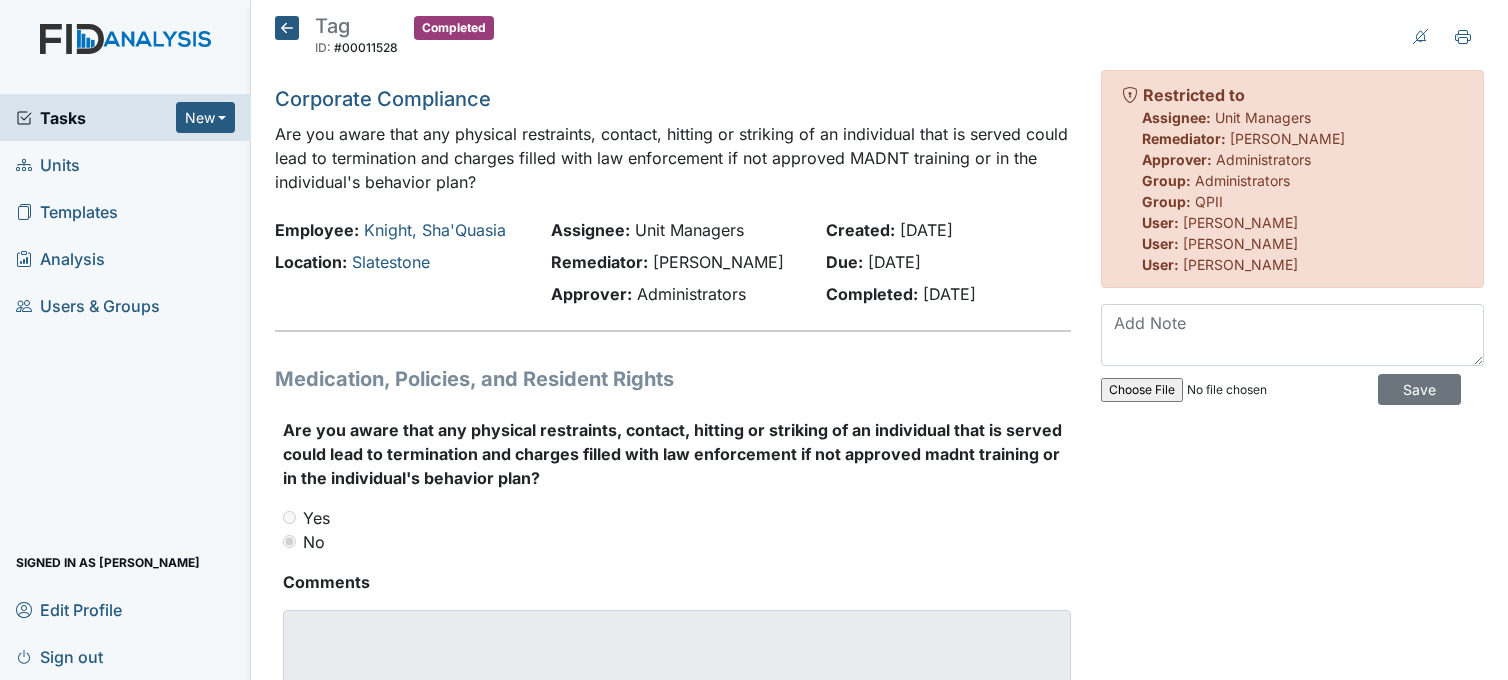 scroll, scrollTop: 0, scrollLeft: 0, axis: both 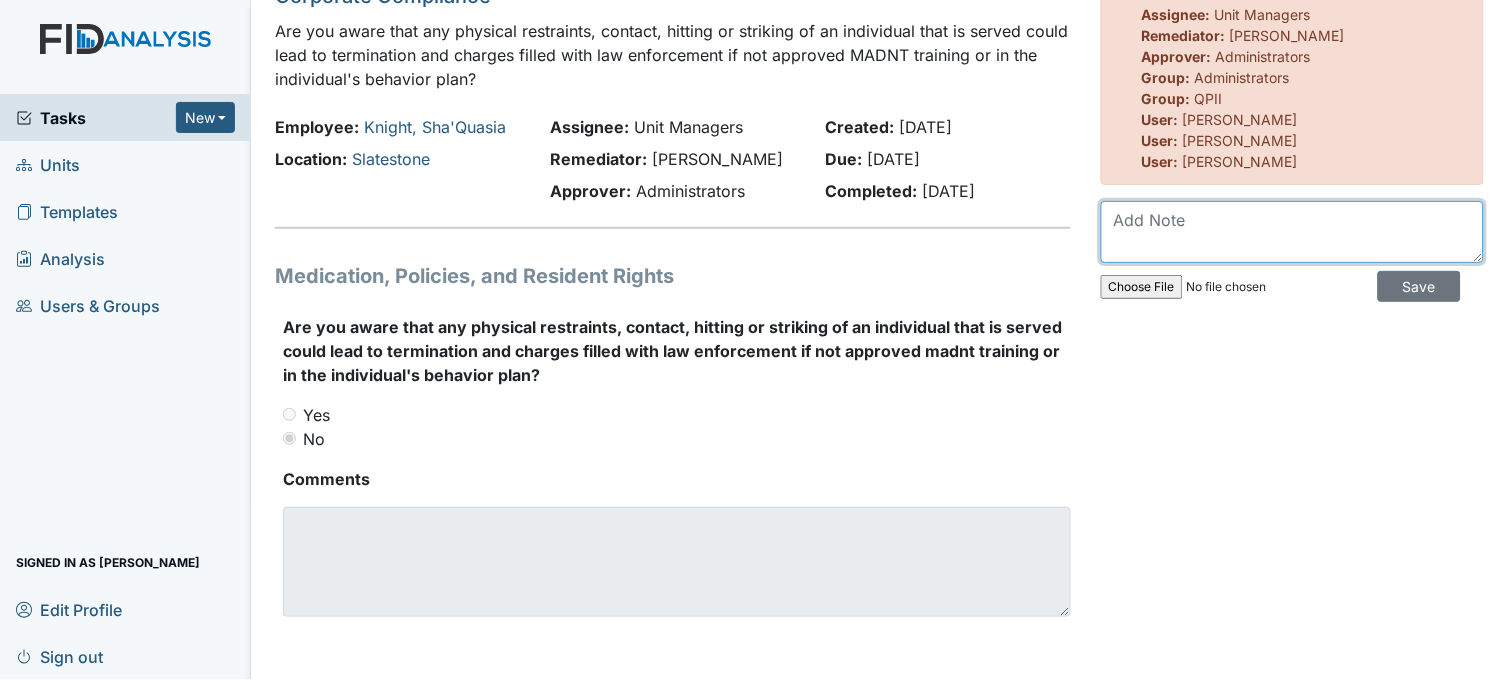 click at bounding box center (1292, 232) 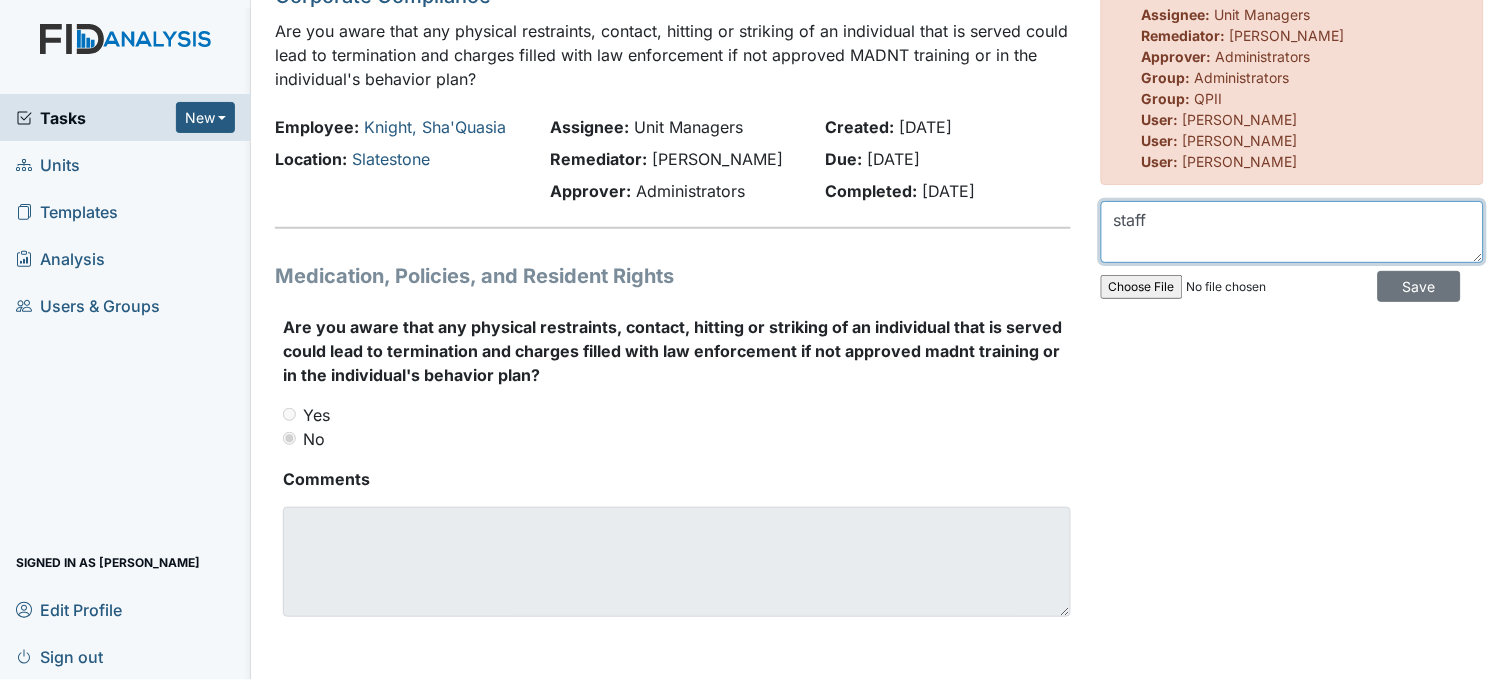 scroll, scrollTop: 0, scrollLeft: 0, axis: both 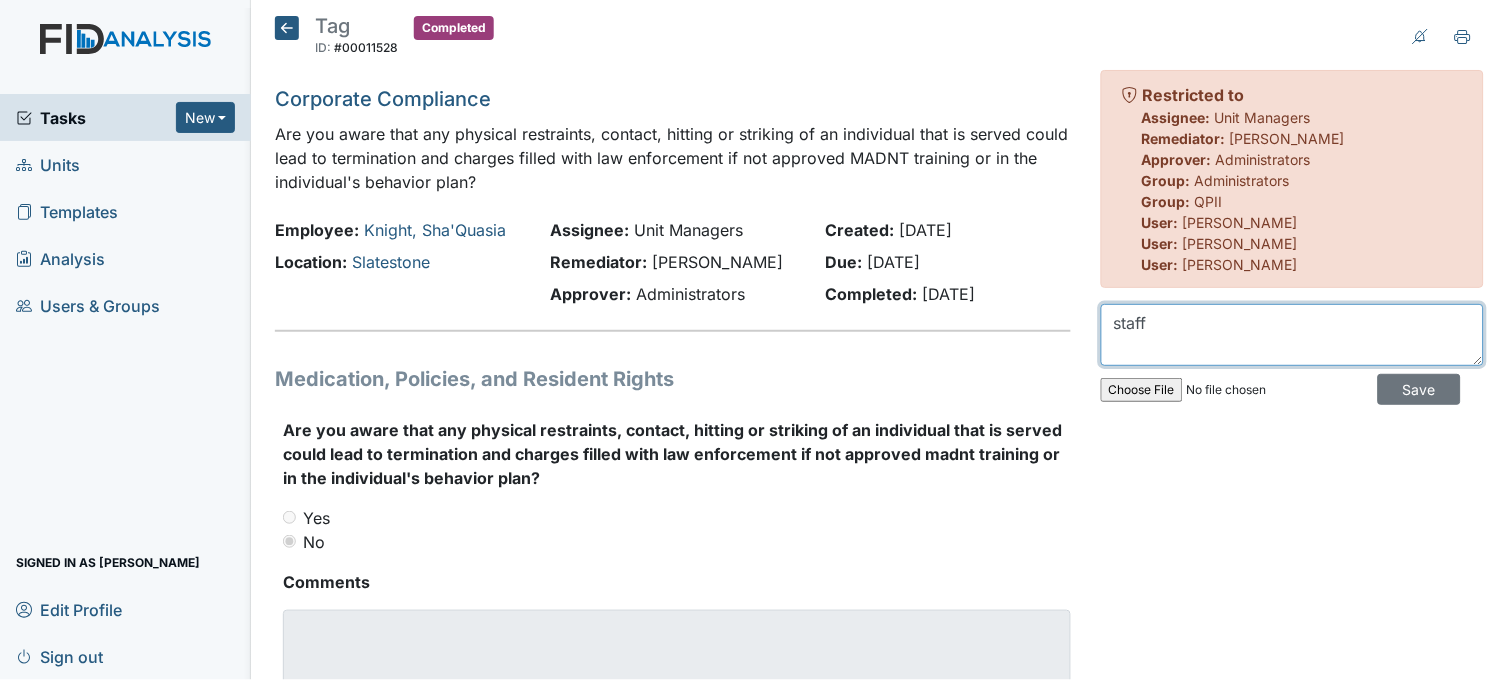 type on "staff" 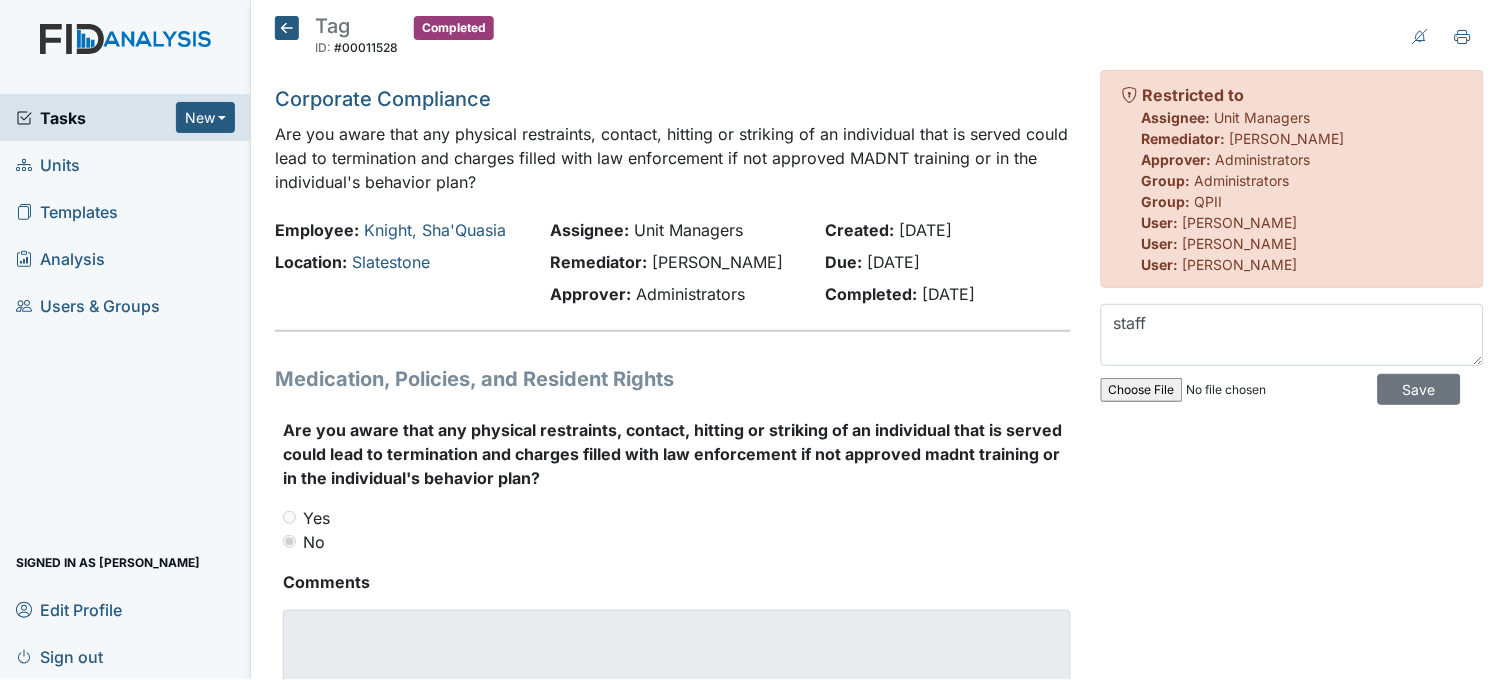click 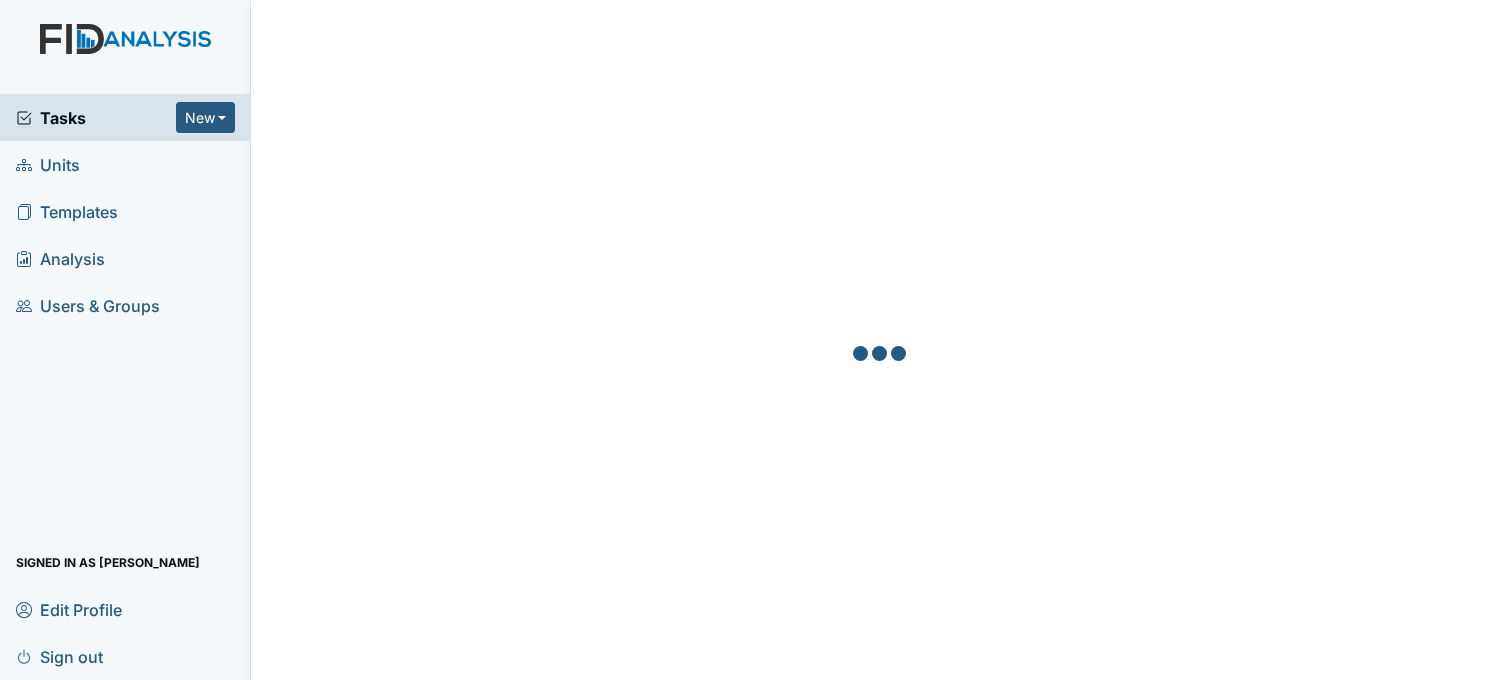 scroll, scrollTop: 0, scrollLeft: 0, axis: both 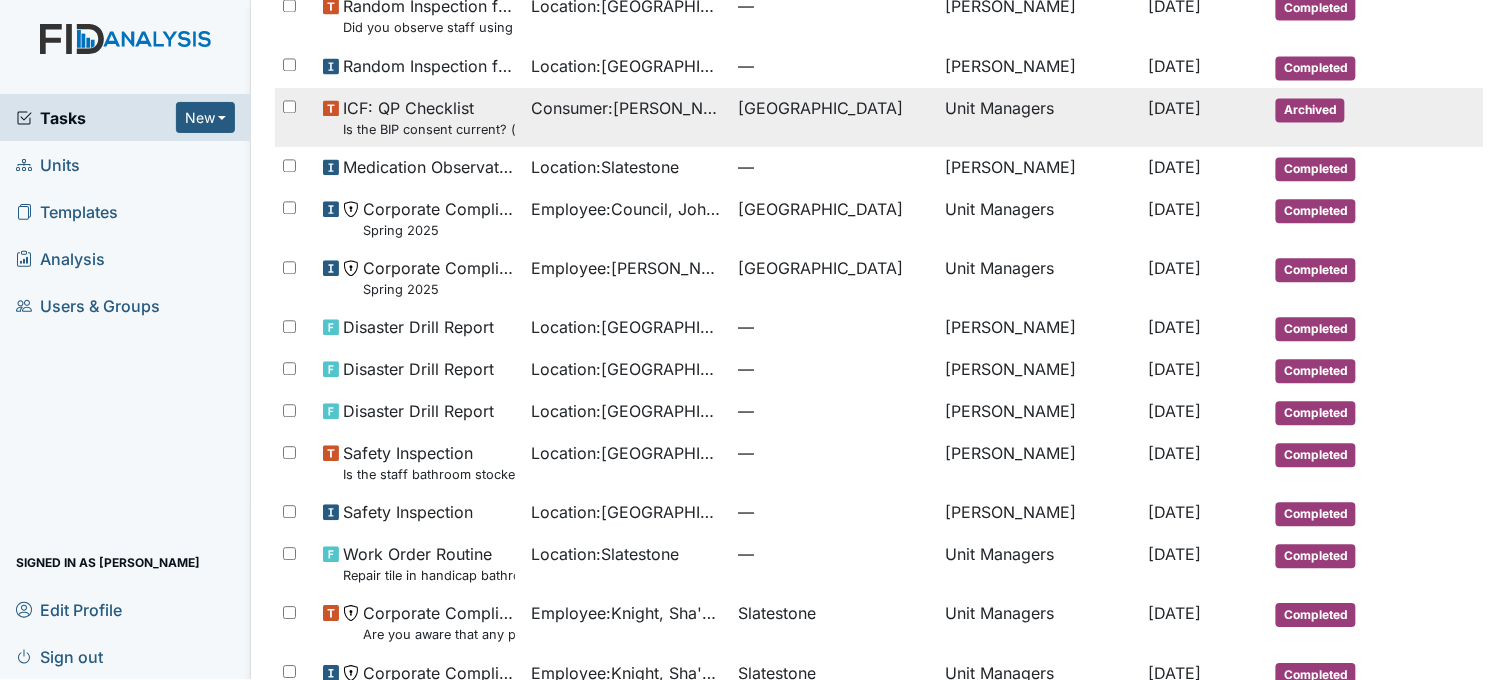 click on "Consumer :  Dancy, Jermaine" at bounding box center (626, 108) 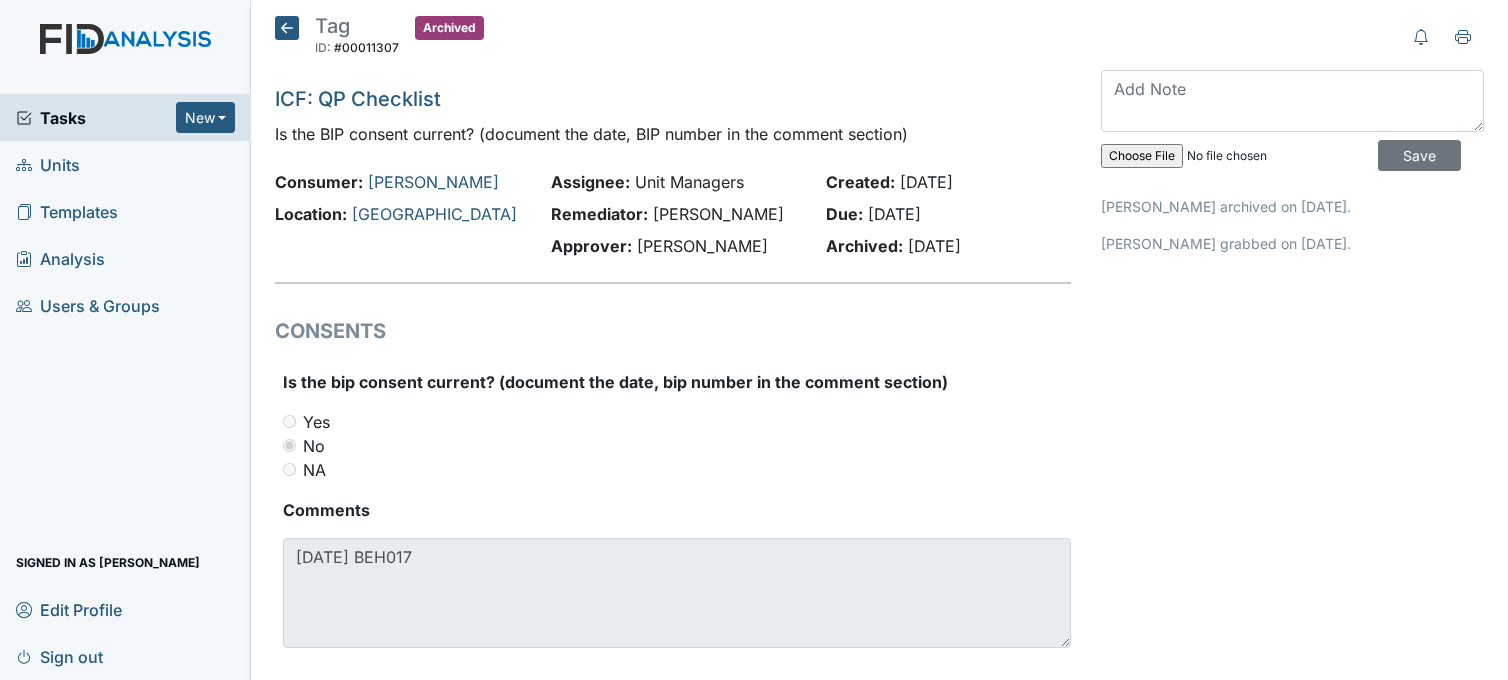 scroll, scrollTop: 0, scrollLeft: 0, axis: both 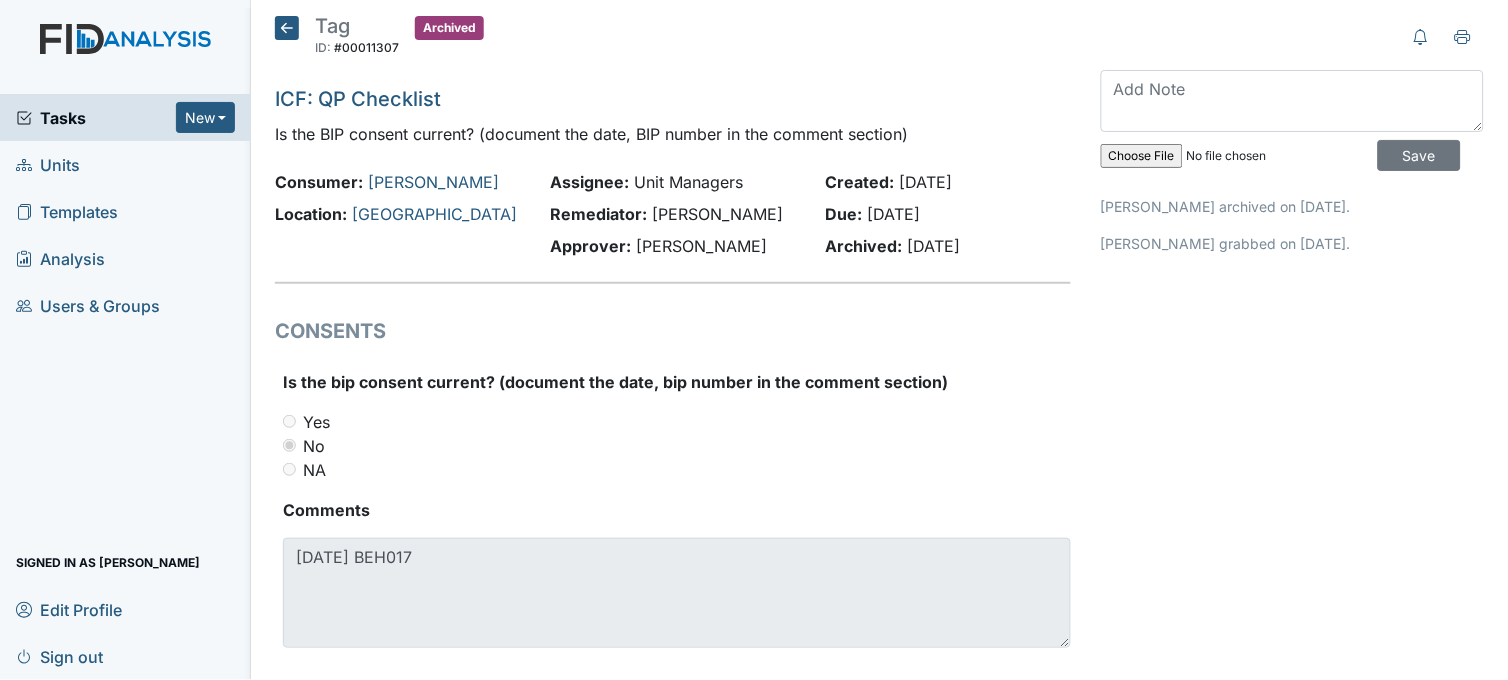 click 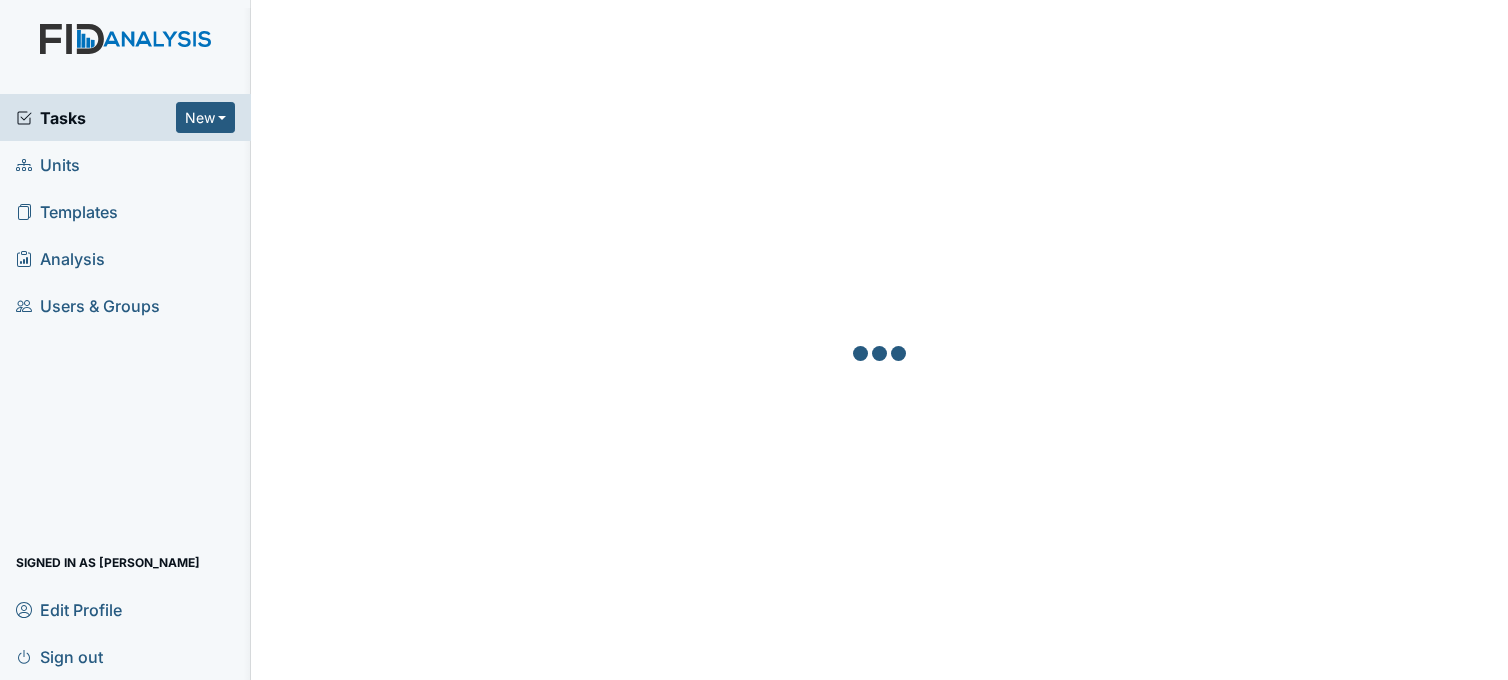 scroll, scrollTop: 0, scrollLeft: 0, axis: both 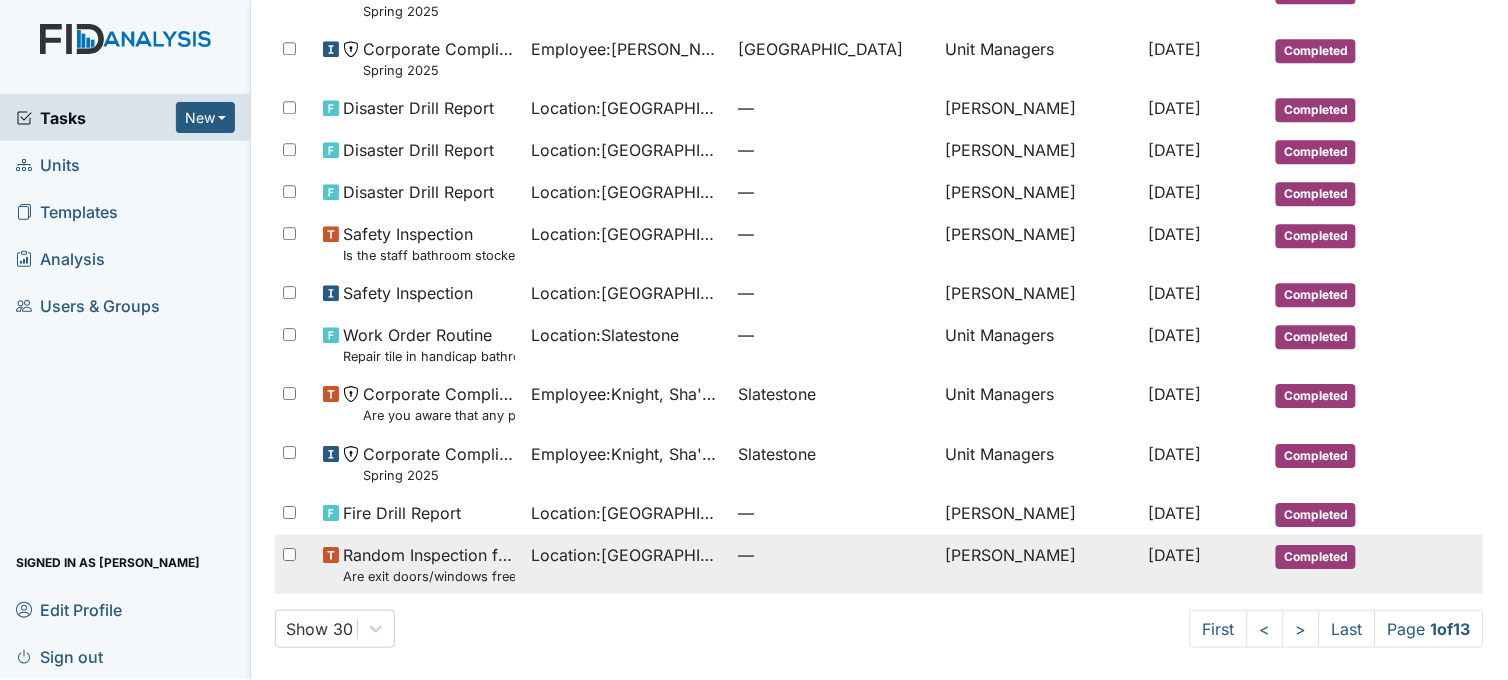 click on "—" at bounding box center [833, 555] 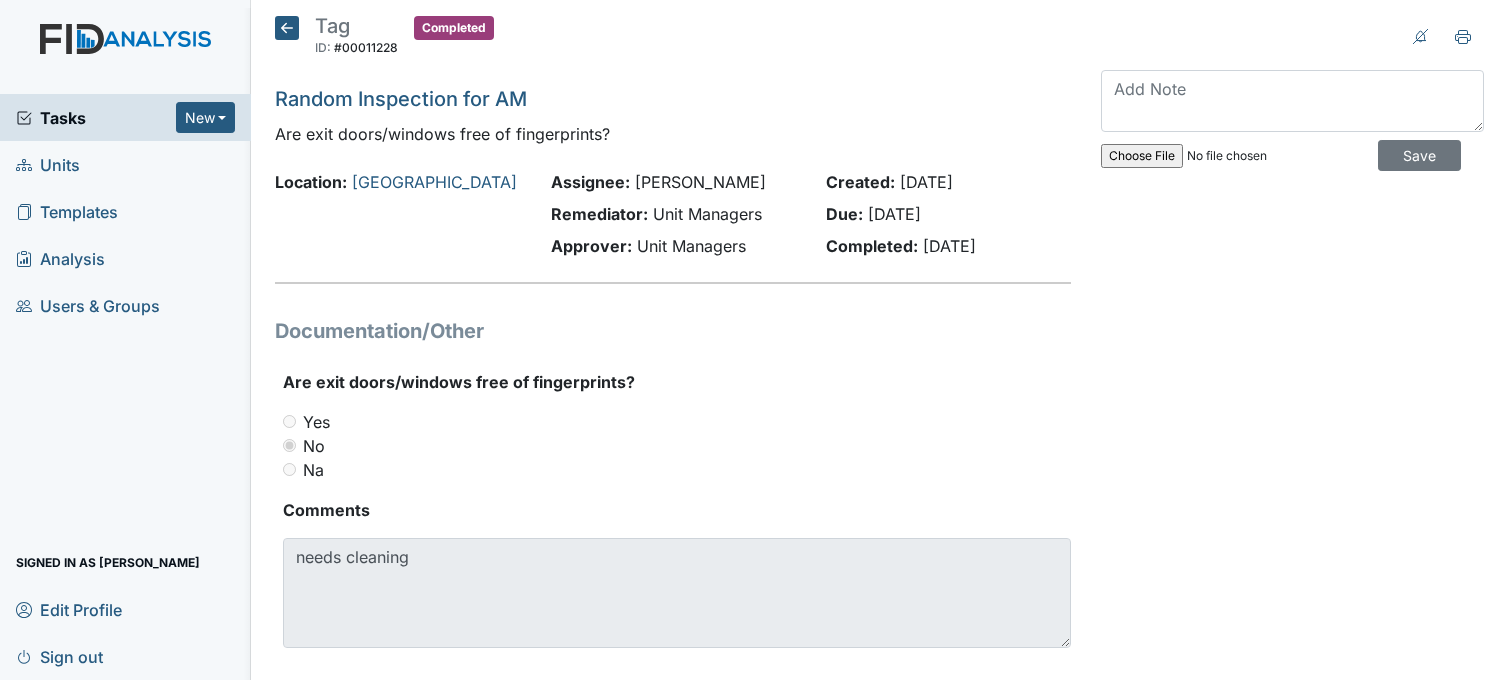 scroll, scrollTop: 0, scrollLeft: 0, axis: both 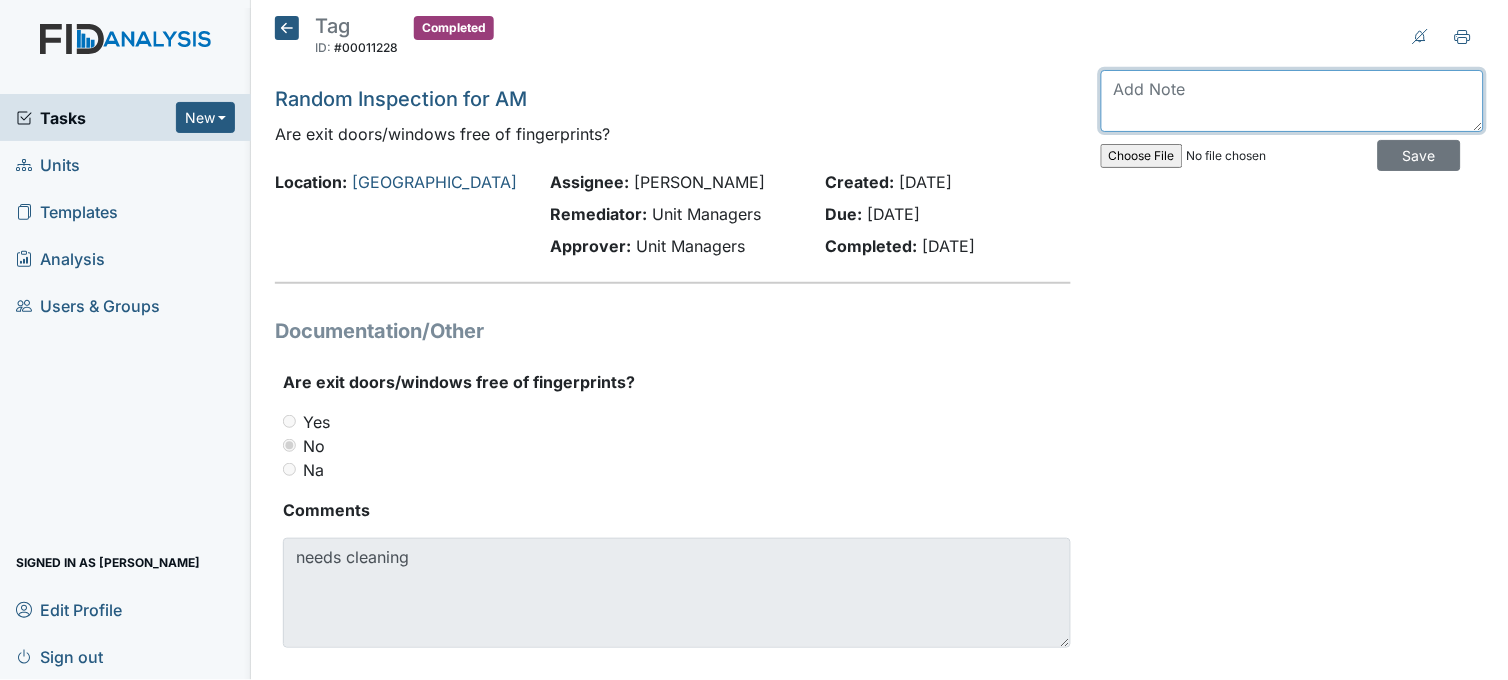 click at bounding box center [1292, 101] 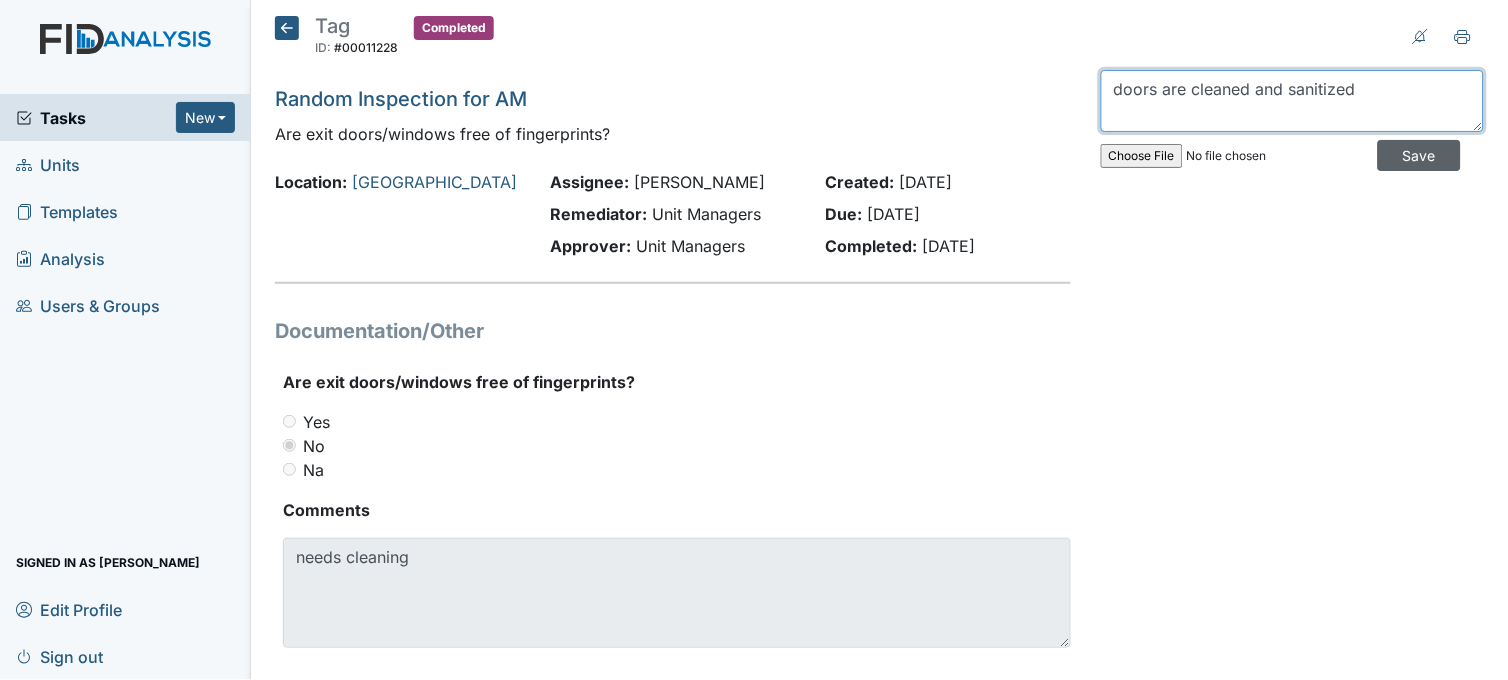 type on "doors are cleaned and sanitized" 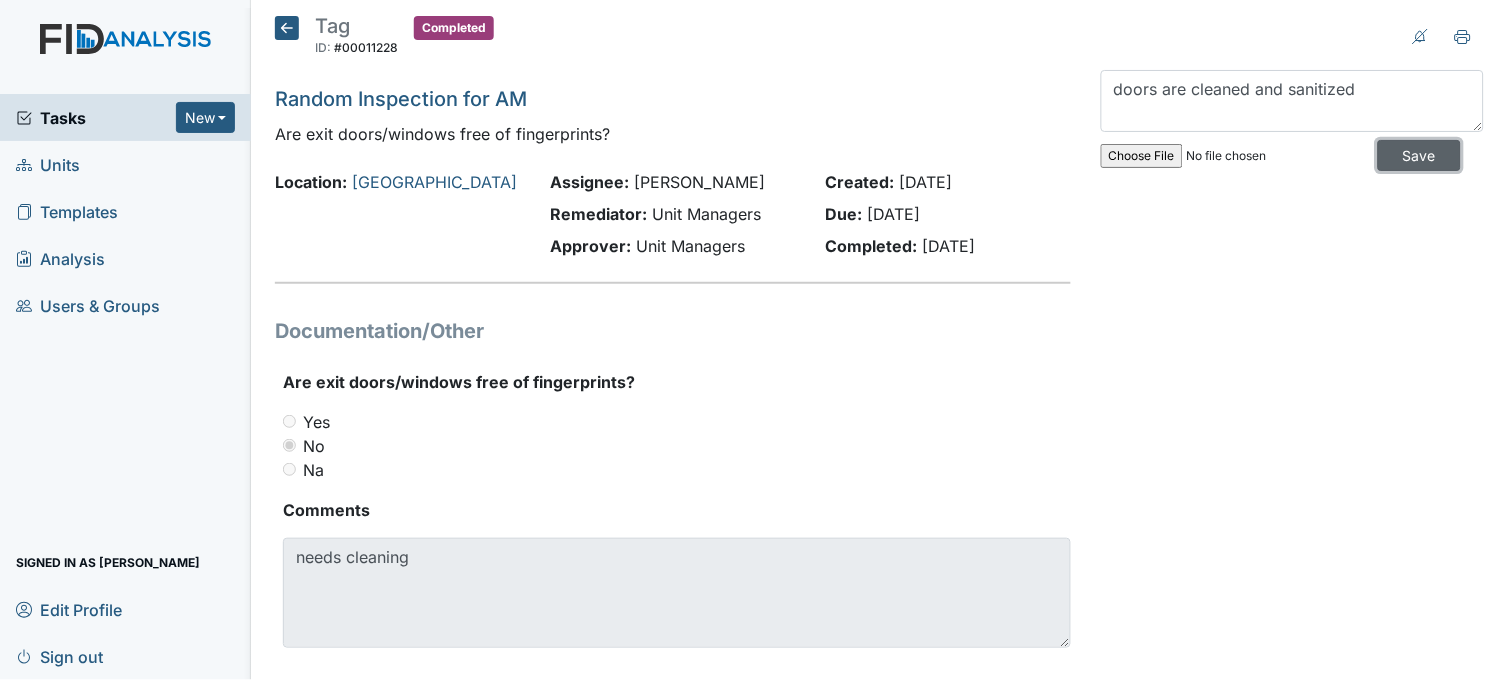 click on "Save" at bounding box center [1419, 155] 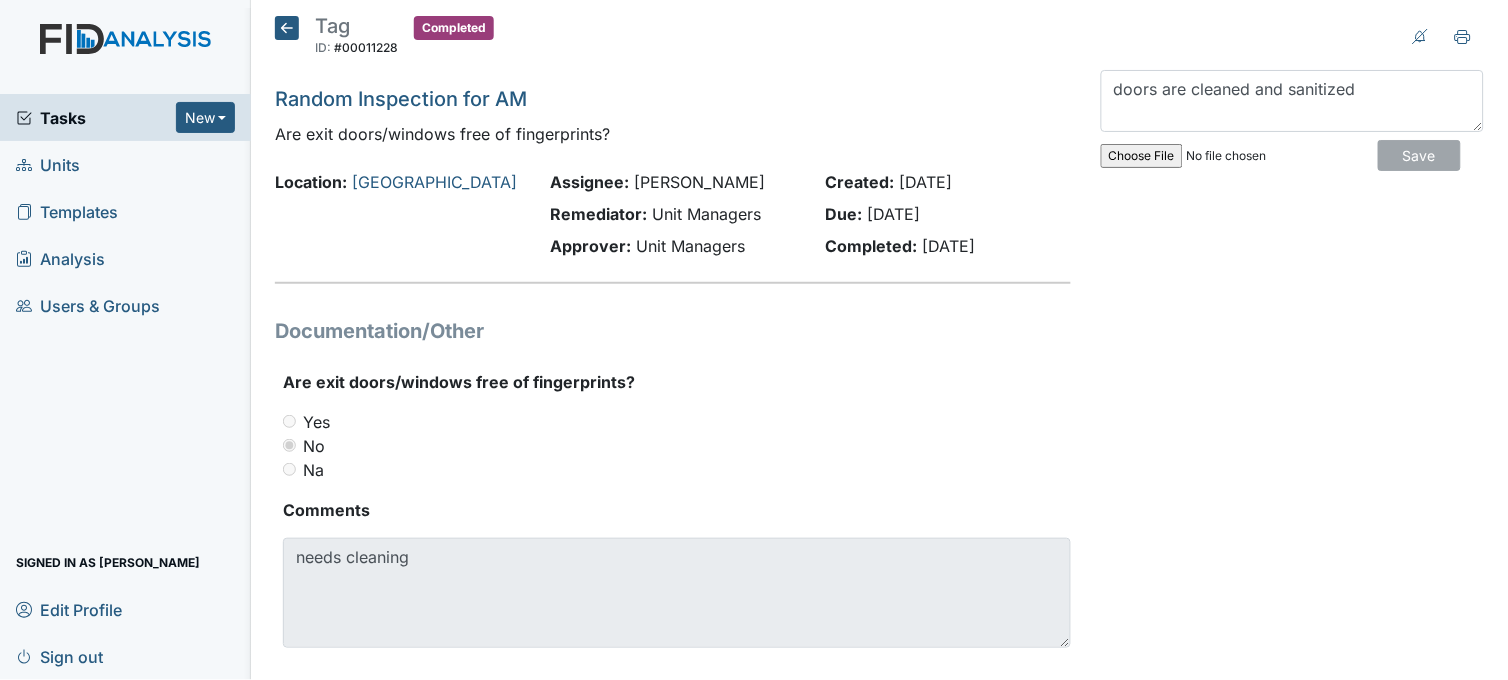 type 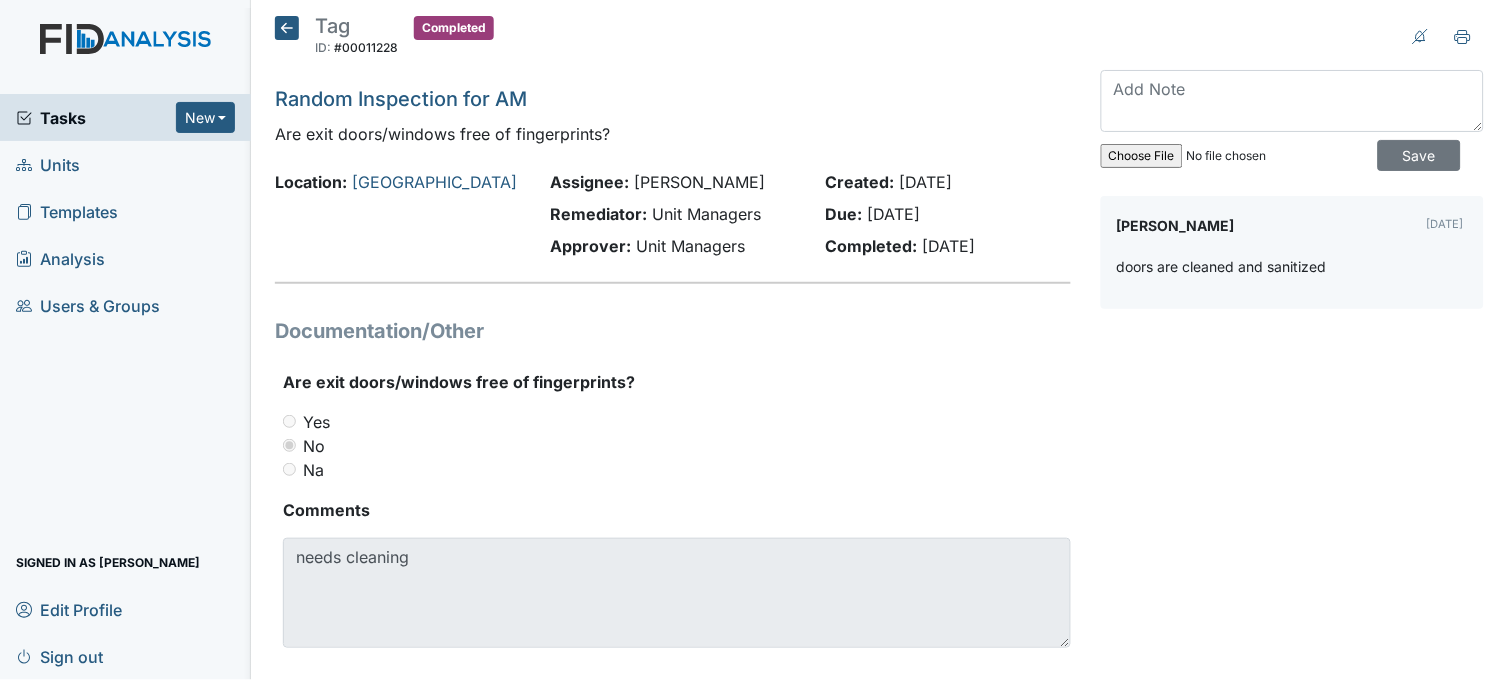 click 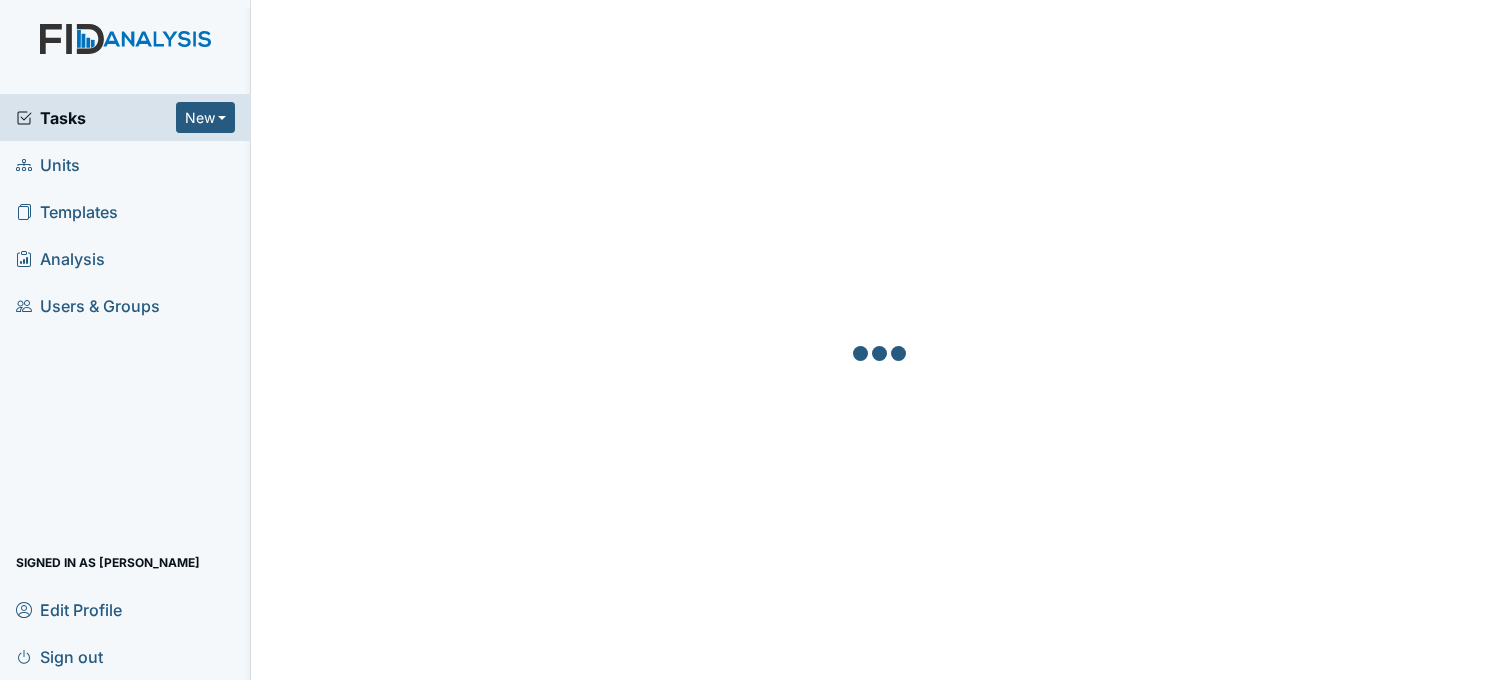 scroll, scrollTop: 0, scrollLeft: 0, axis: both 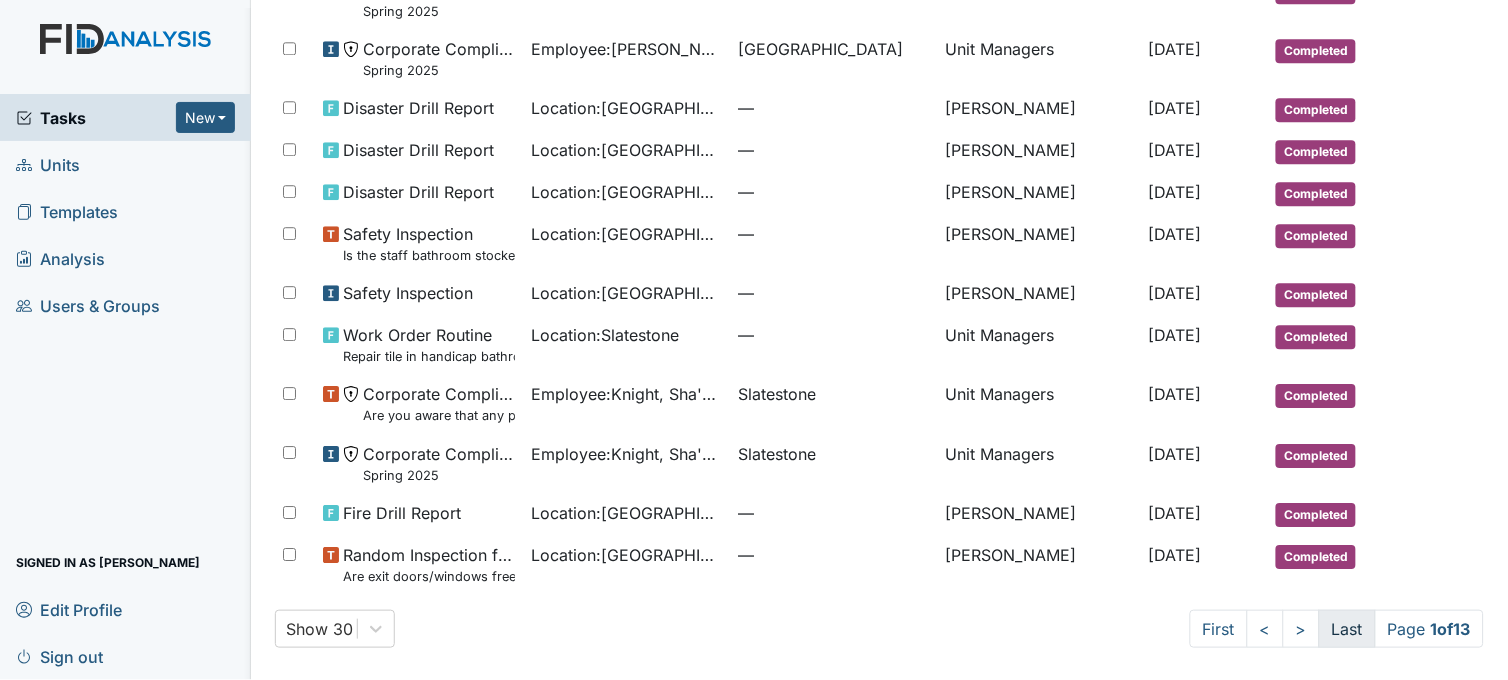 click on "Last" at bounding box center [1347, 629] 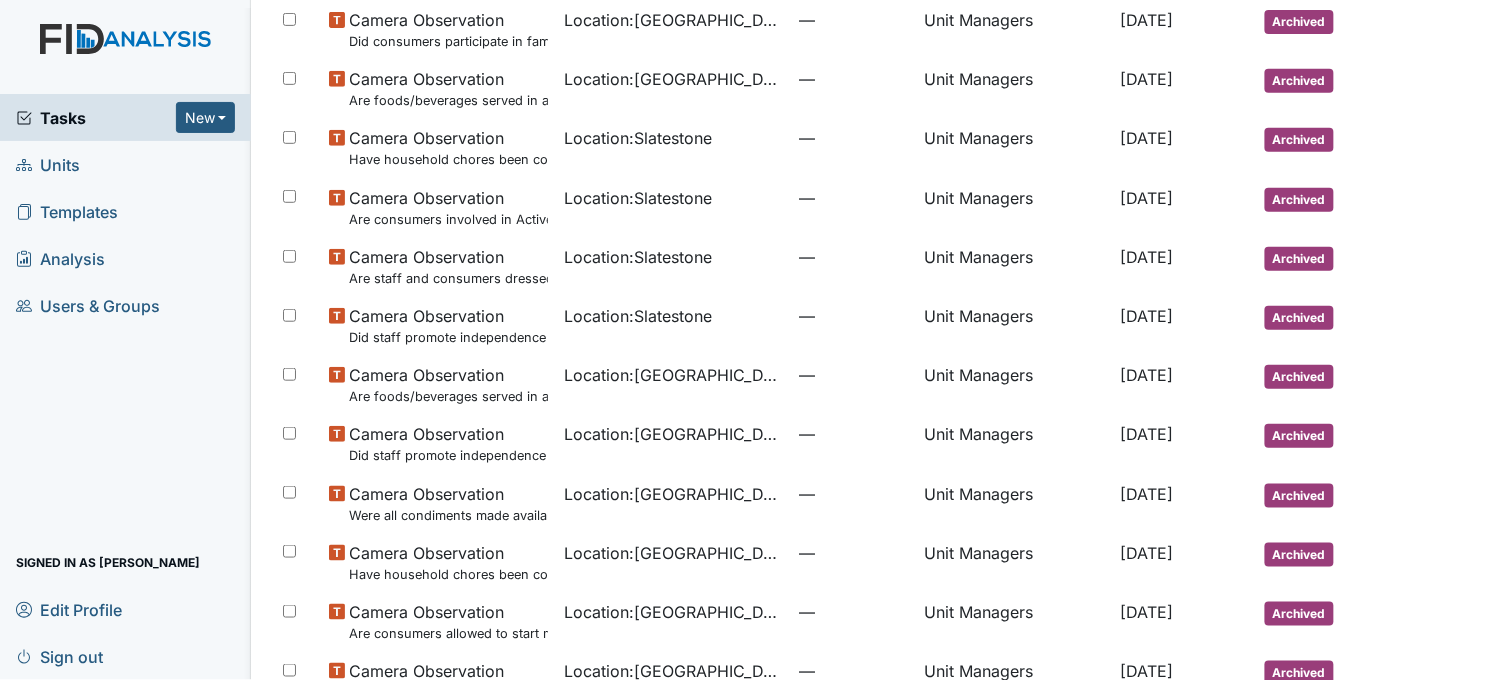 scroll, scrollTop: 37, scrollLeft: 0, axis: vertical 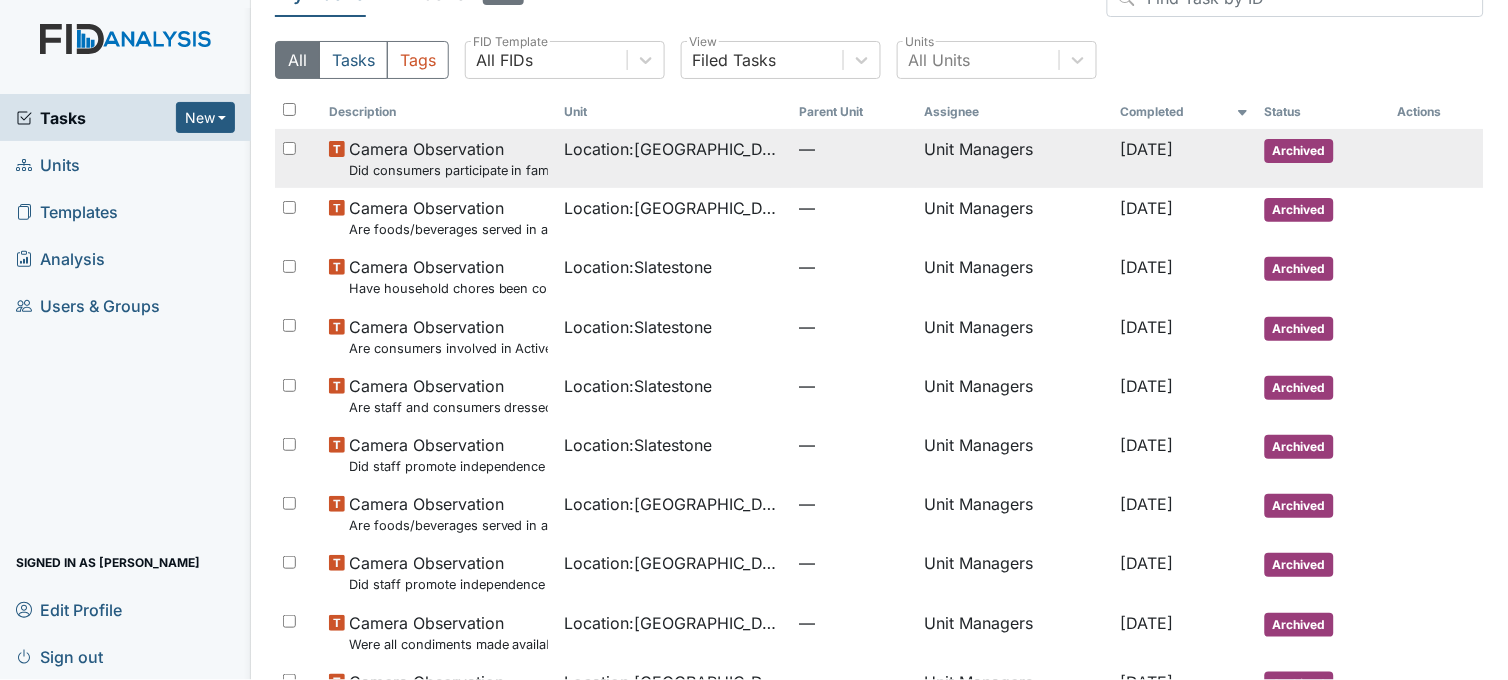 click on "Location :  Beaufort Heights" at bounding box center [673, 158] 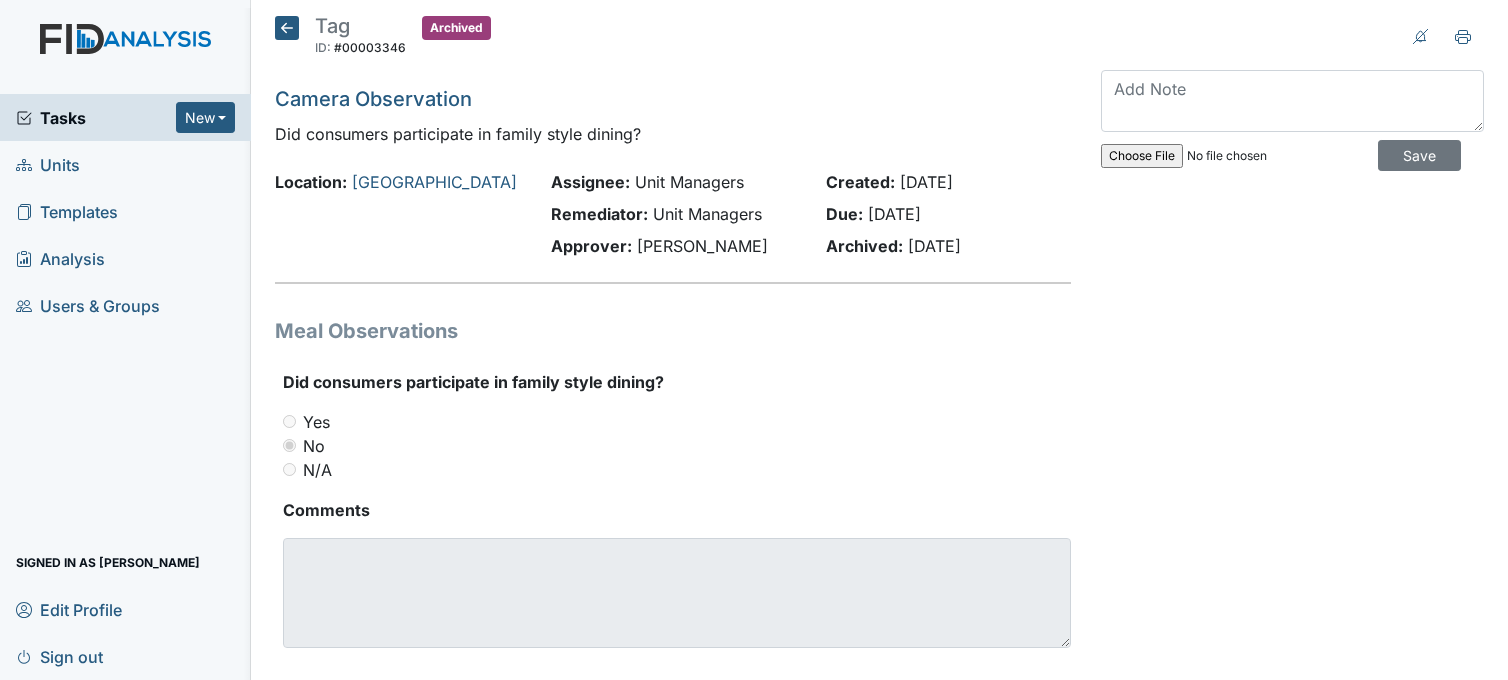 scroll, scrollTop: 0, scrollLeft: 0, axis: both 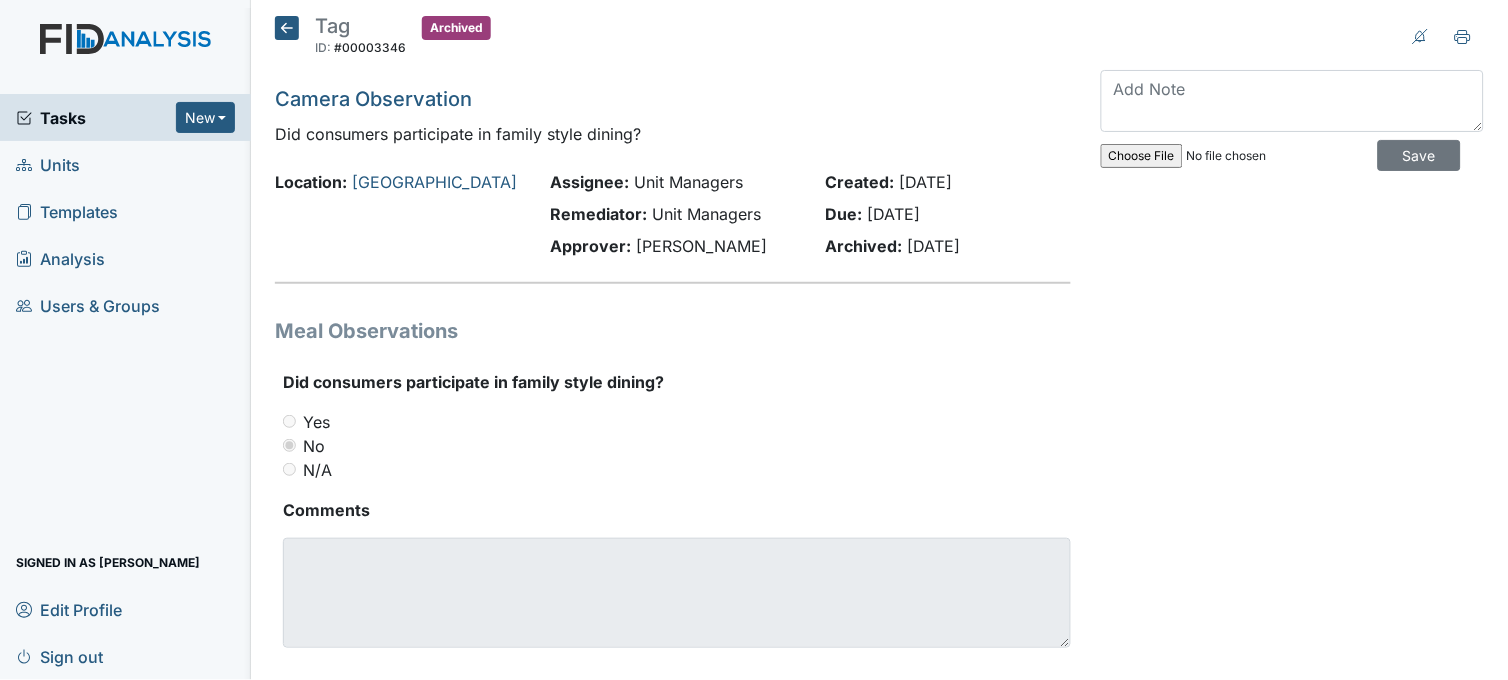 click 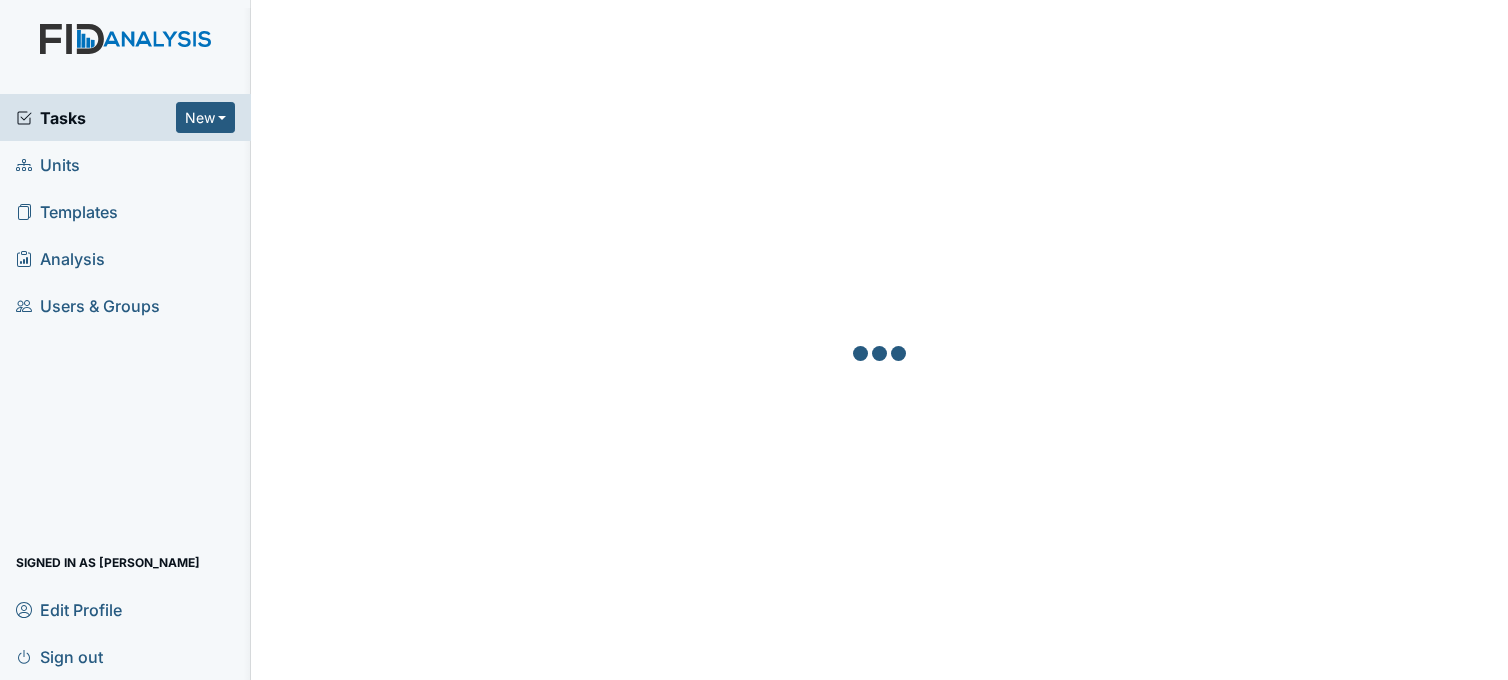 scroll, scrollTop: 0, scrollLeft: 0, axis: both 